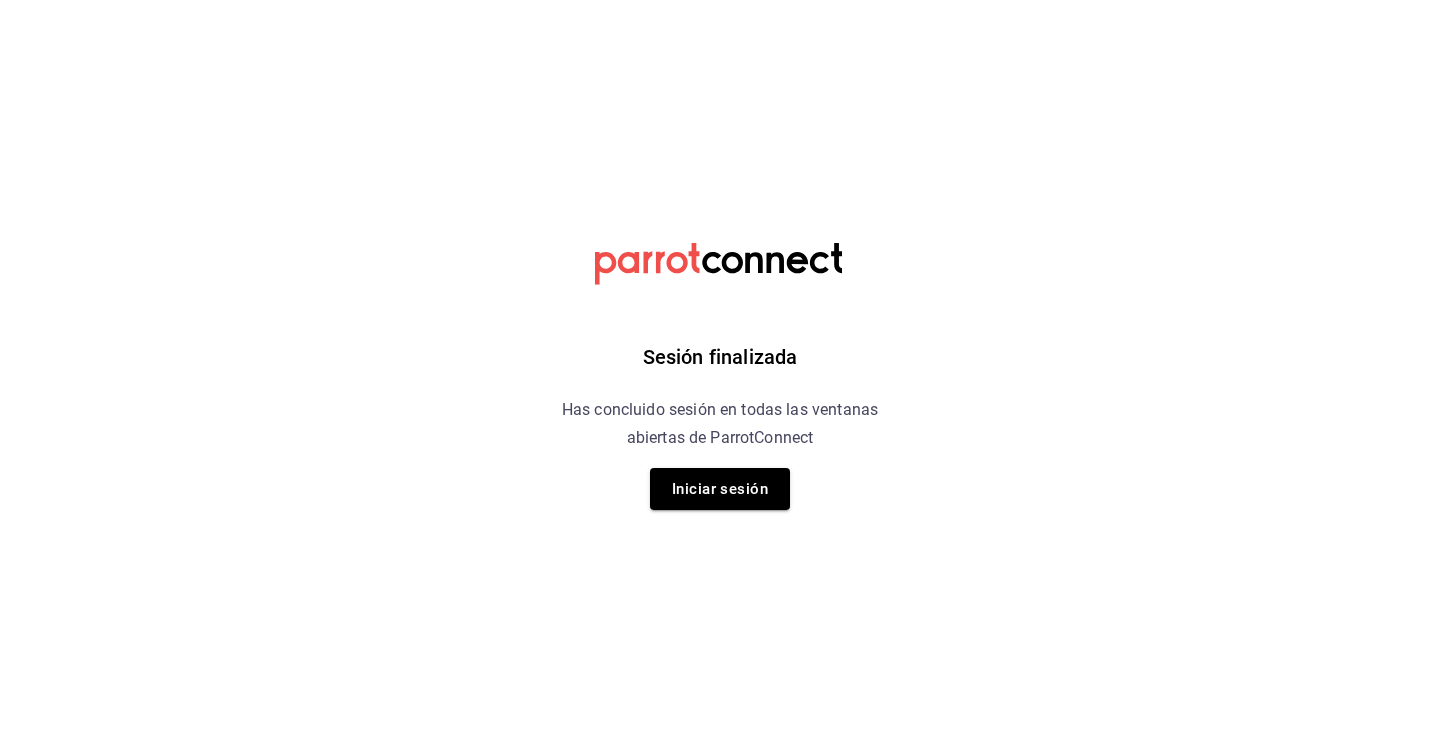 scroll, scrollTop: 0, scrollLeft: 0, axis: both 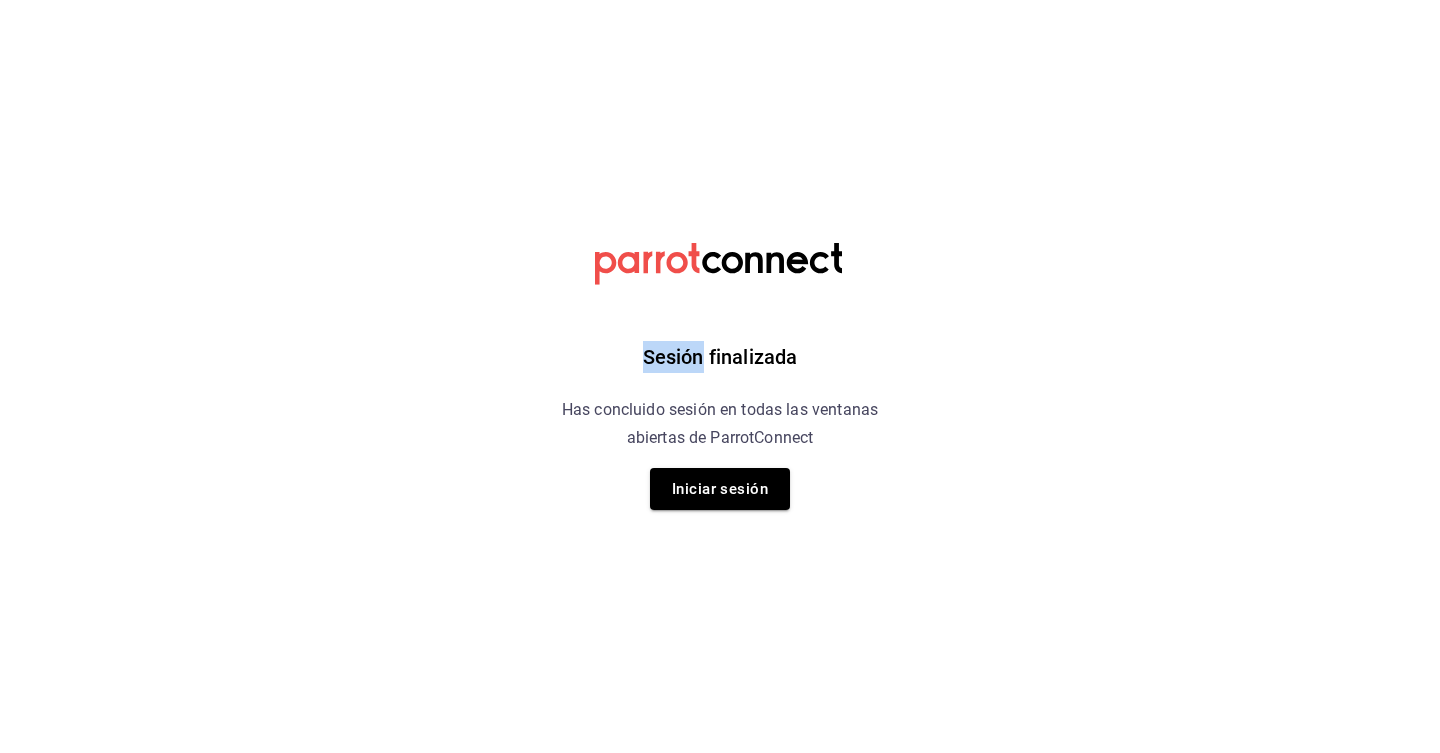 click on "Sesión finalizada Has concluido sesión en todas las ventanas abiertas de ParrotConnect Iniciar sesión" at bounding box center [720, 376] 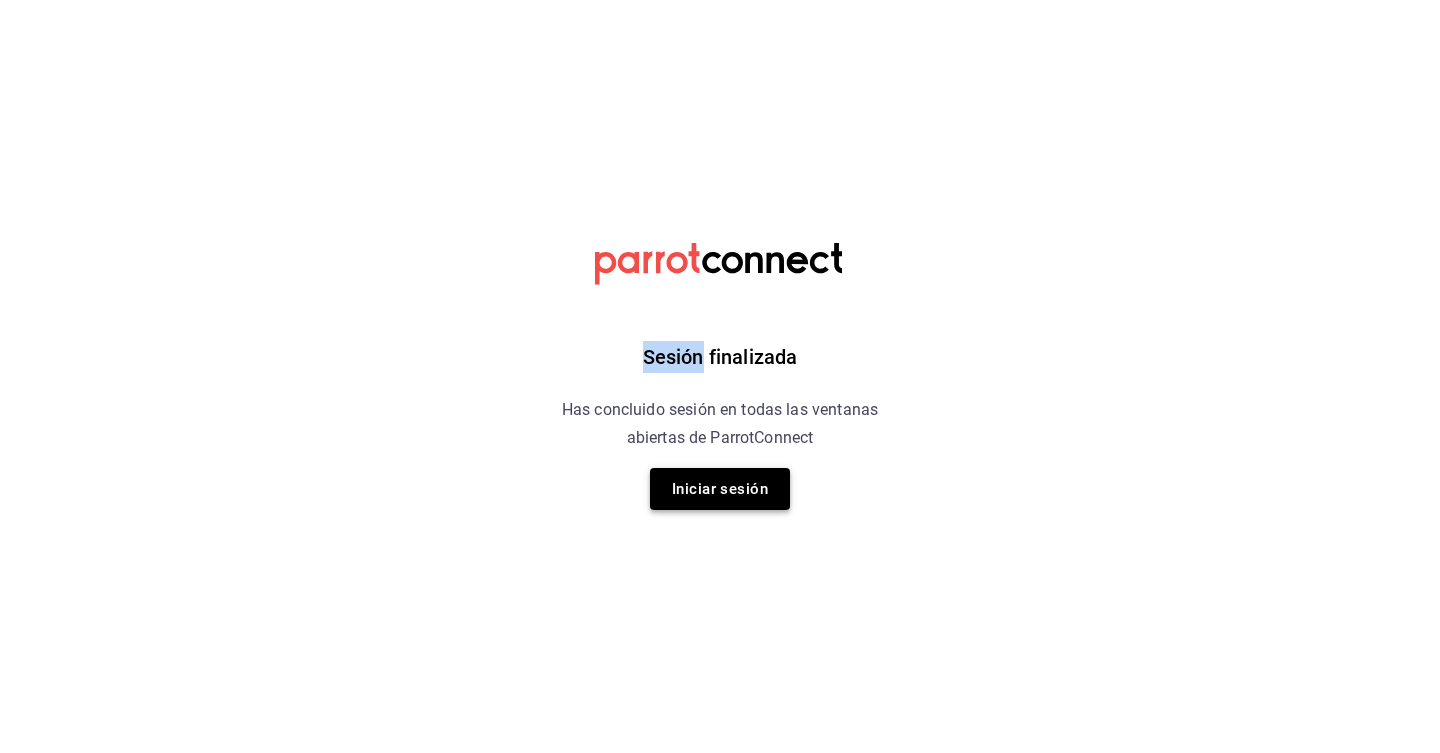 click on "Iniciar sesión" at bounding box center [720, 489] 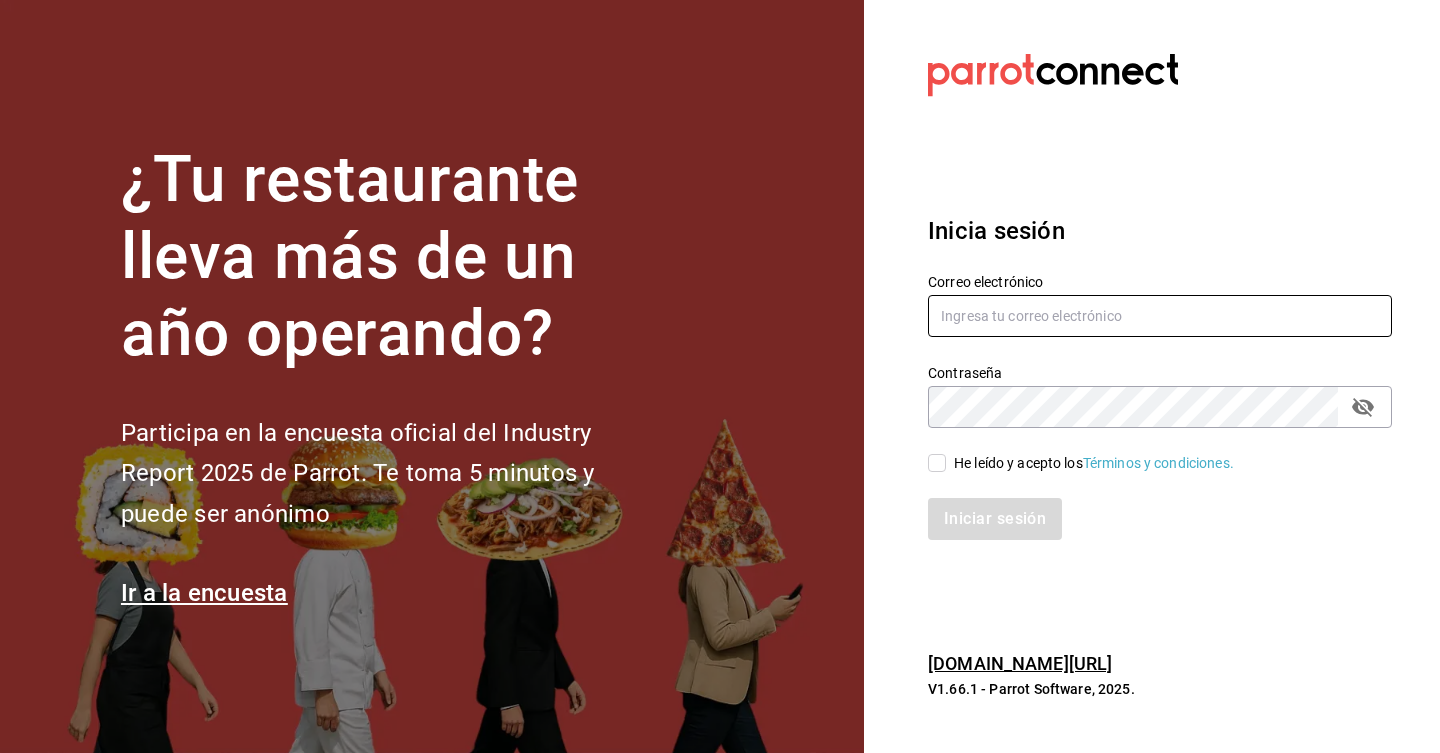 type on "antonio_zamoraga@hotmail.com" 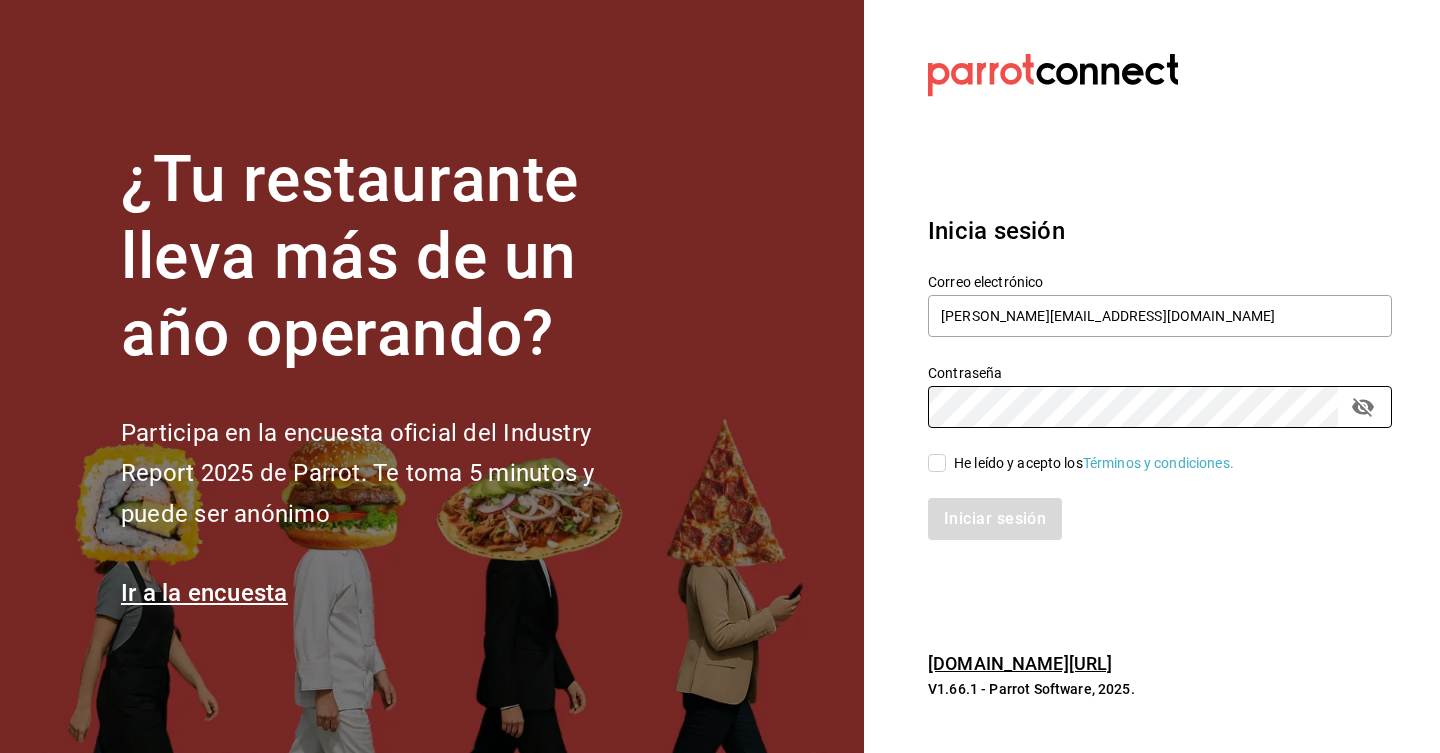 click on "He leído y acepto los  Términos y condiciones." at bounding box center [937, 463] 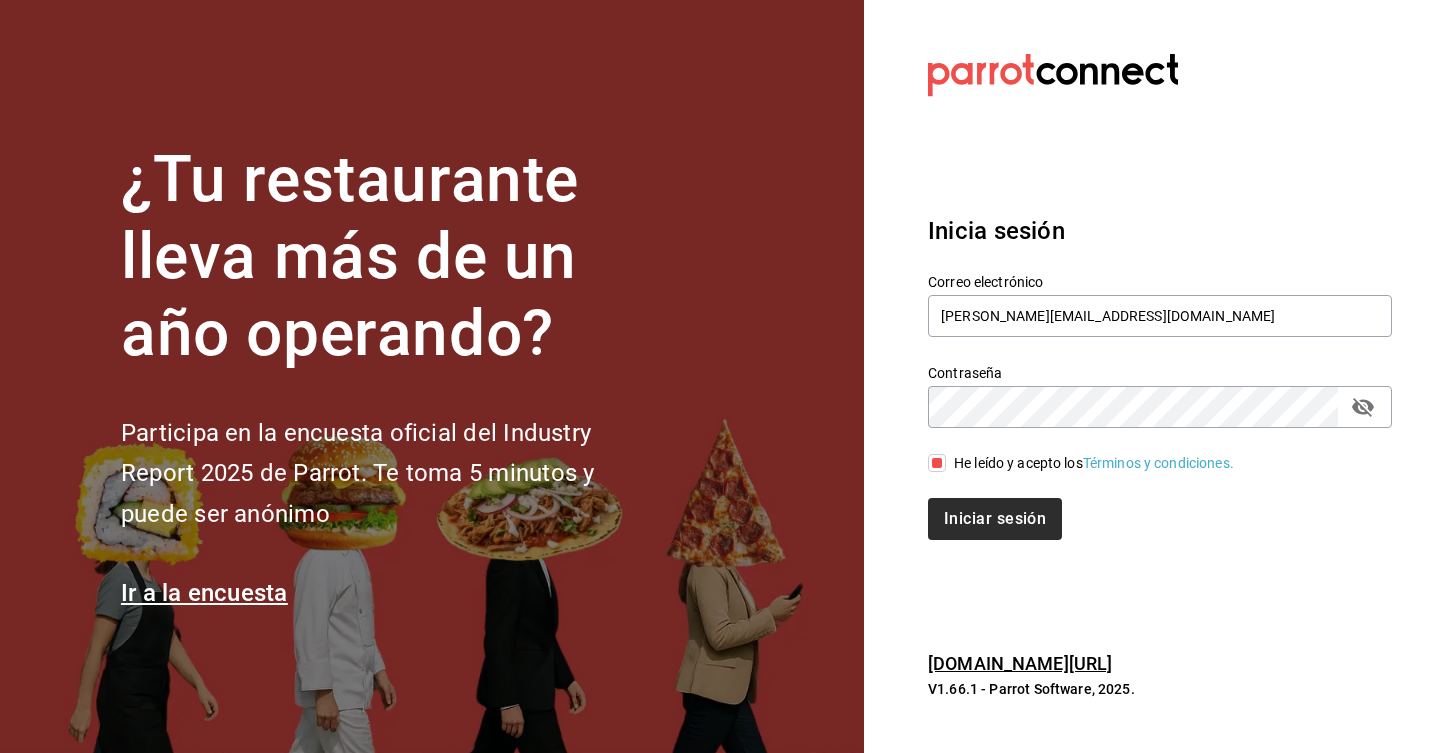 click on "Iniciar sesión" at bounding box center (995, 519) 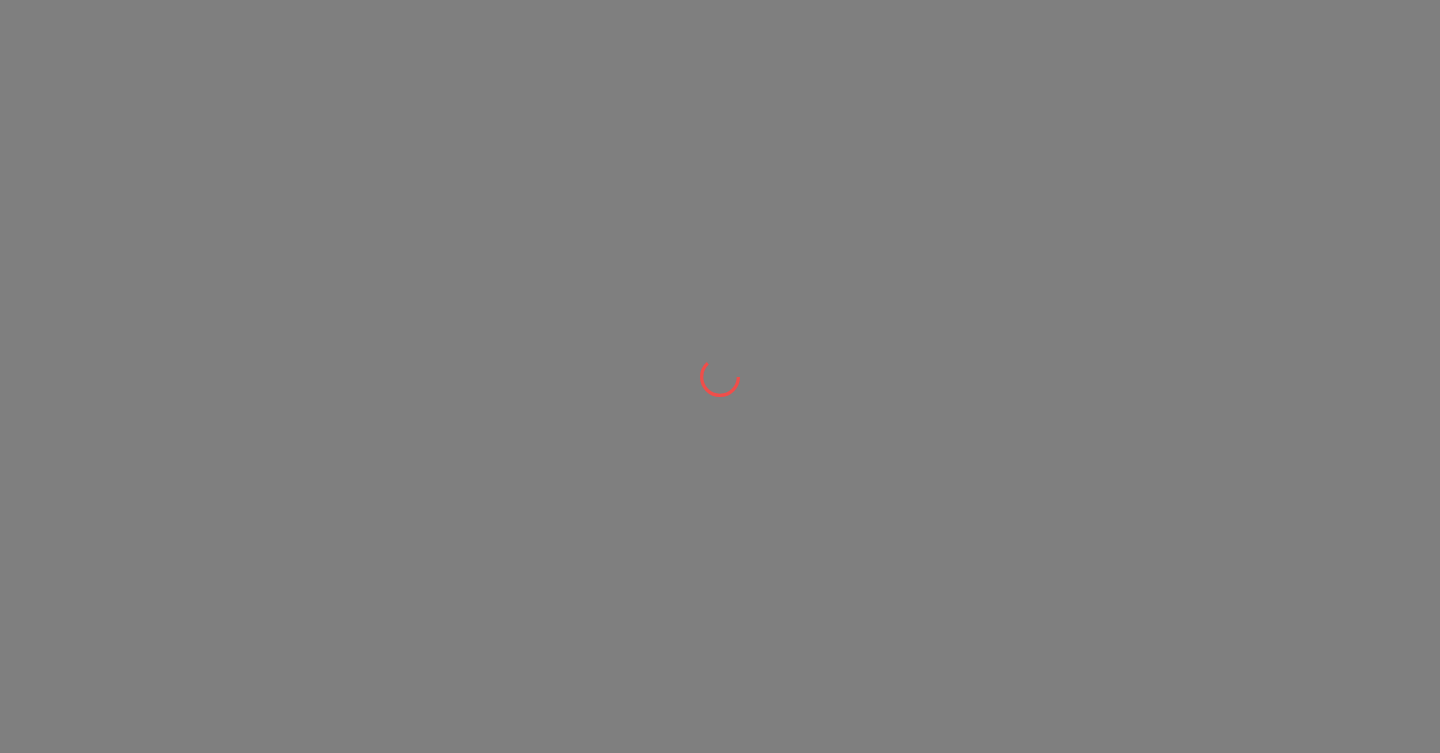 scroll, scrollTop: 0, scrollLeft: 0, axis: both 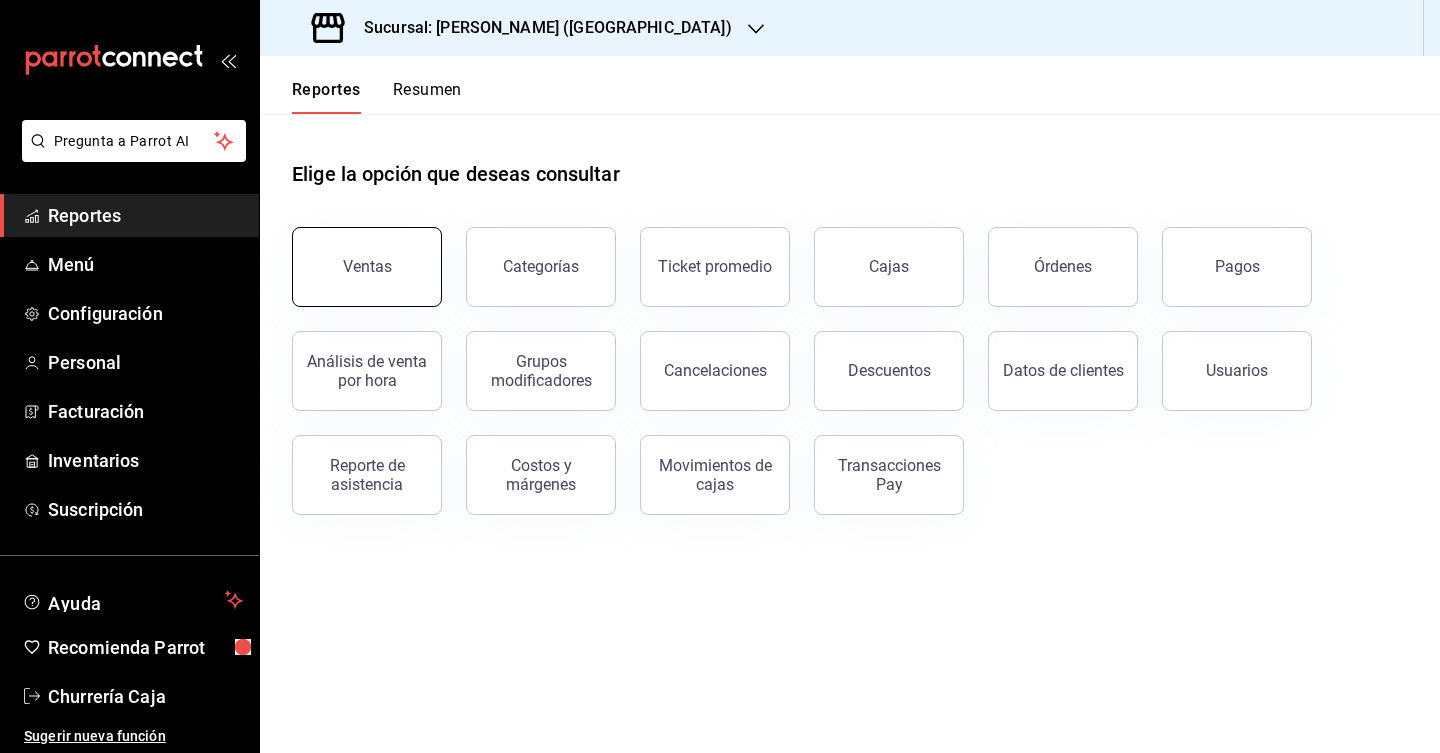 click on "Ventas" at bounding box center [367, 267] 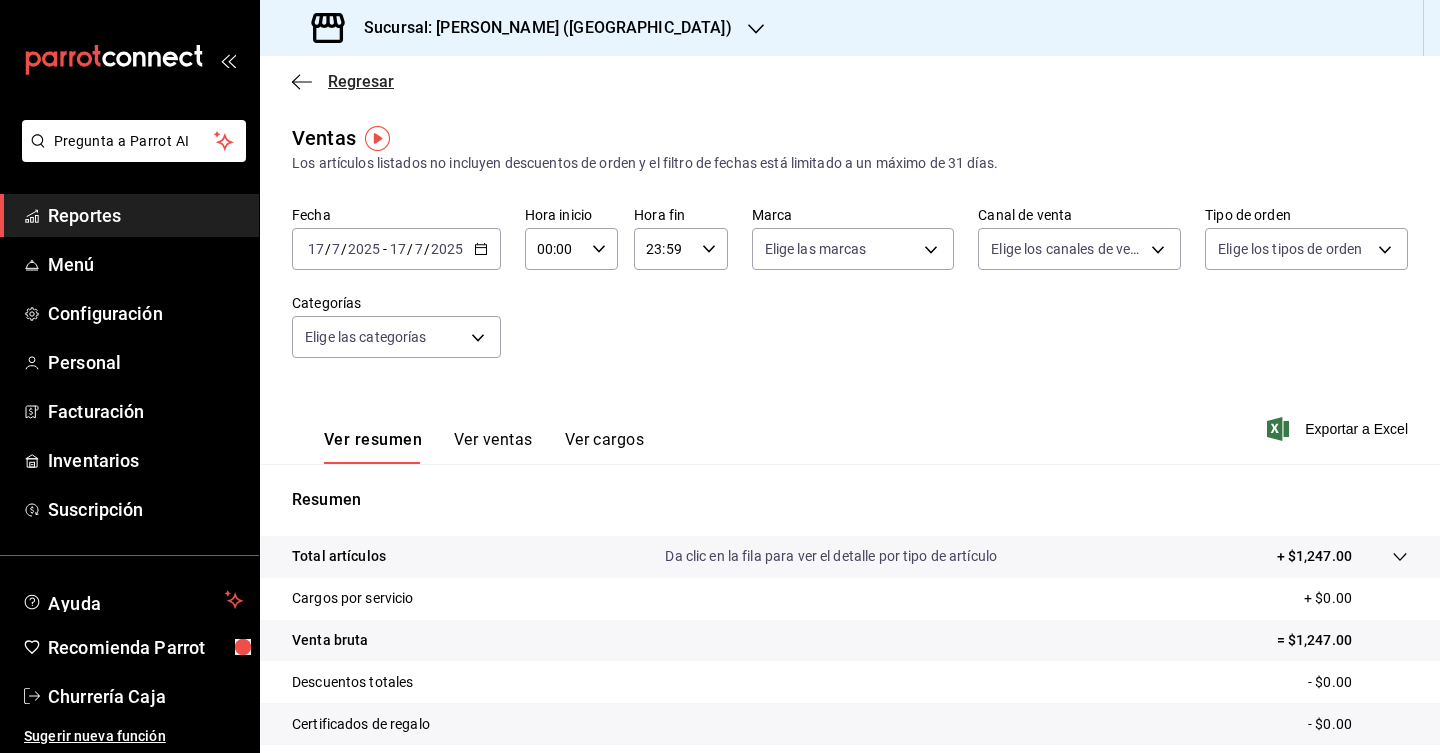 click 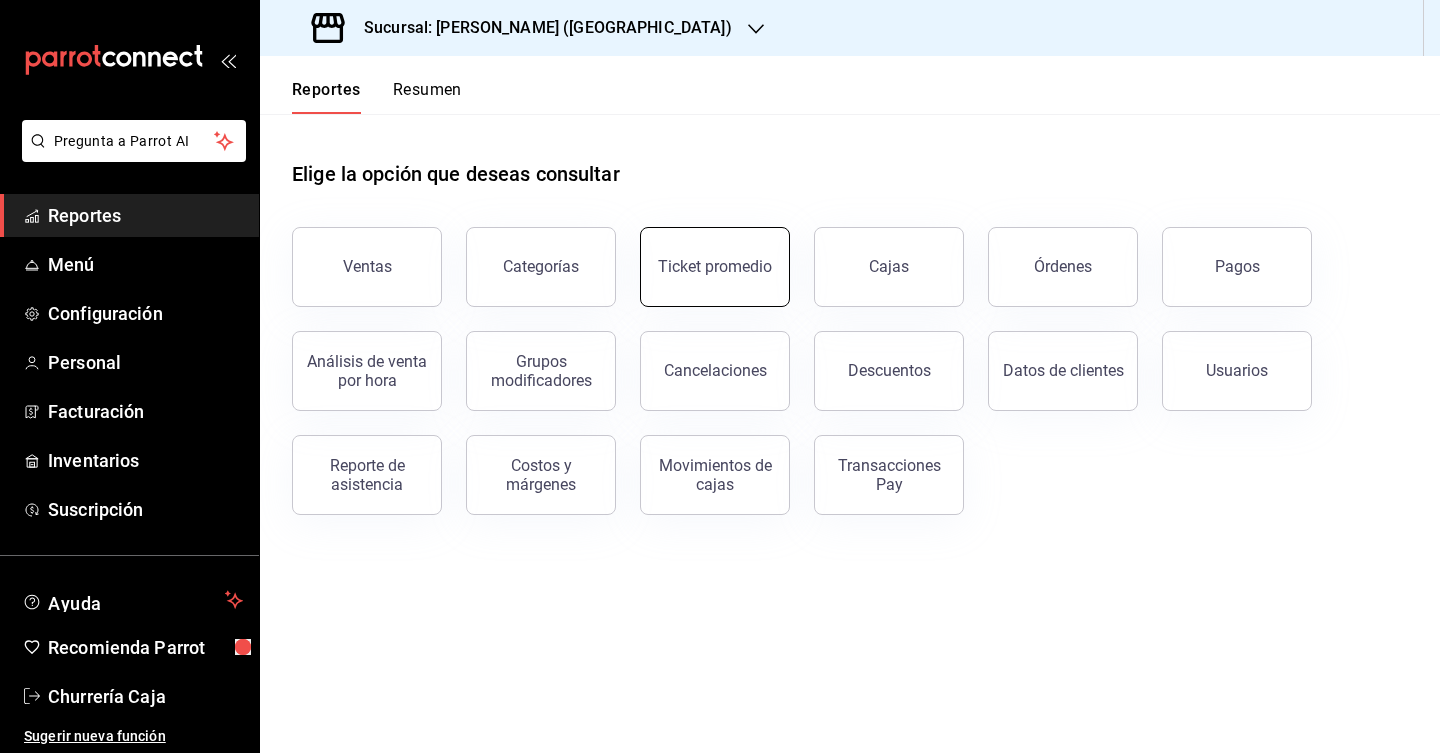 click on "Ticket promedio" at bounding box center (715, 266) 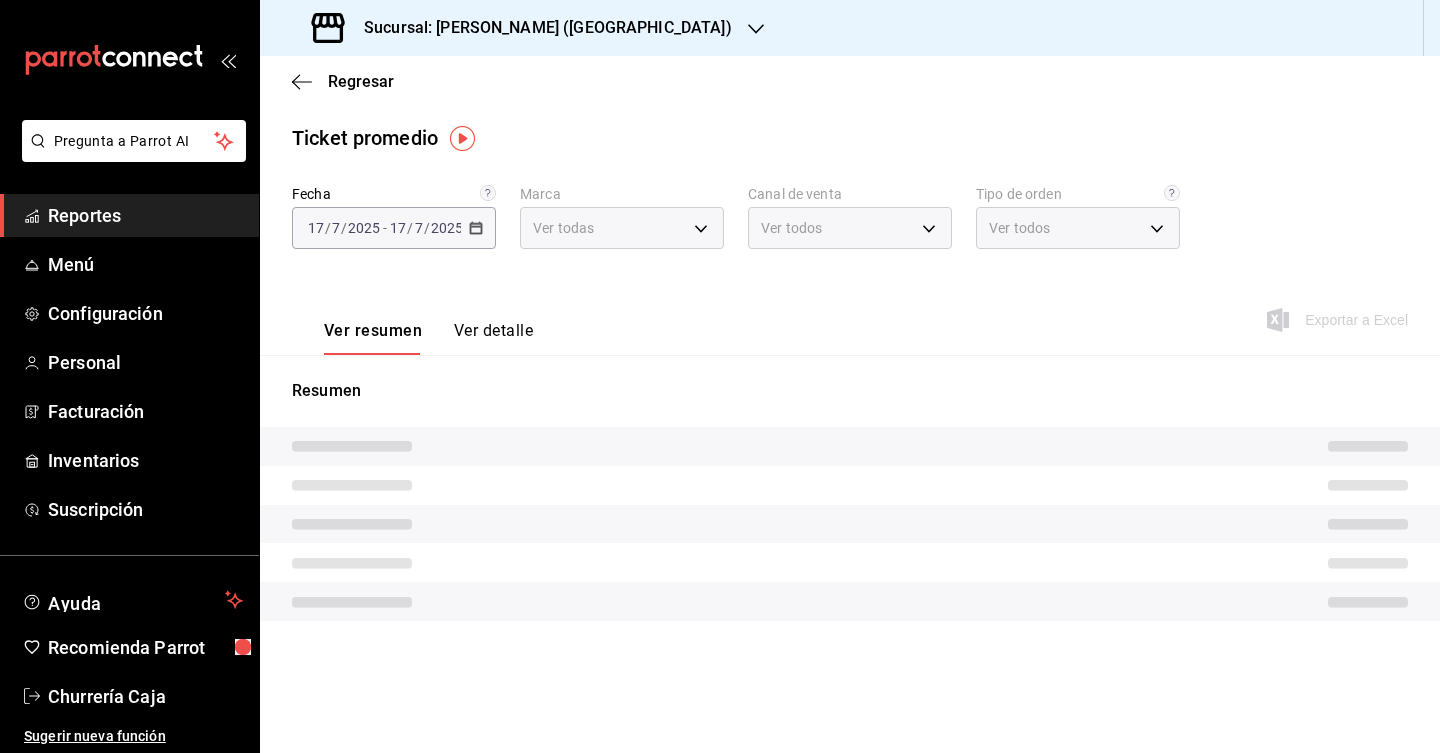 type on "54d1679f-e0ee-4e8a-ab9f-3517fb794d6a" 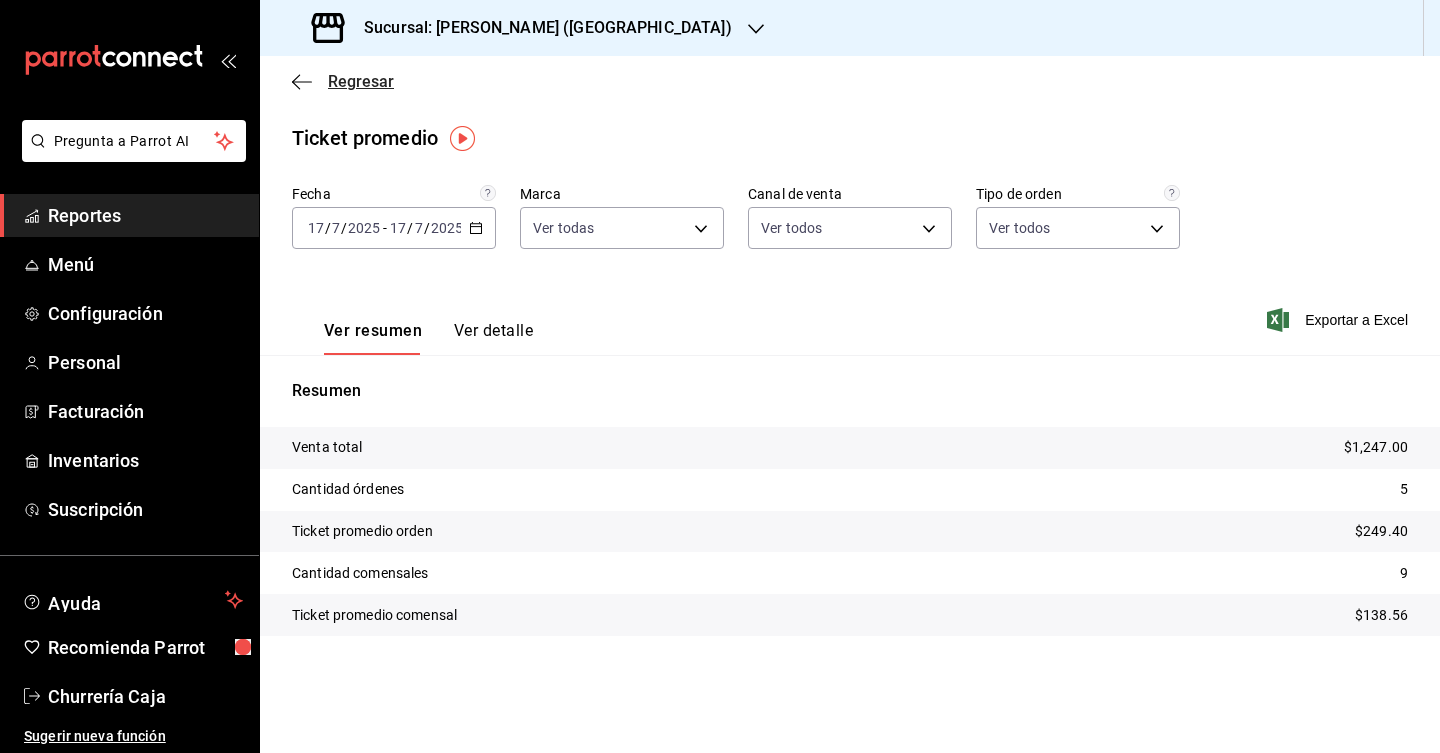 click 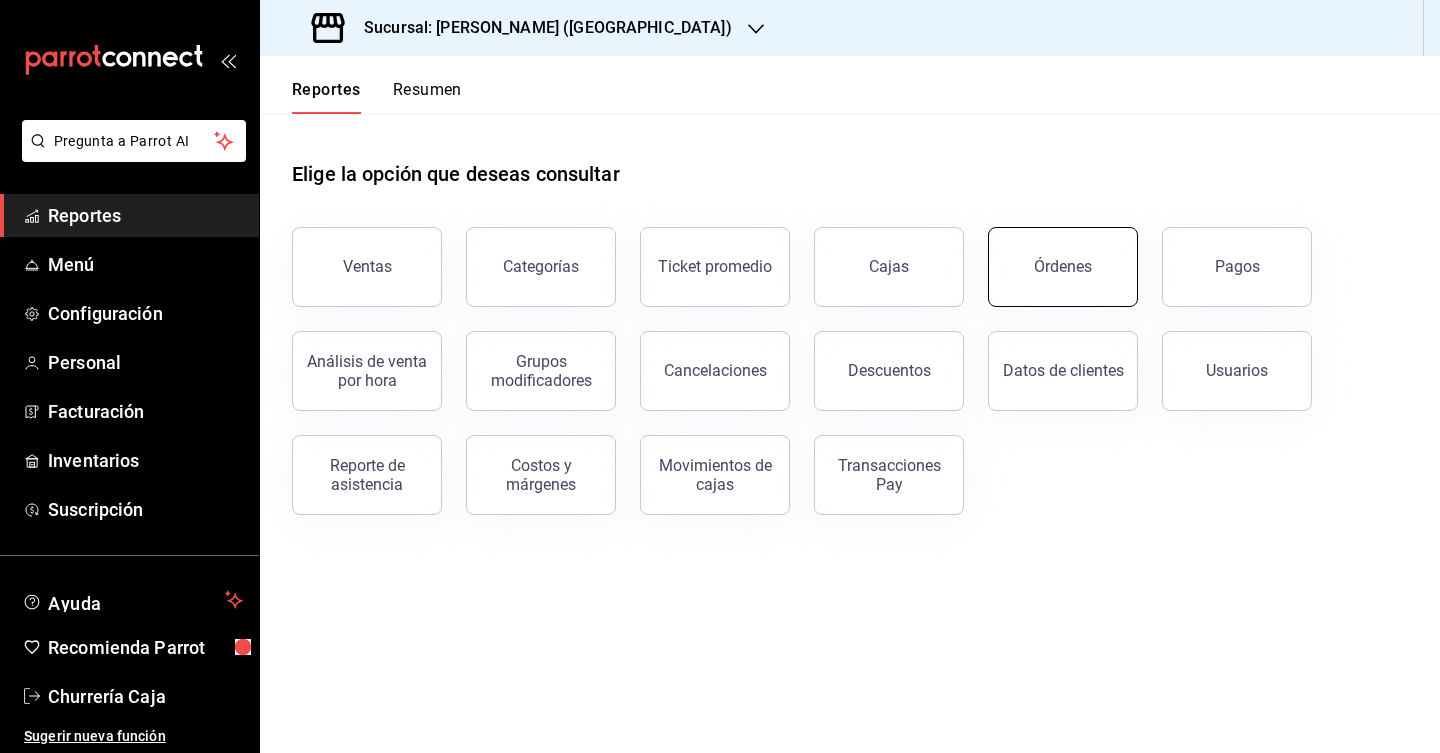click on "Órdenes" at bounding box center (1063, 267) 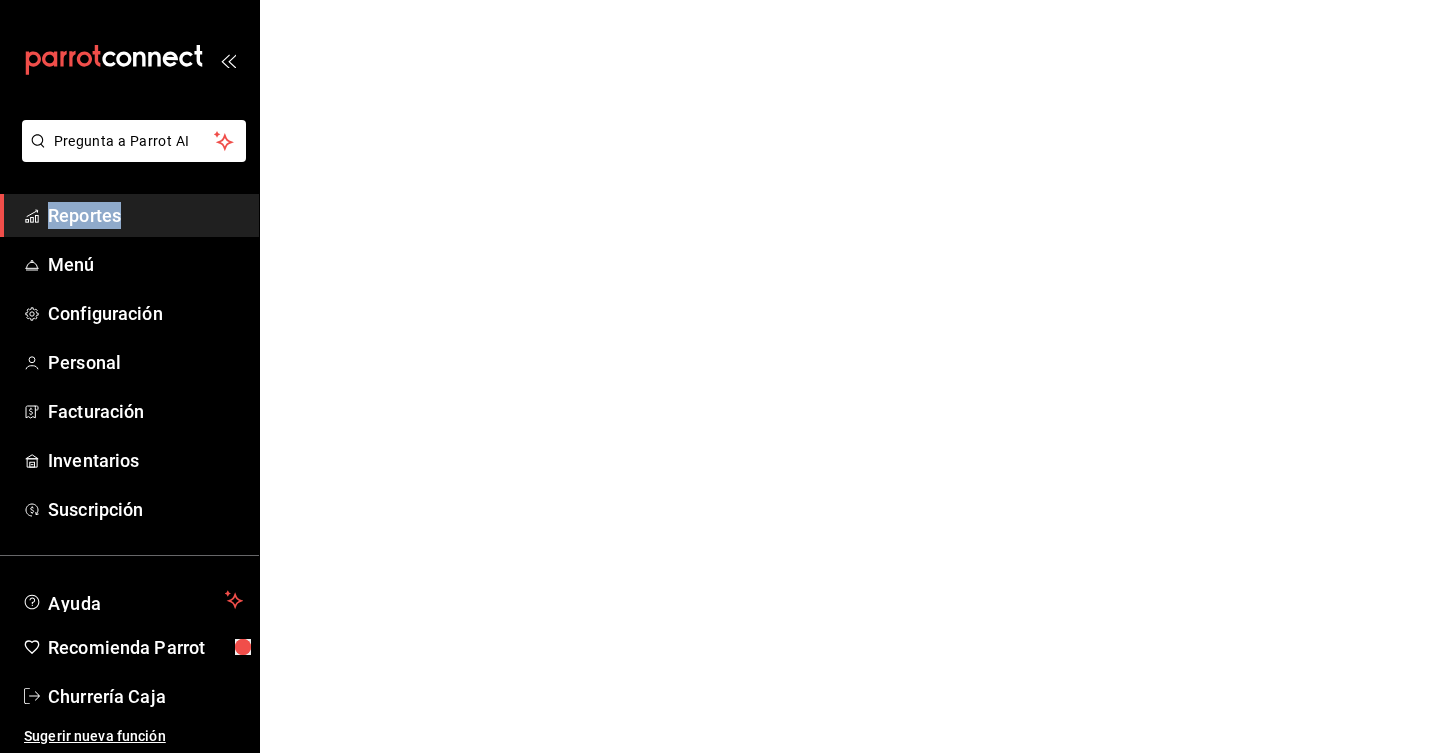 click on "Pregunta a Parrot AI Reportes   Menú   Configuración   Personal   Facturación   Inventarios   Suscripción   Ayuda Recomienda Parrot   Churrería Caja   Sugerir nueva función   Pregunta a Parrot AI Reportes   Menú   Configuración   Personal   Facturación   Inventarios   Suscripción   Ayuda Recomienda Parrot   Churrería Caja   Sugerir nueva función   GANA 1 MES GRATIS EN TU SUSCRIPCIÓN AQUÍ ¿Recuerdas cómo empezó tu restaurante?
[PERSON_NAME] puedes ayudar a un colega a tener el mismo cambio que tú viviste.
Recomienda Parrot directamente desde tu Portal Administrador.
Es fácil y rápido.
🎁 Por cada restaurante que se una, ganas 1 mes gratis. Ver video tutorial Ir a video Ver video tutorial Ir a video Visitar centro de ayuda [PHONE_NUMBER] [EMAIL_ADDRESS][DOMAIN_NAME] Visitar centro de ayuda [PHONE_NUMBER] [EMAIL_ADDRESS][DOMAIN_NAME]" at bounding box center (720, 0) 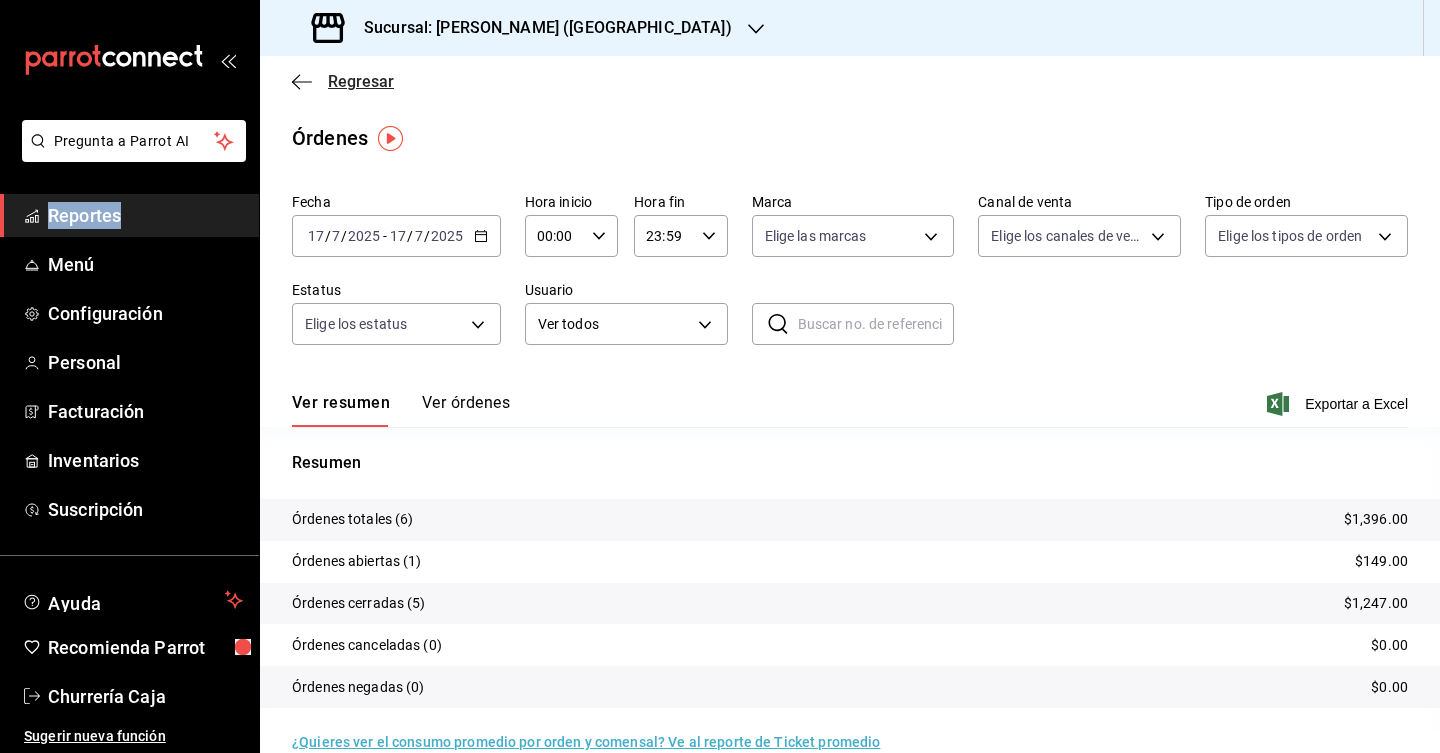 click 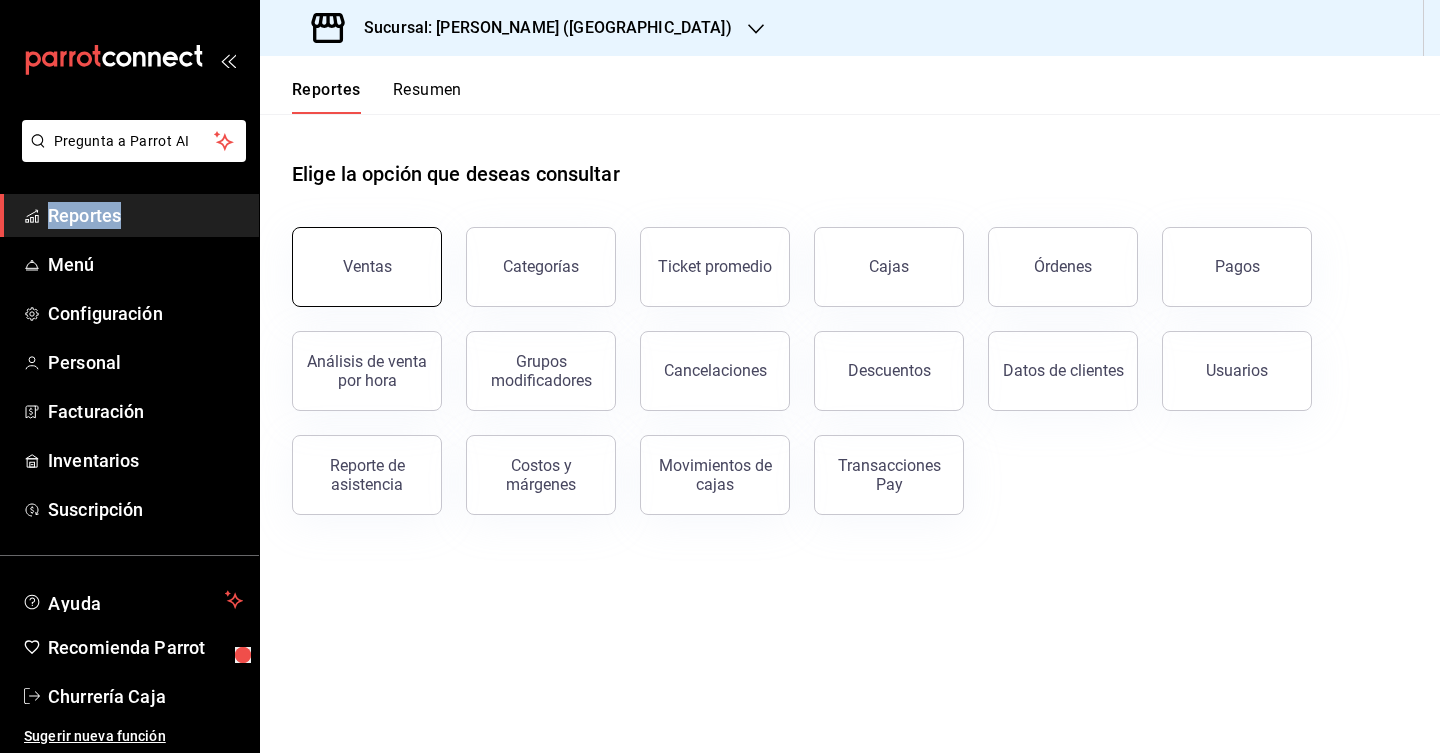 click on "Ventas" at bounding box center (367, 266) 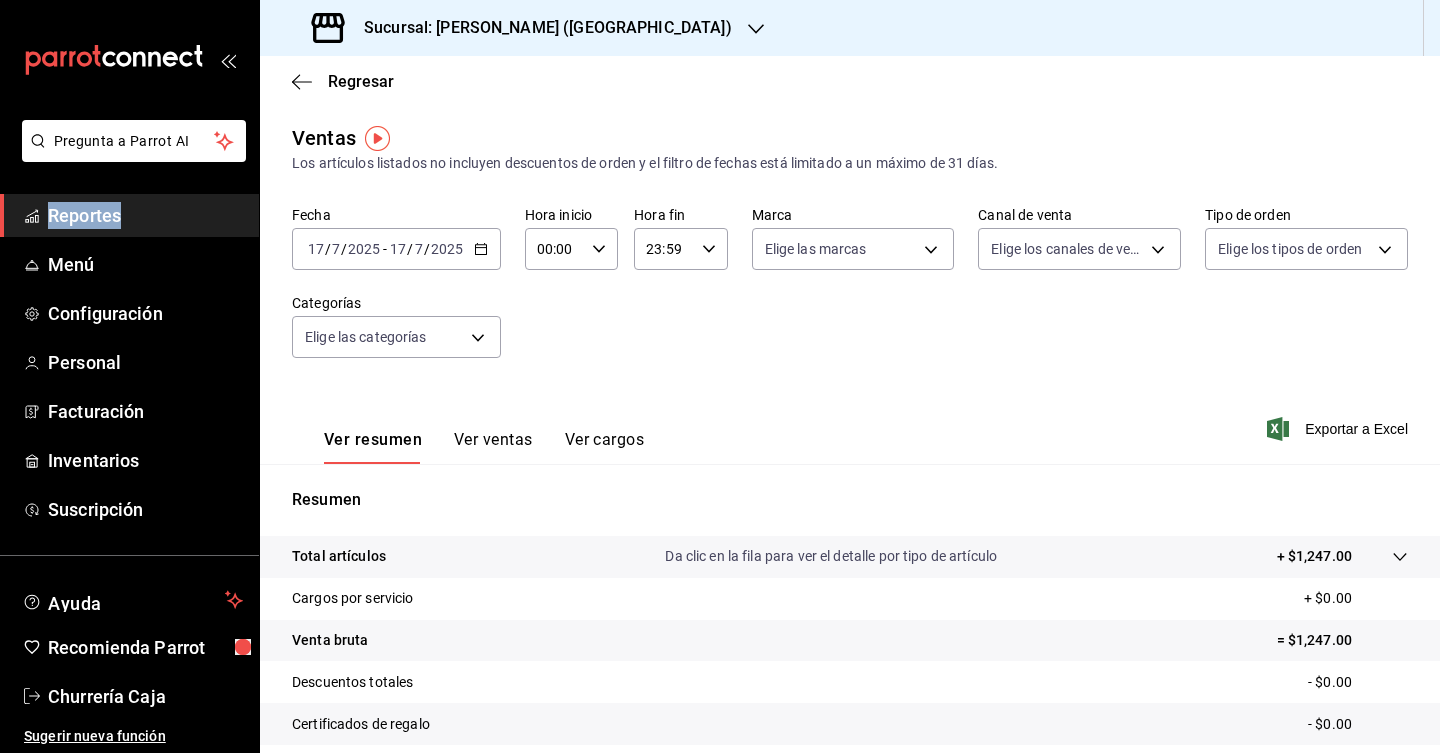 click 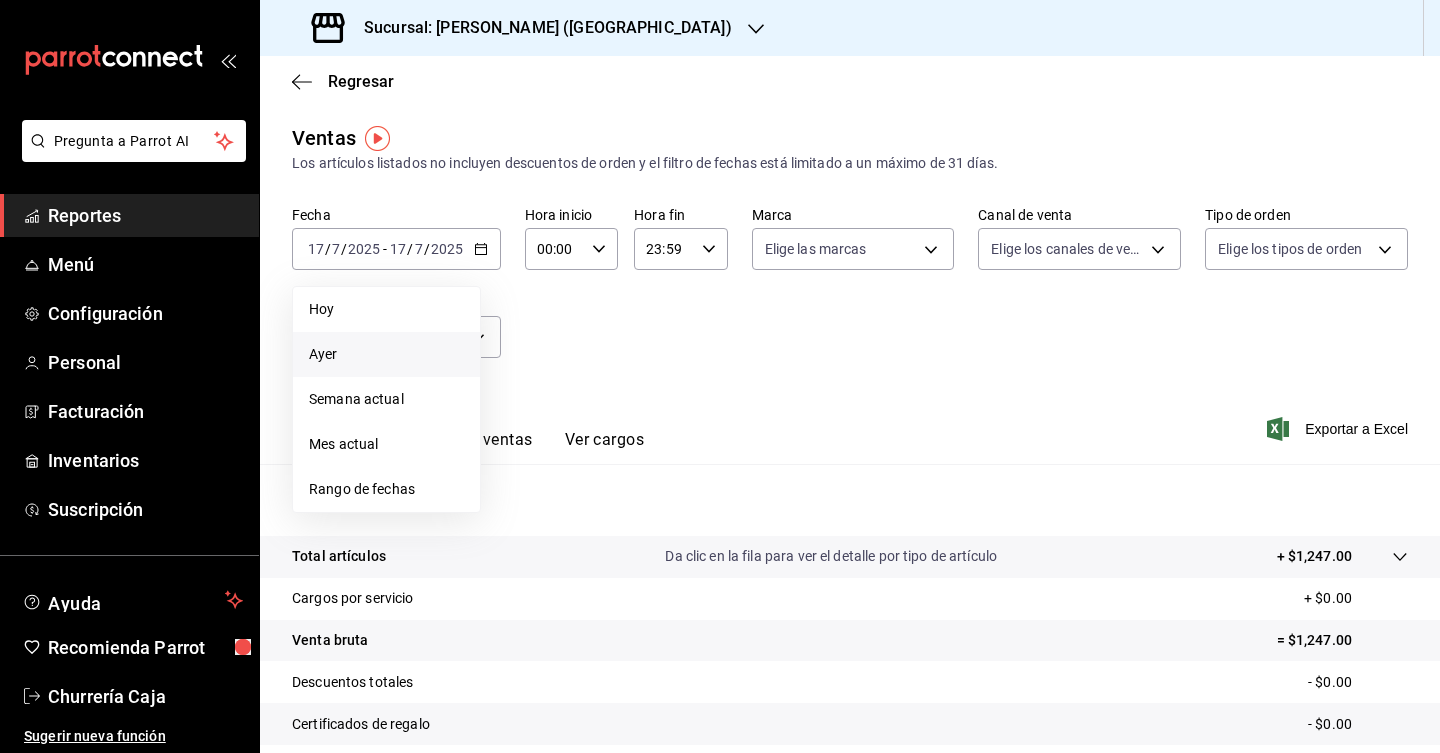 click on "Ayer" at bounding box center [386, 354] 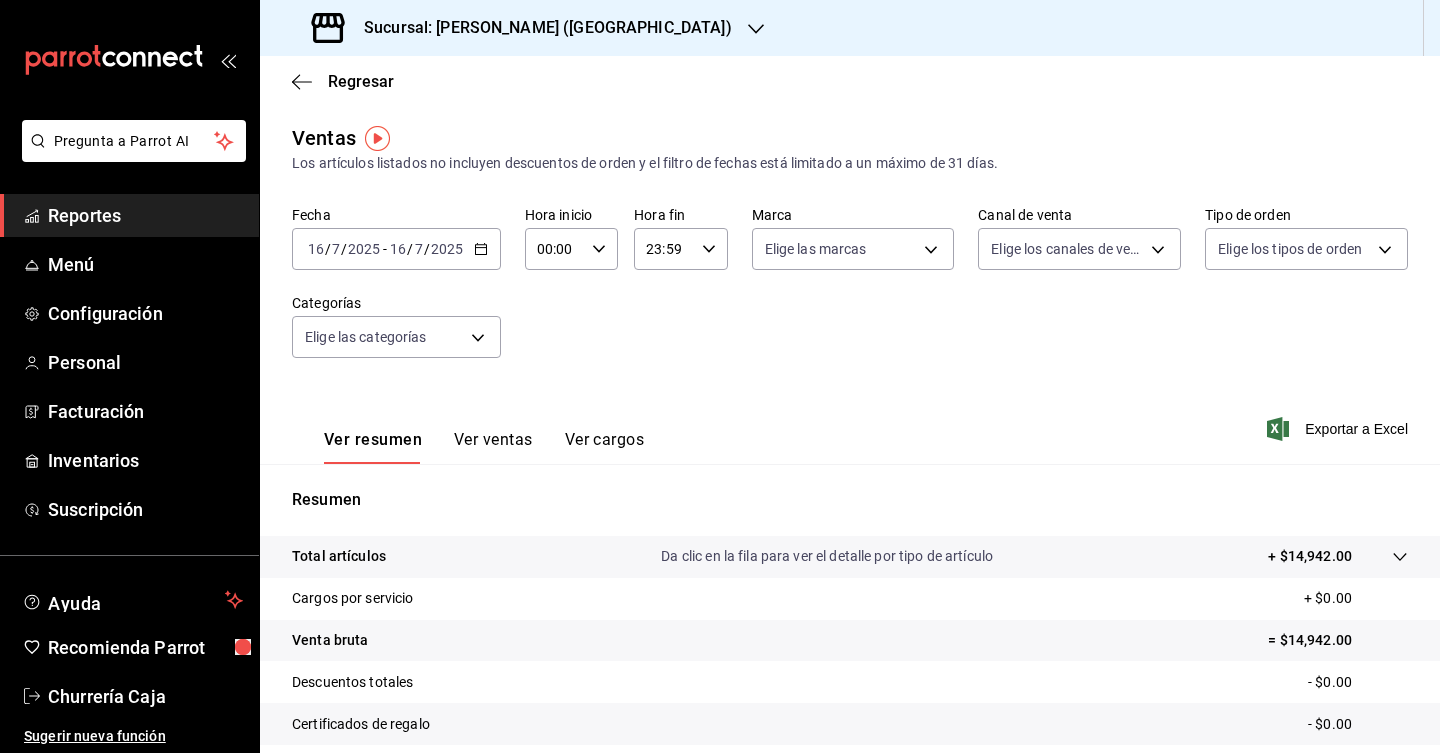 click 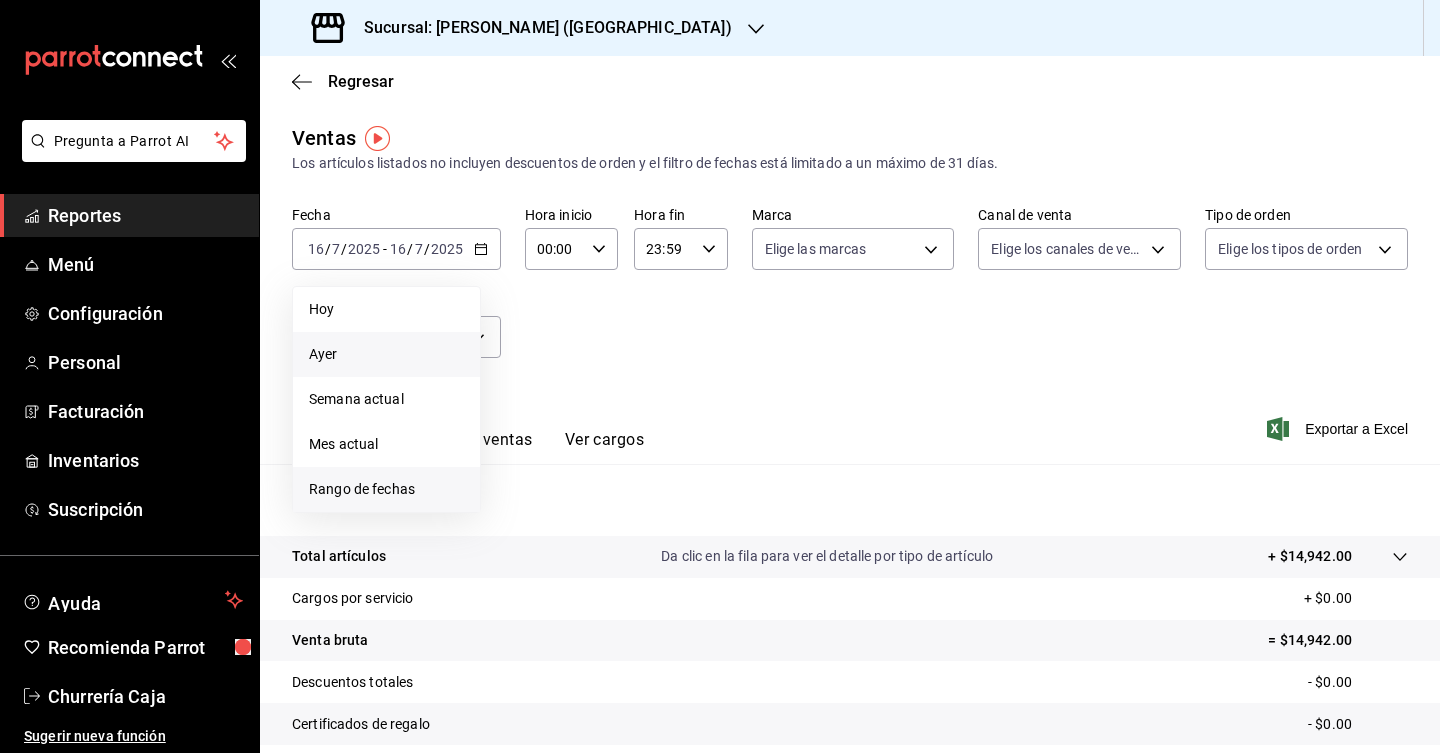 click on "Rango de fechas" at bounding box center (386, 489) 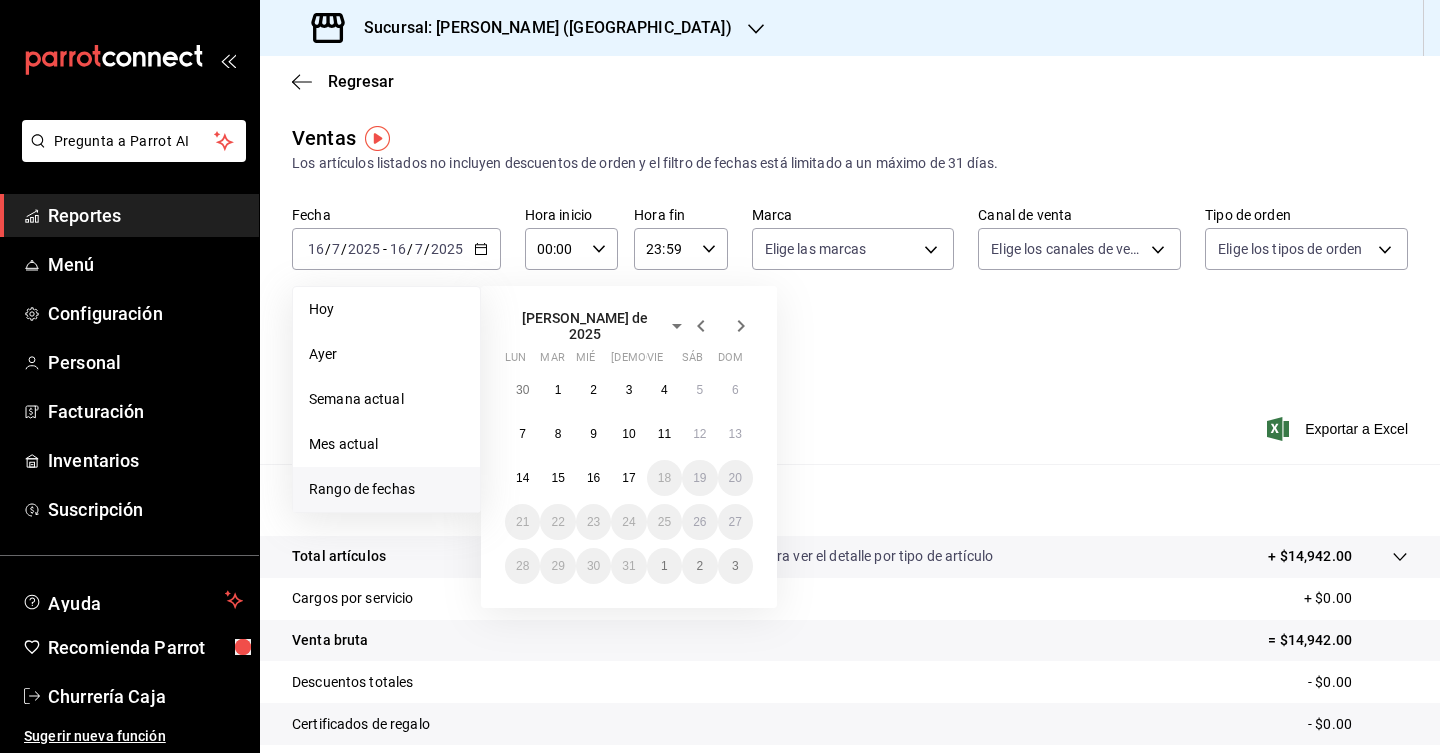 click 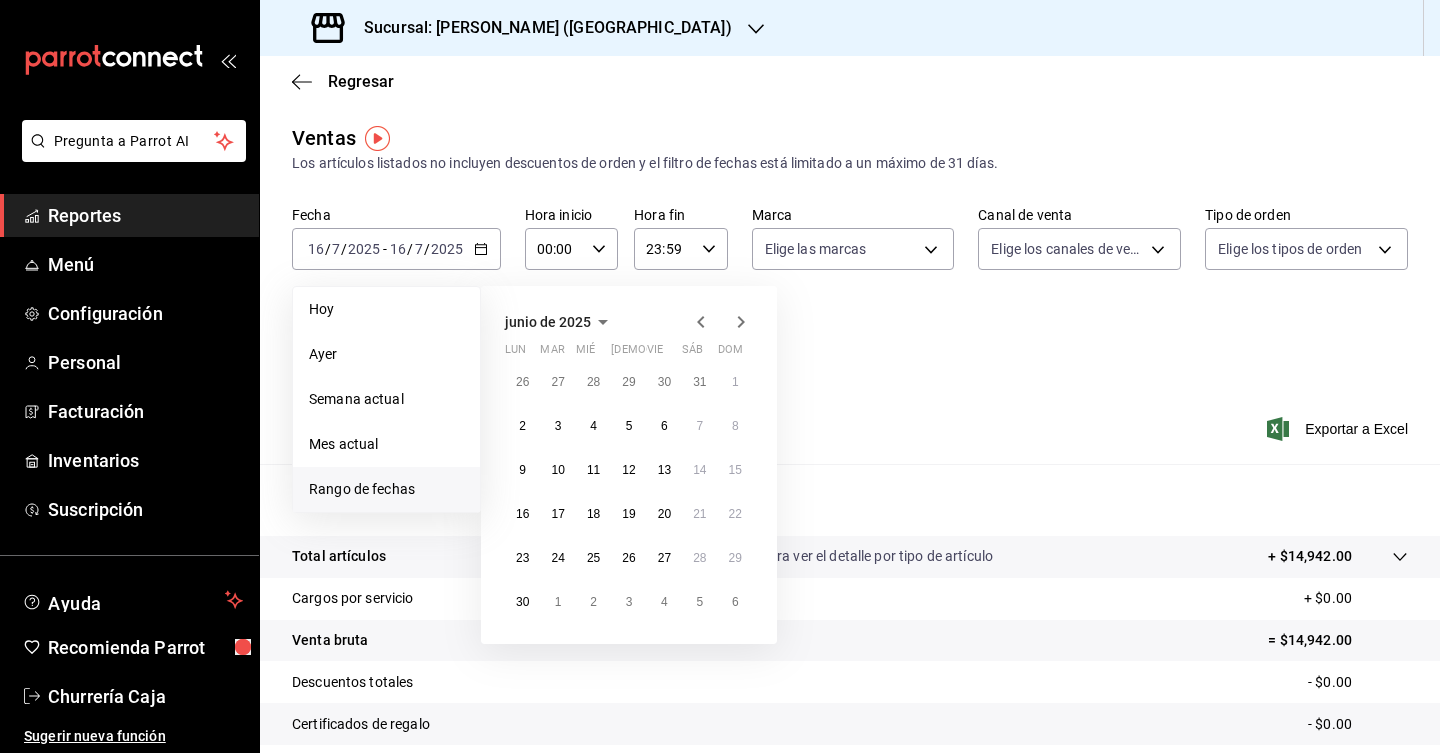 click 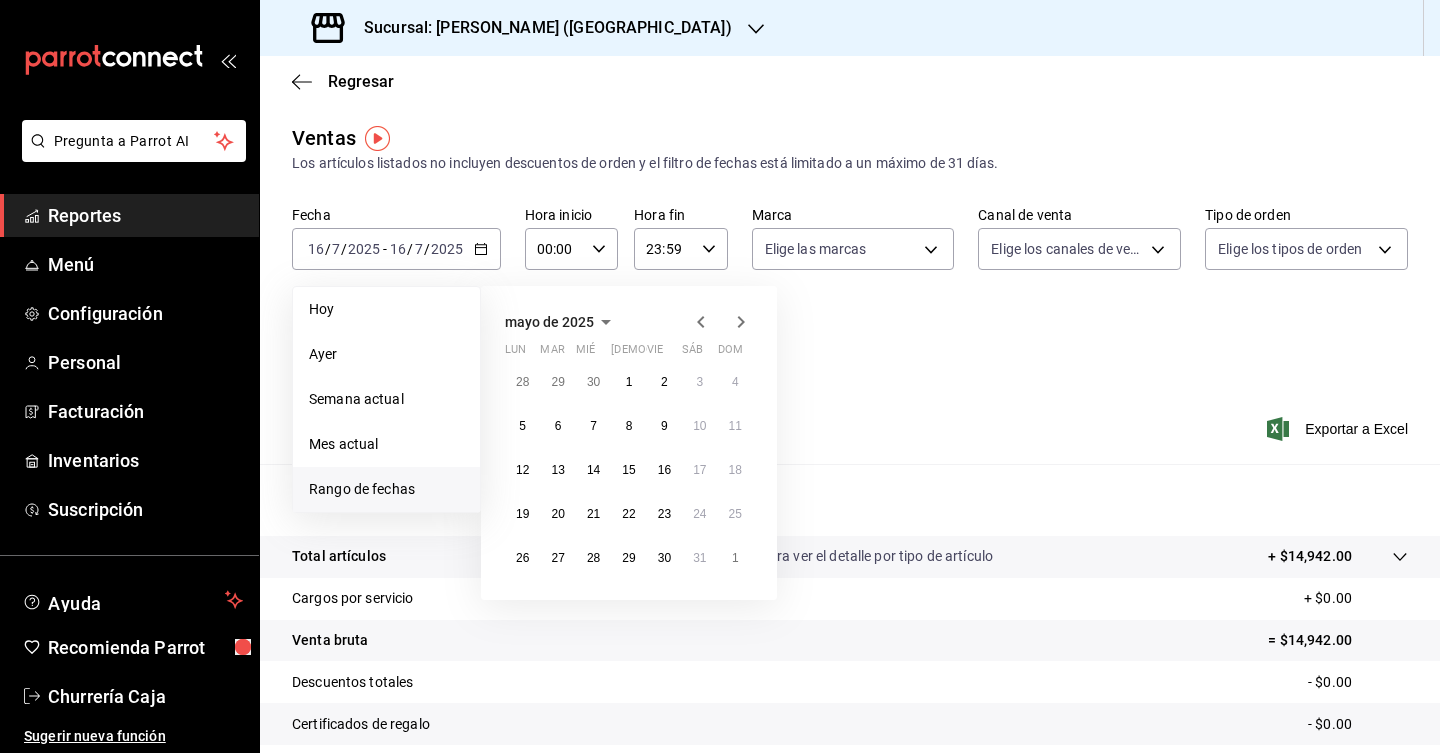click 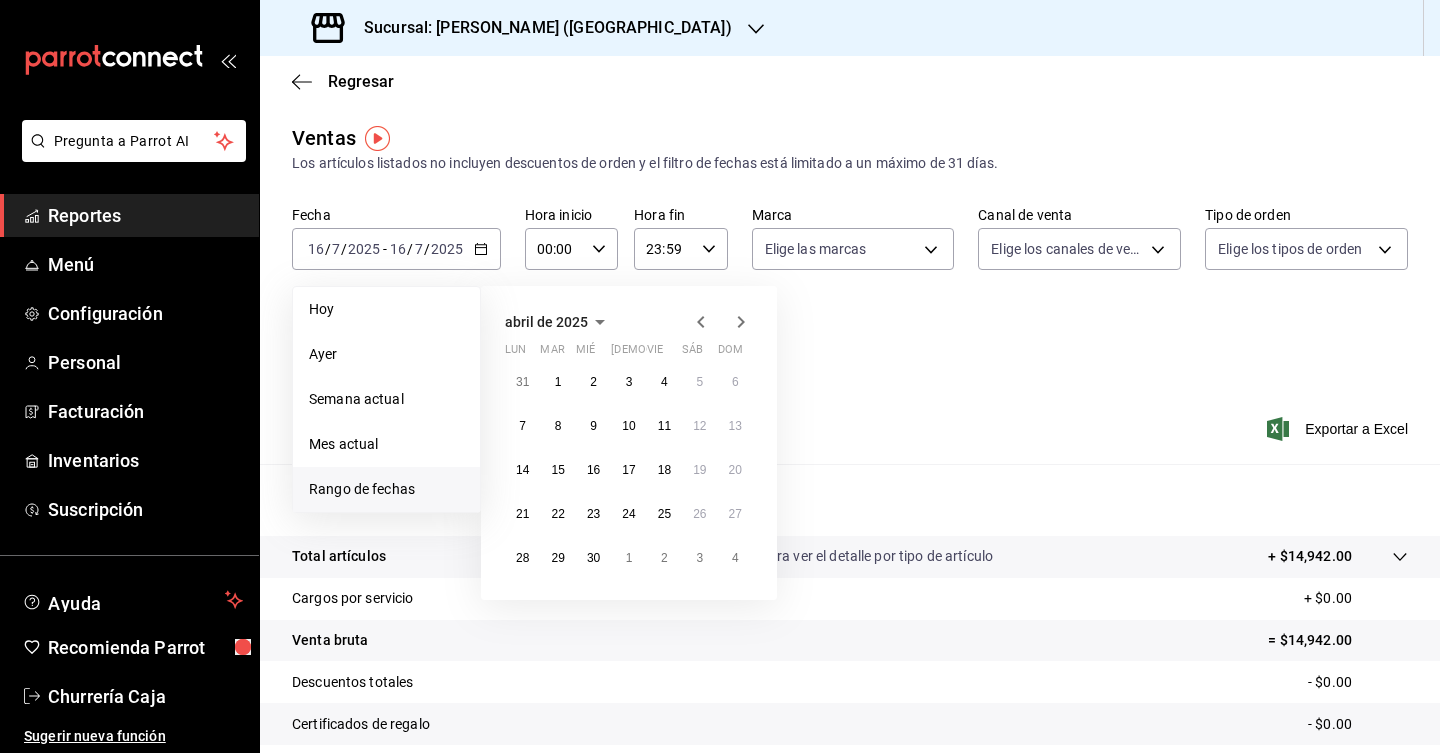 click 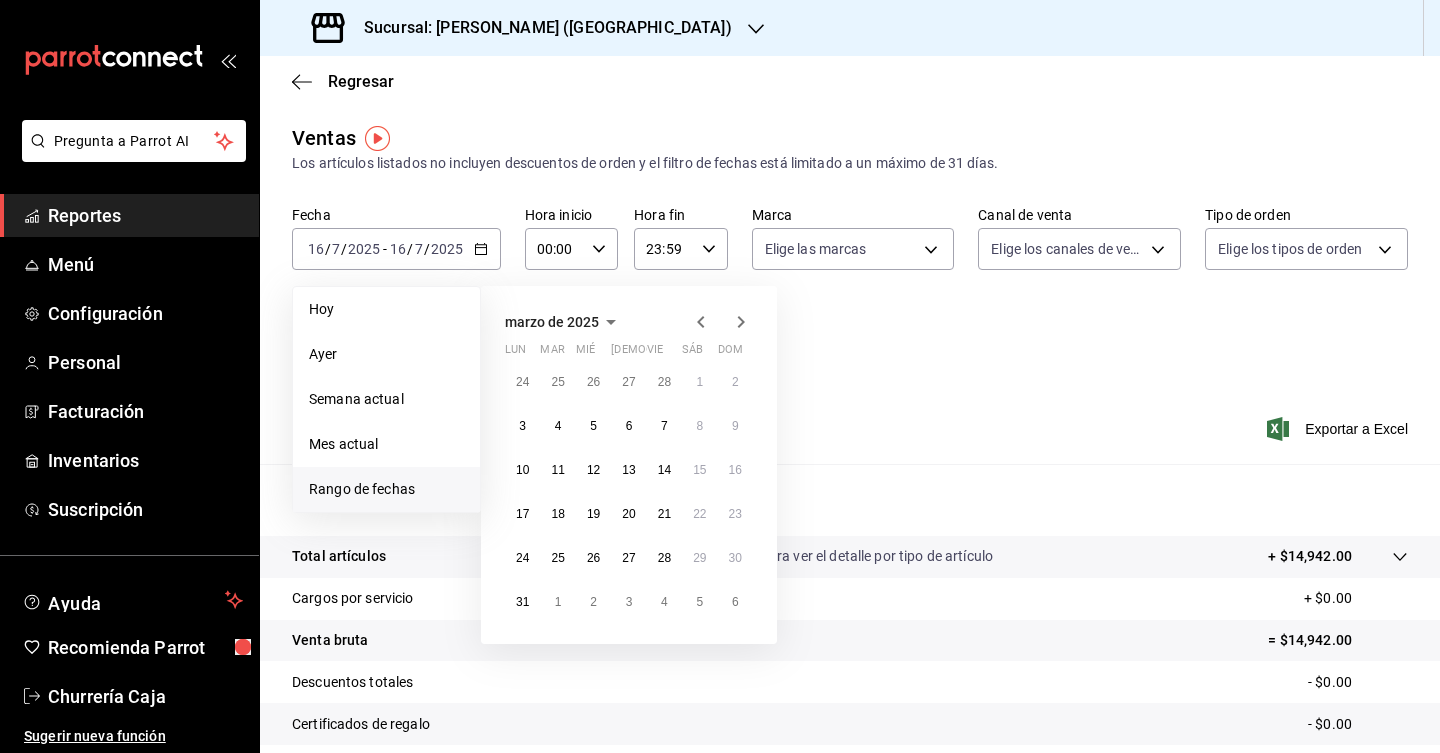 click 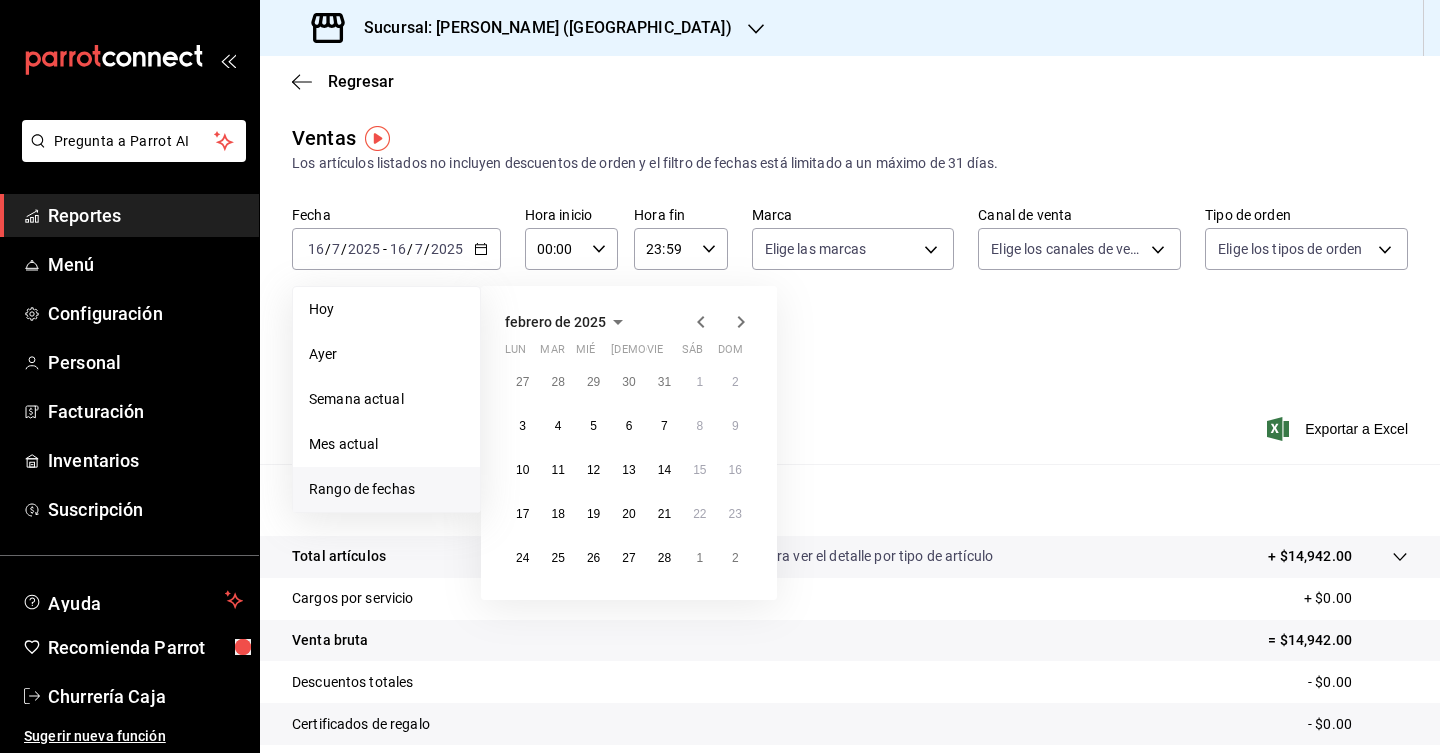 click 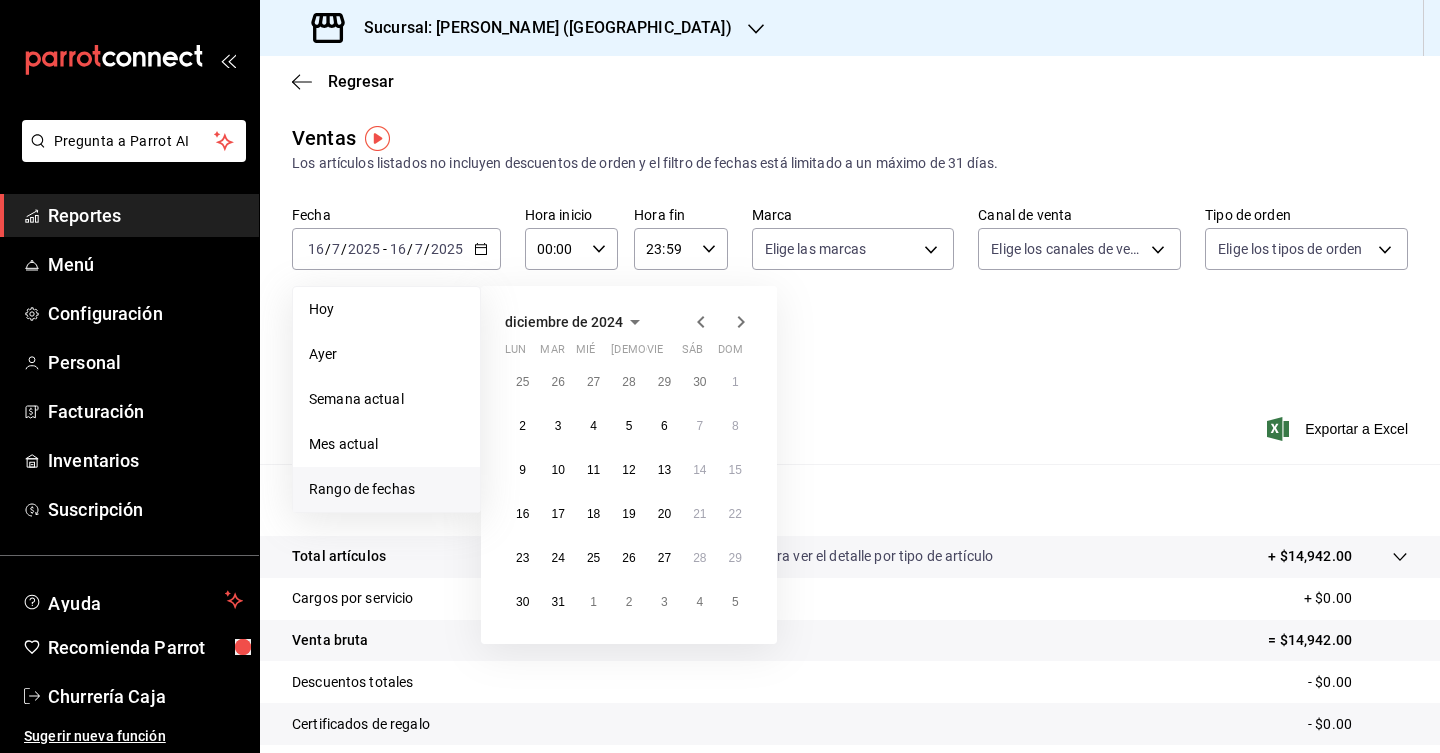 click 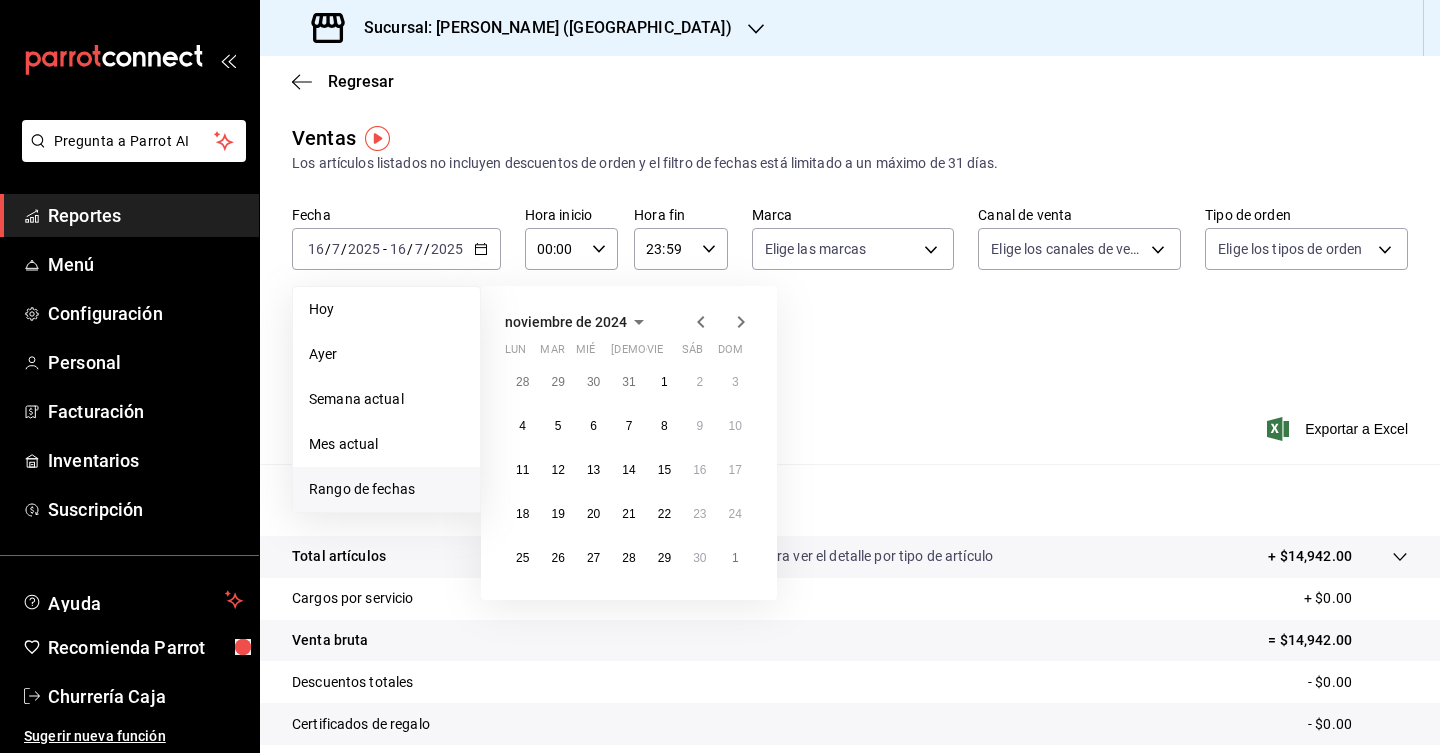 click 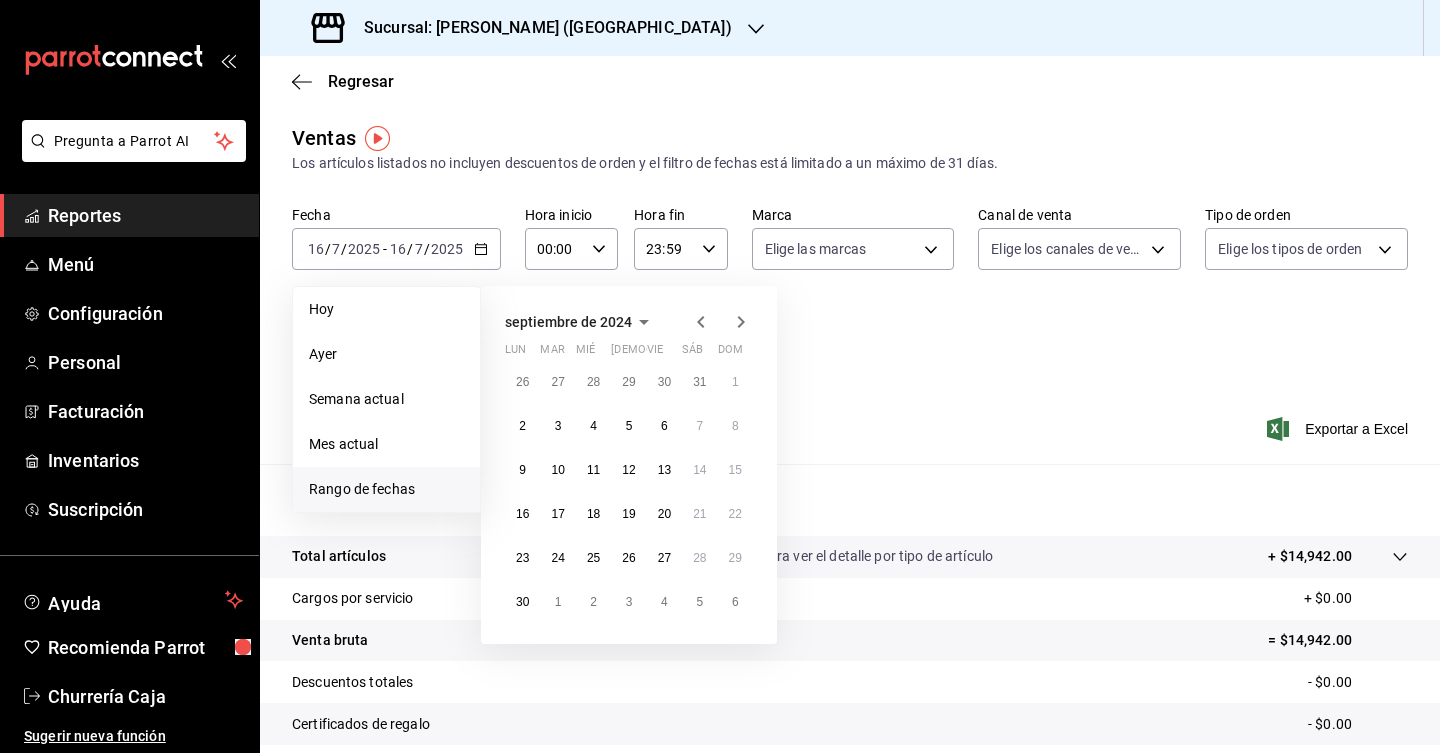 click 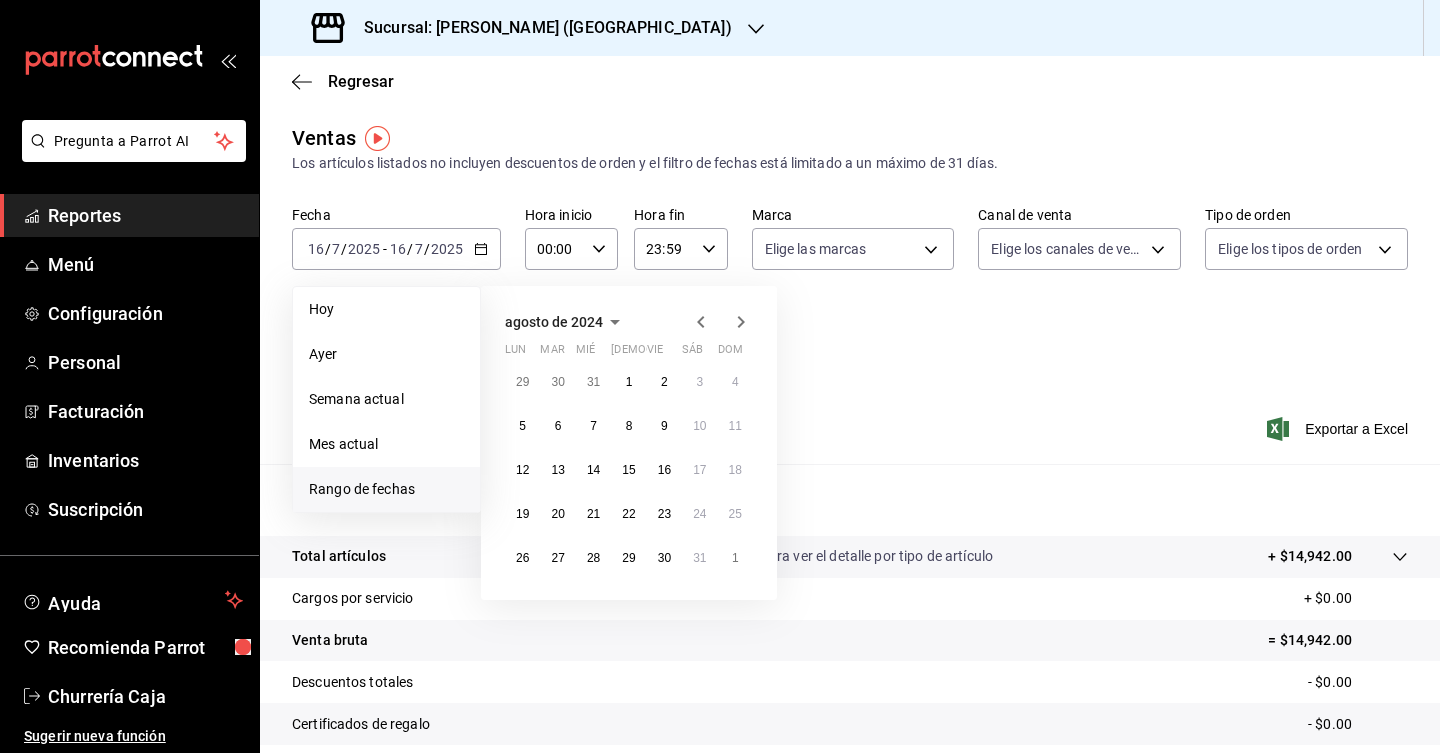 click 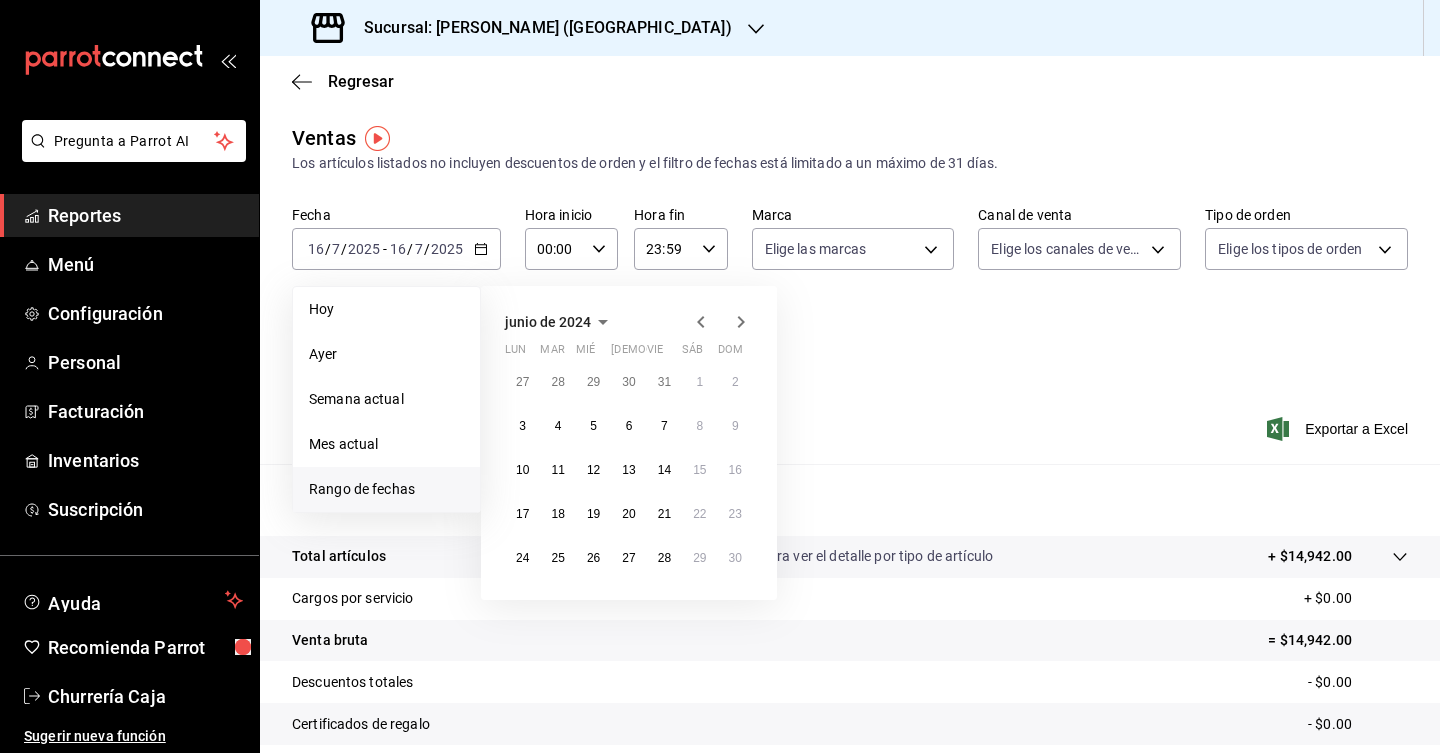 click 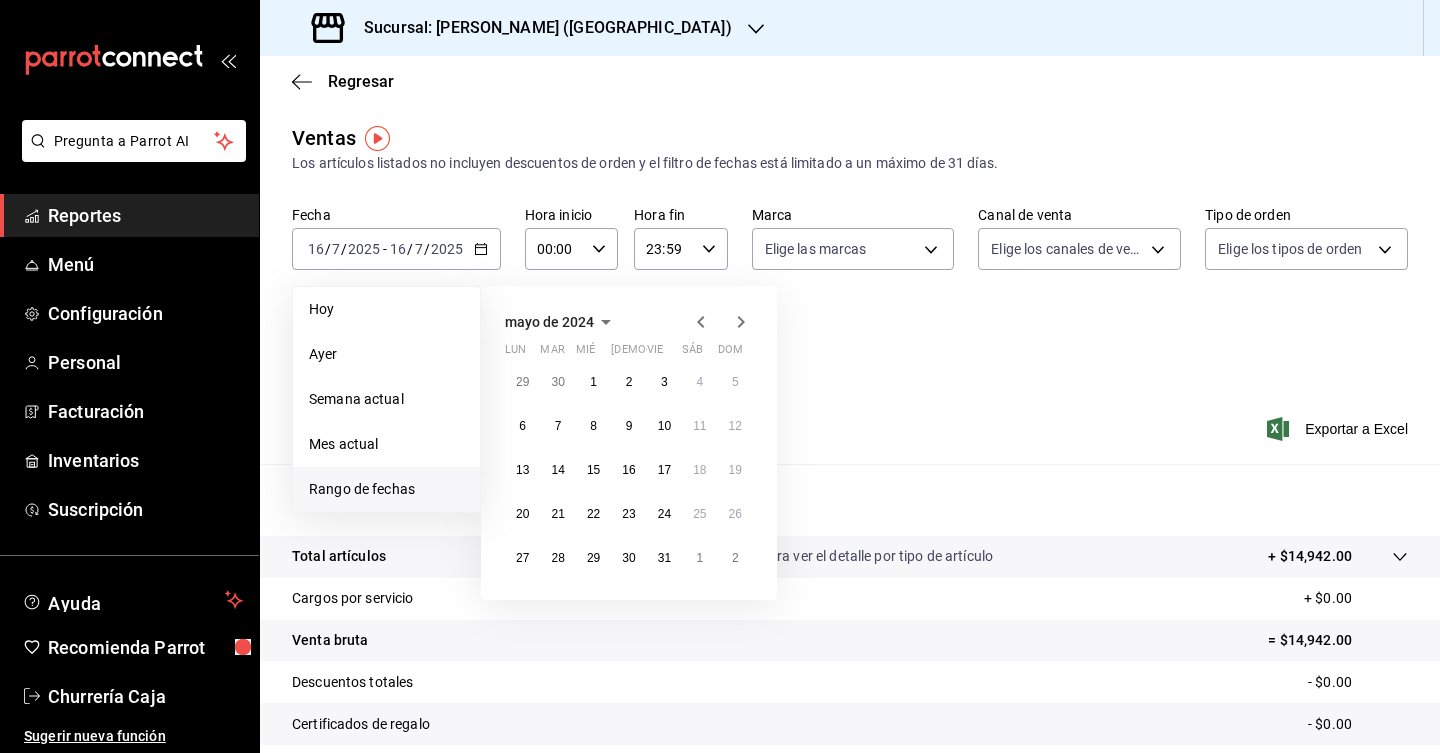 click 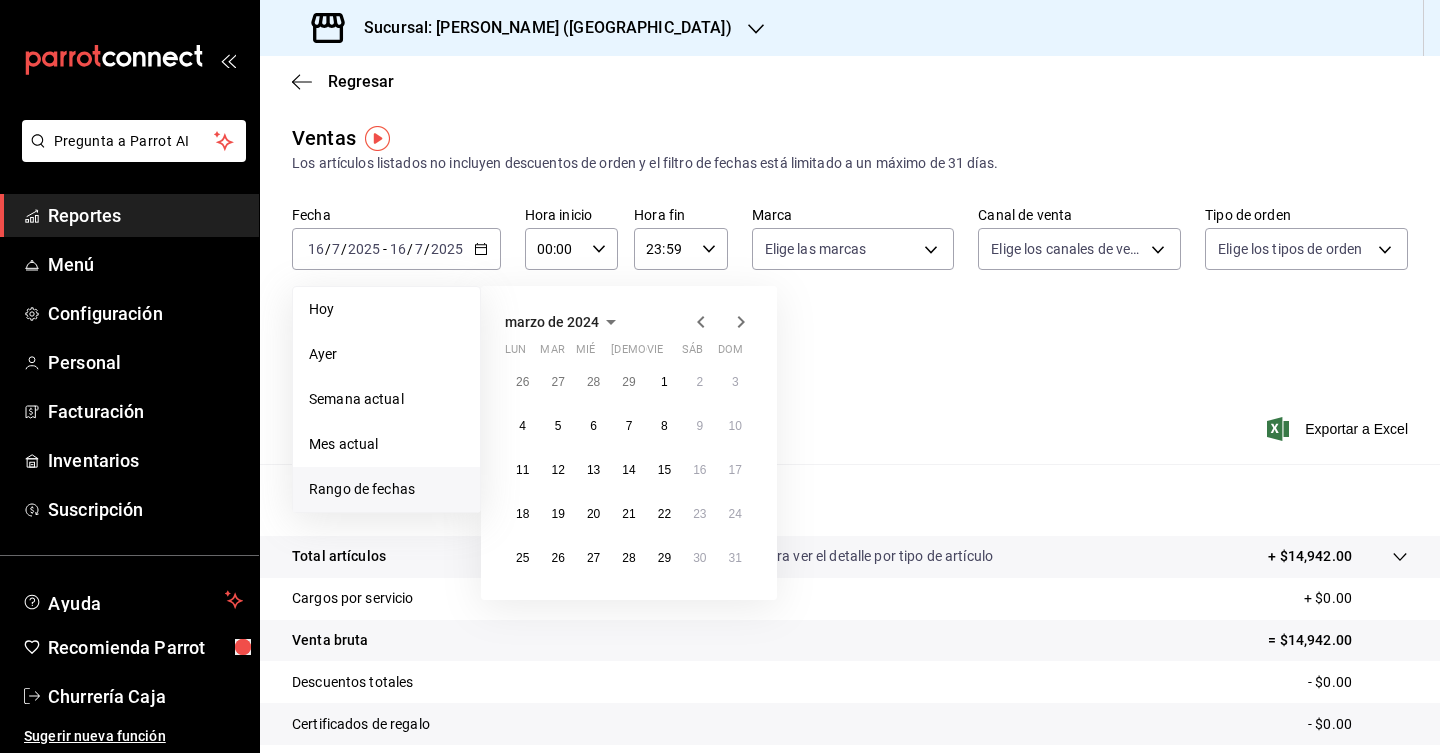click 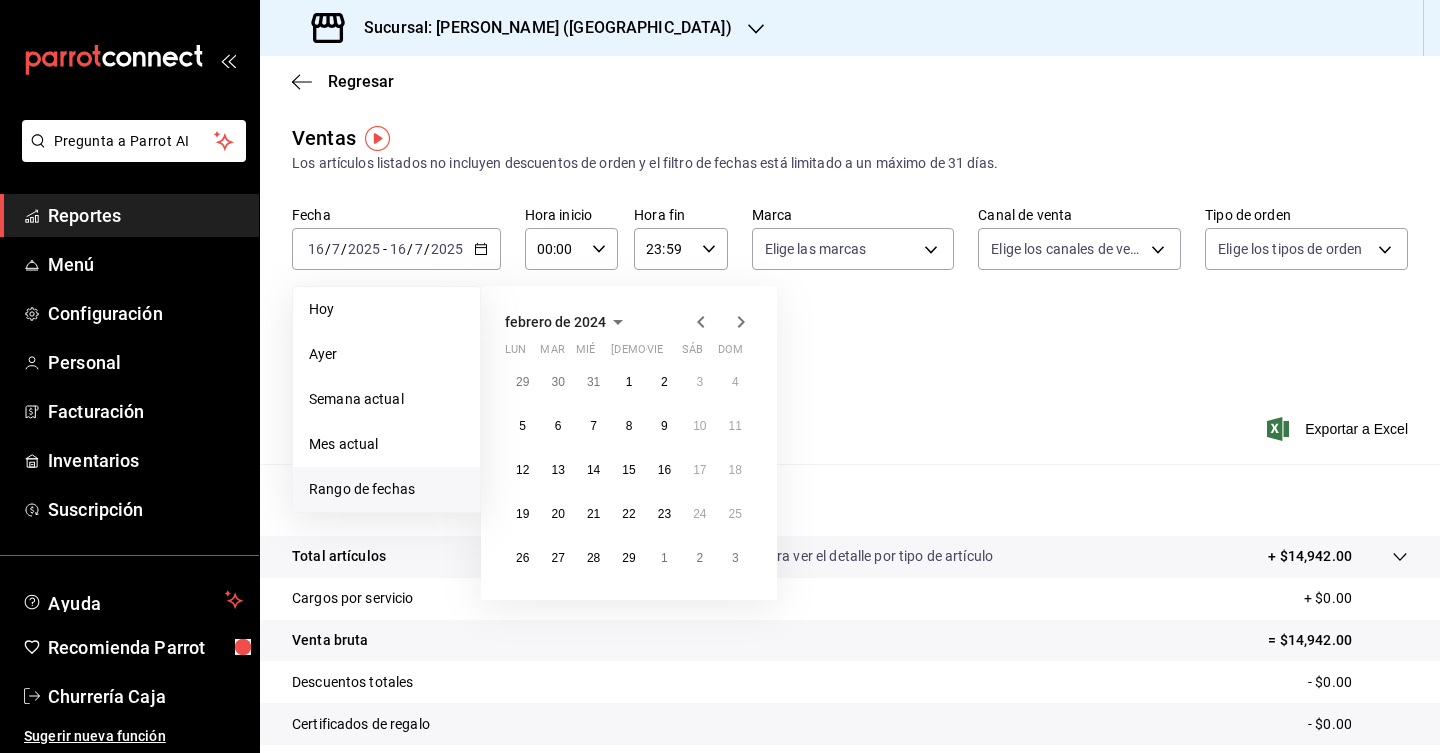 click 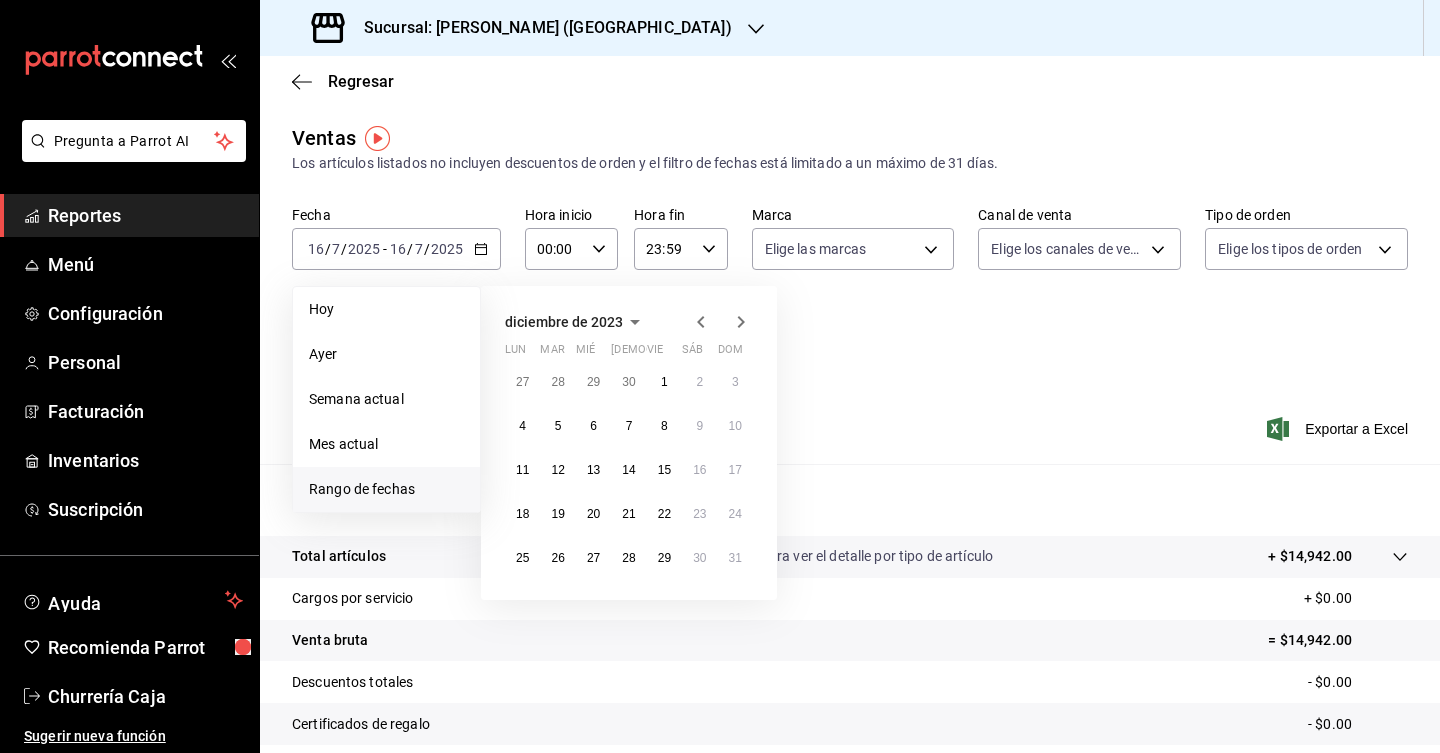 click 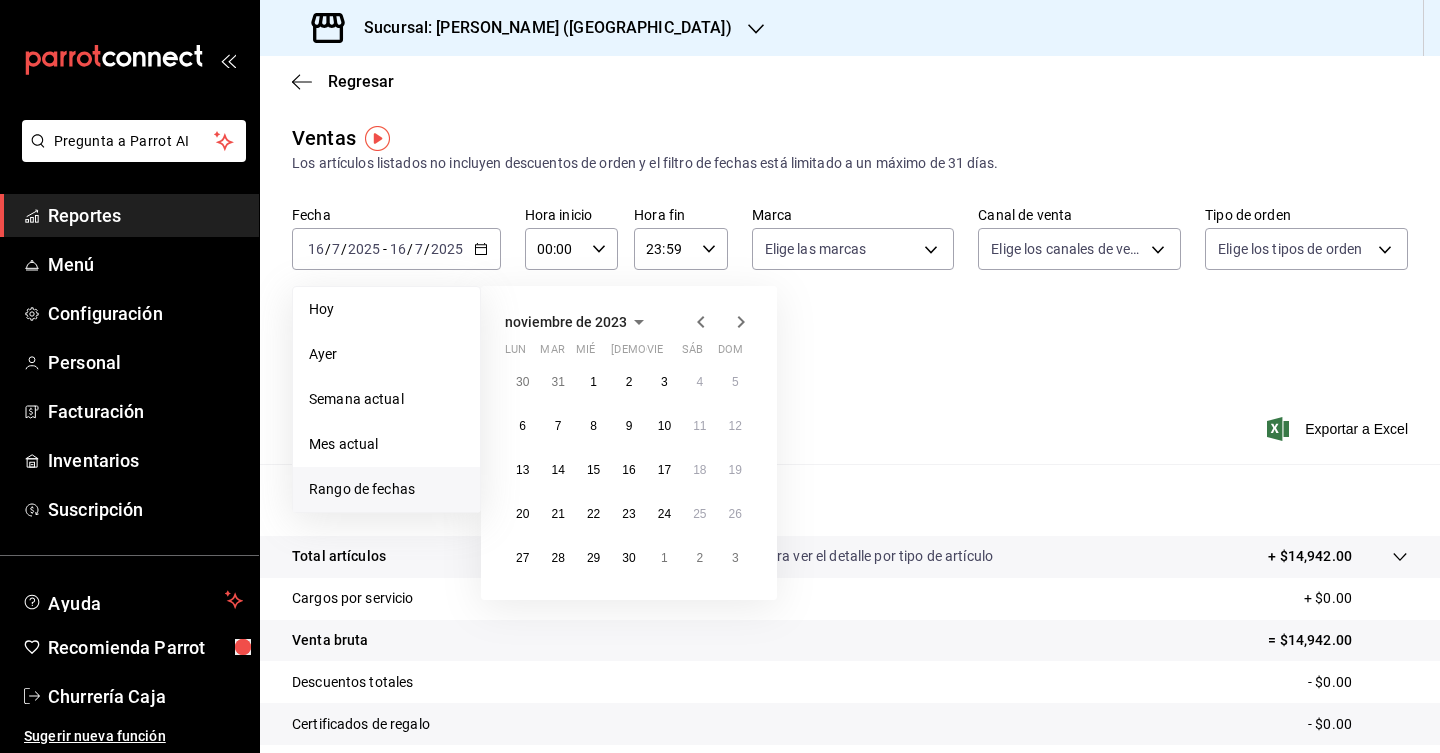 click 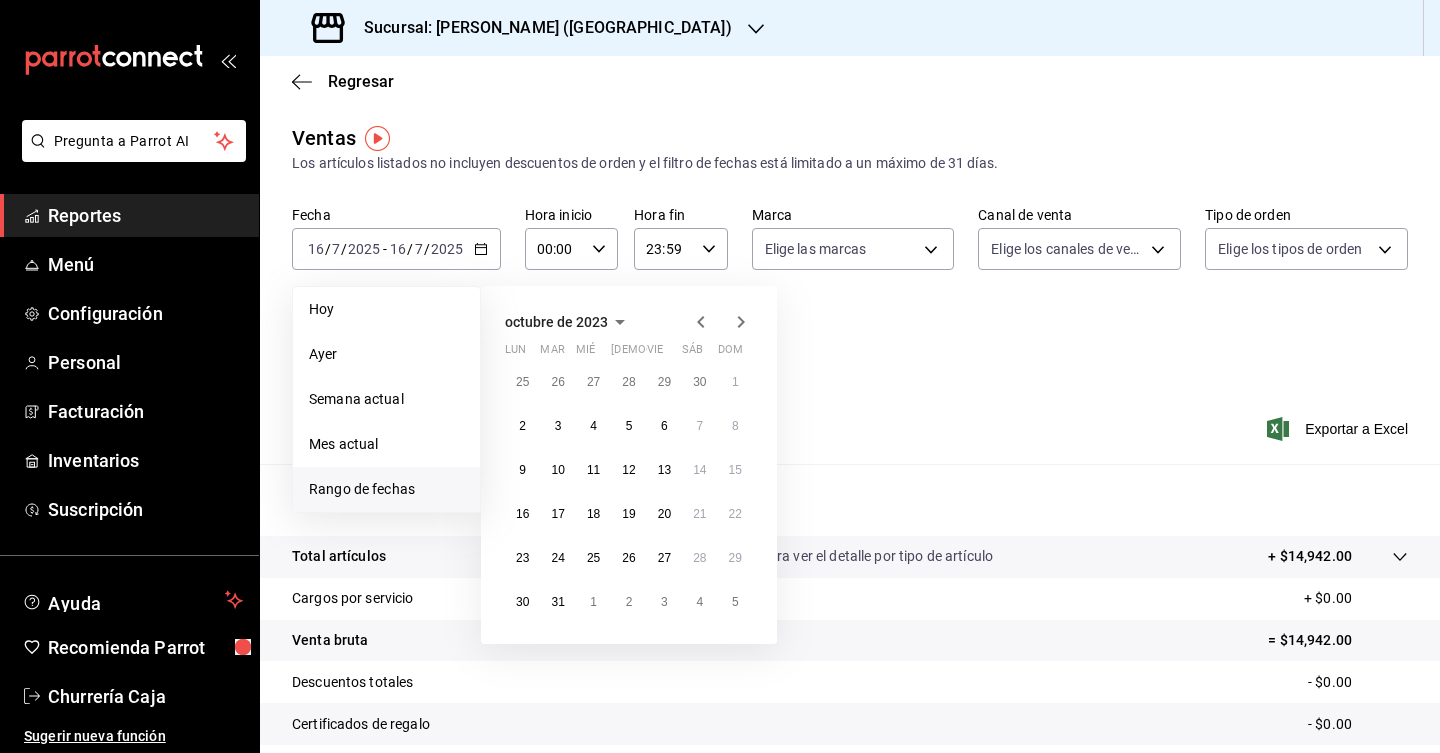 click 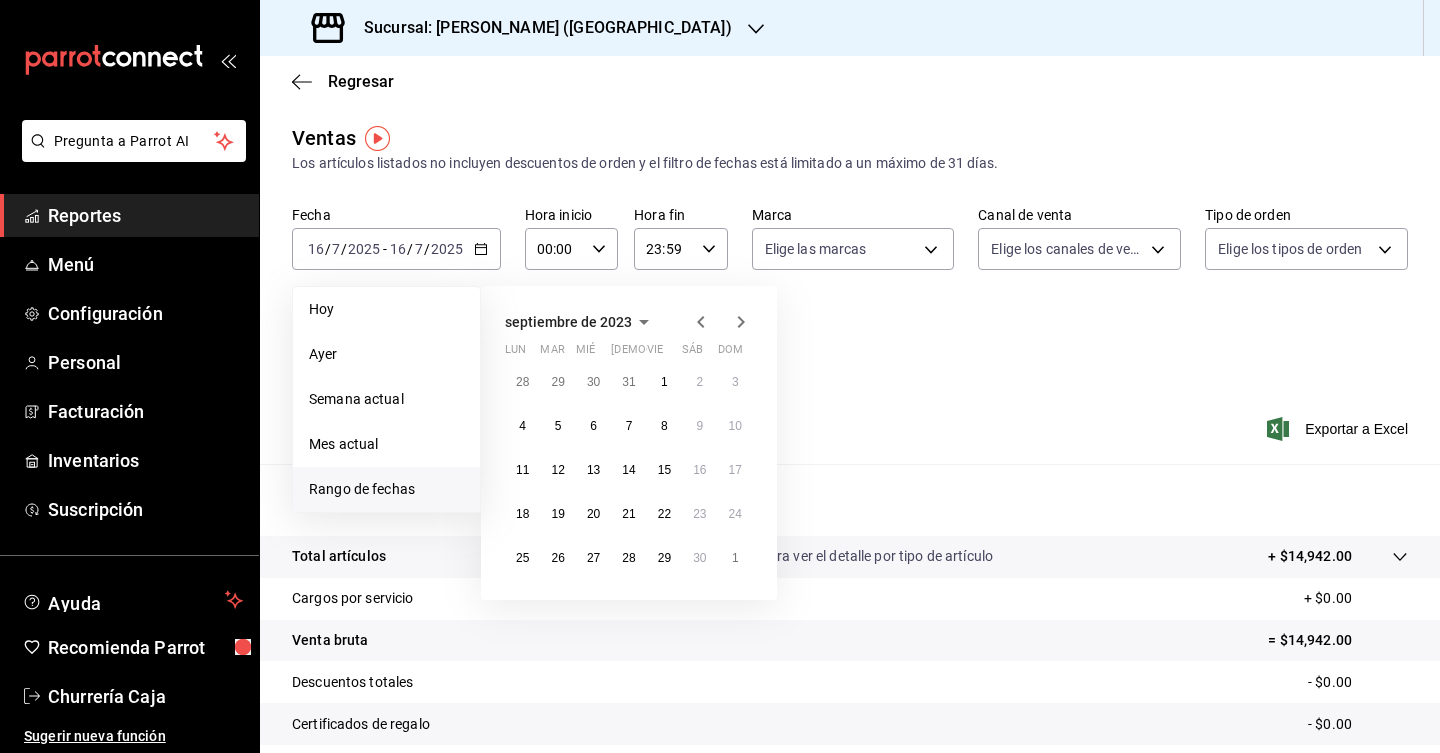click 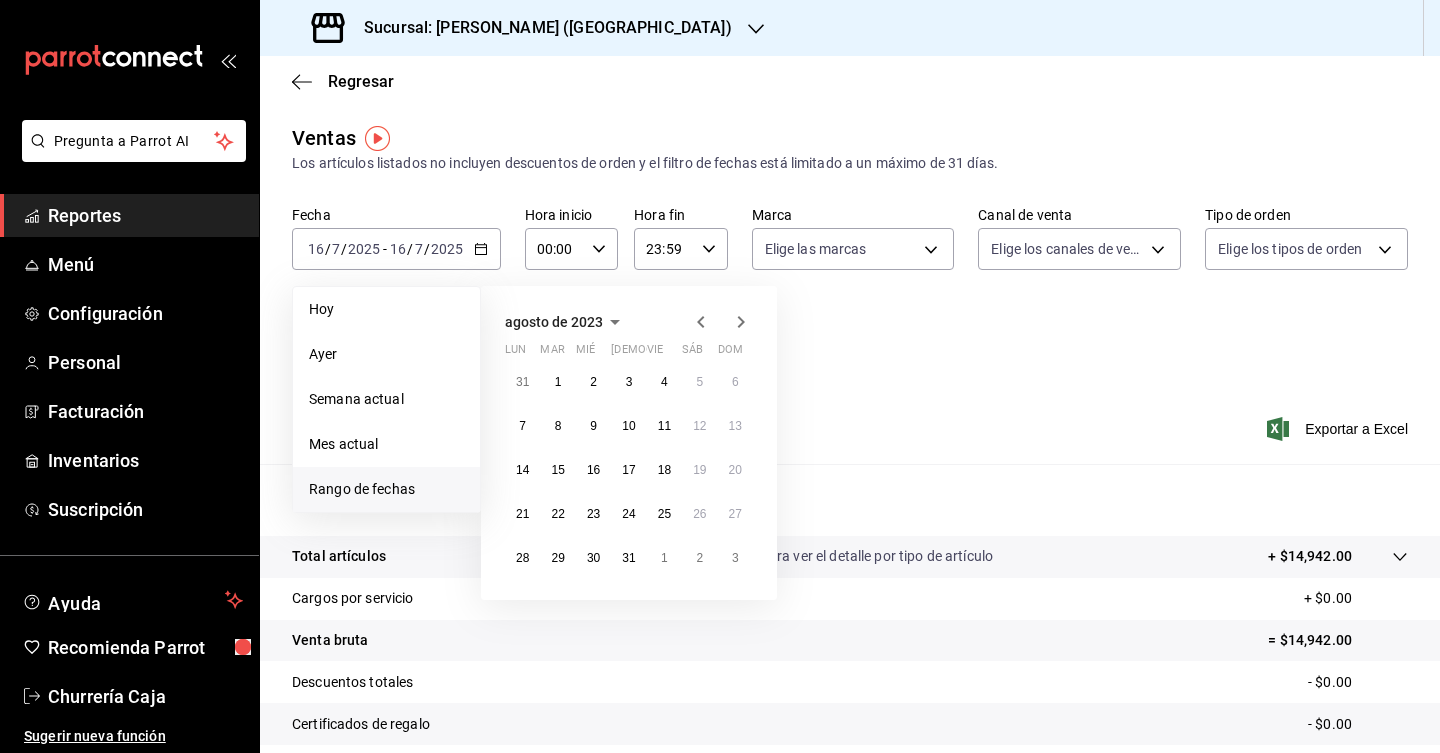 click 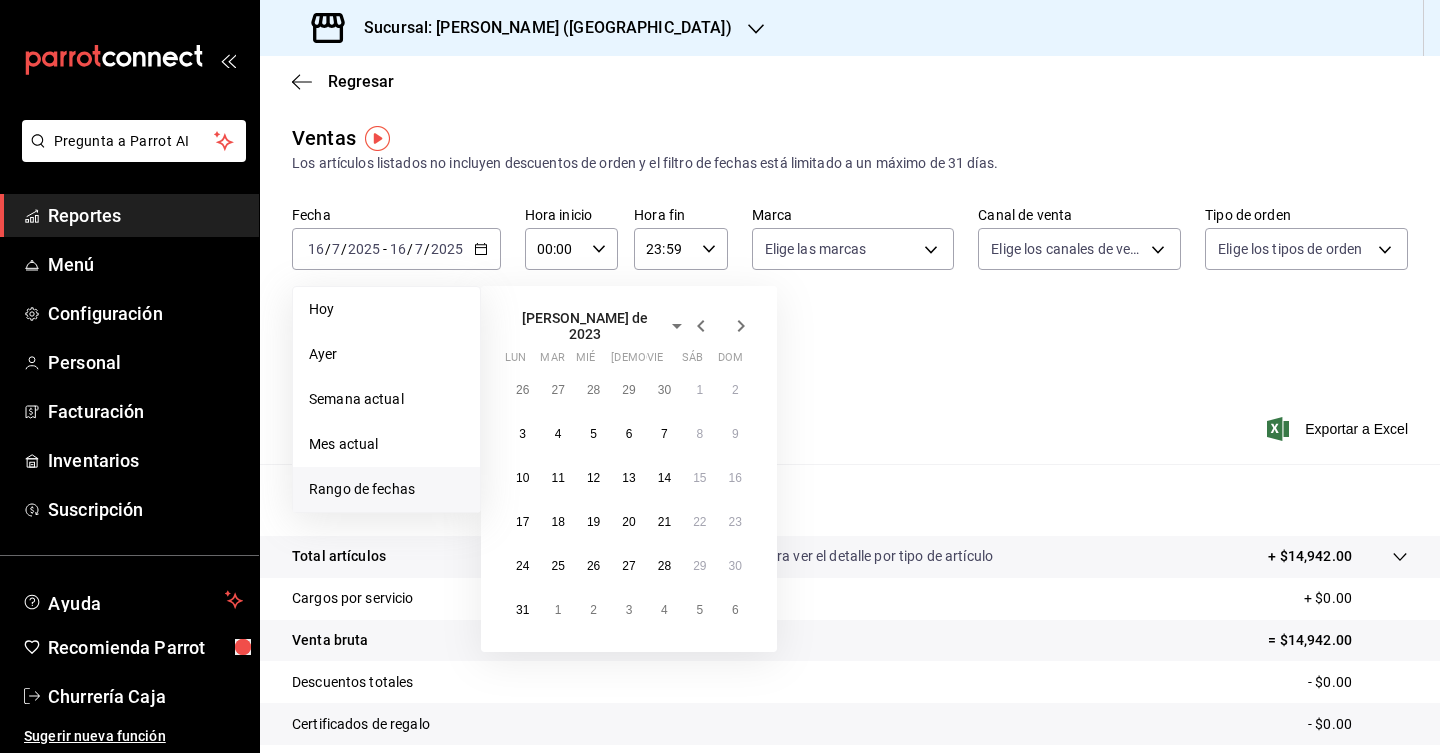 click 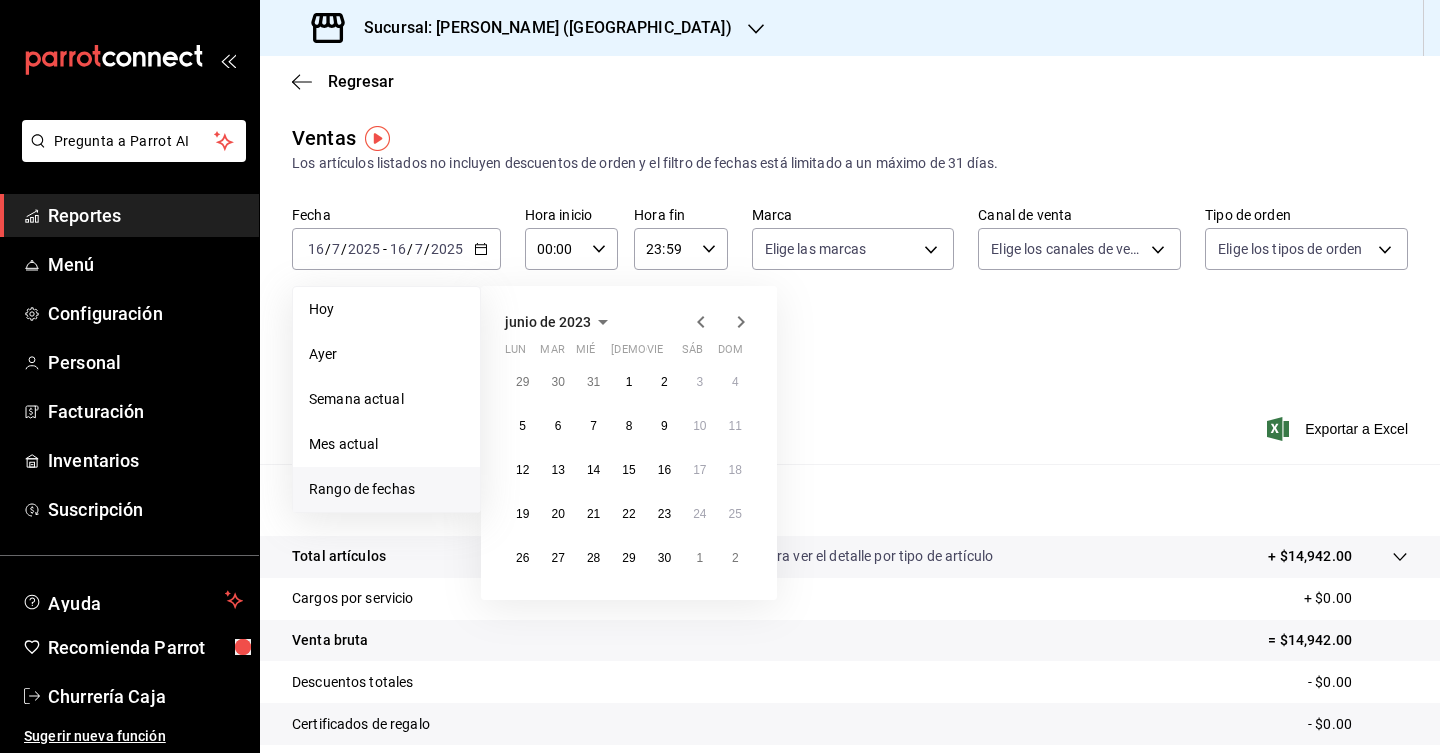 click 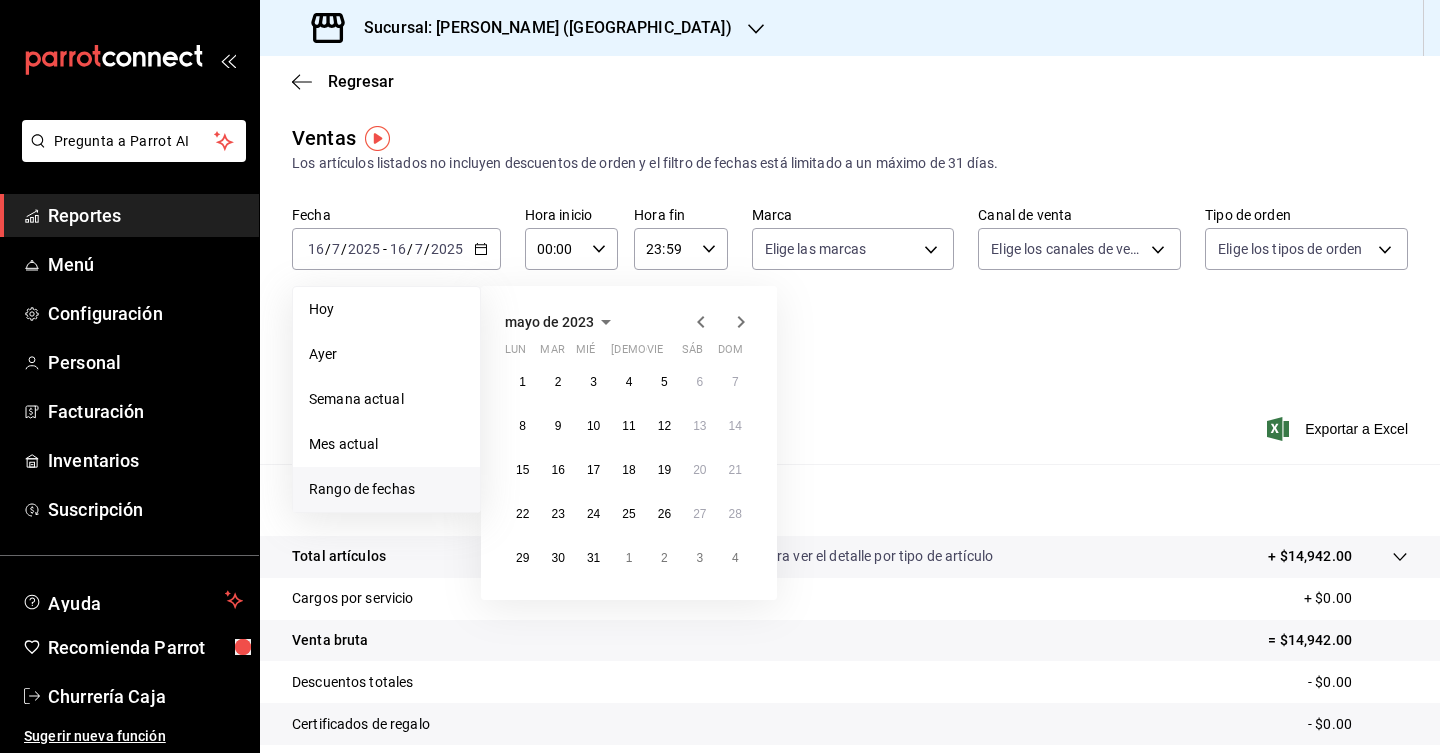 click 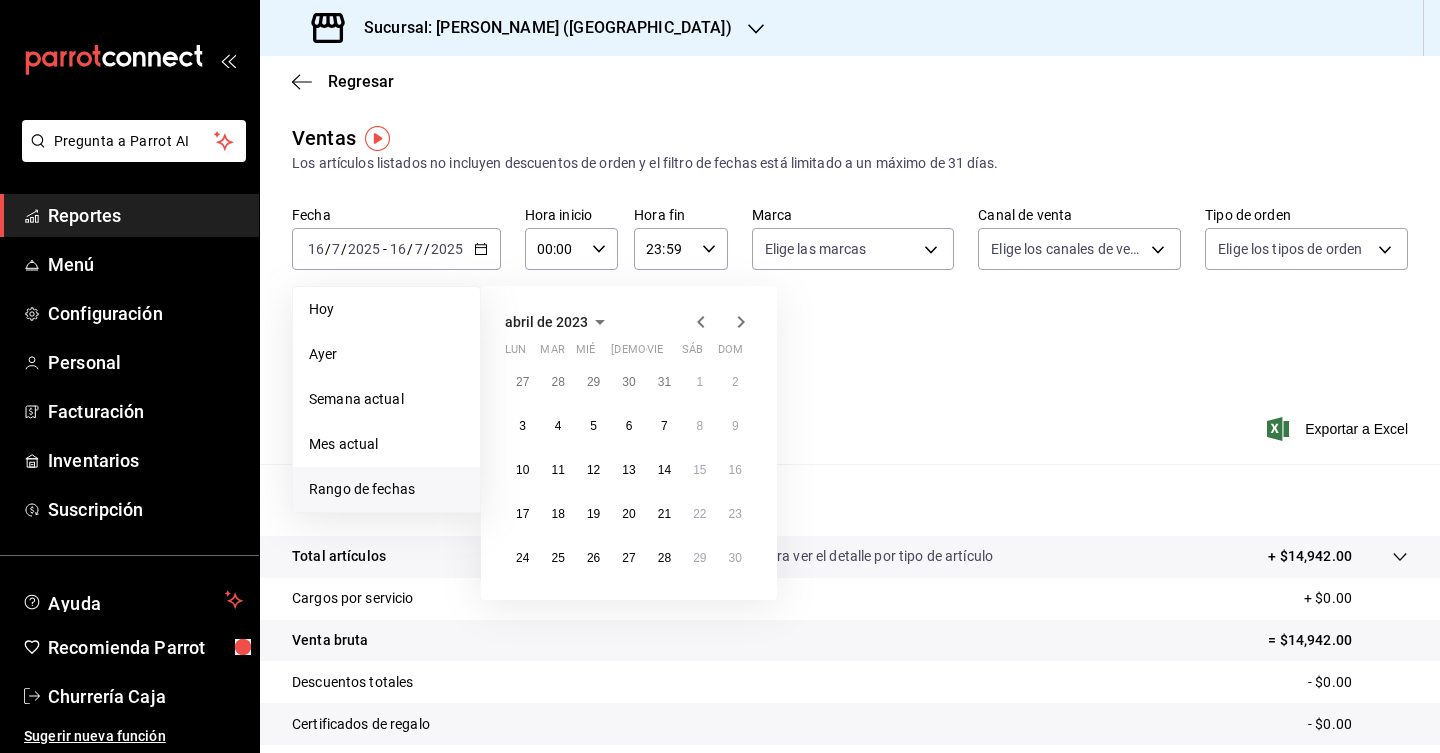 click 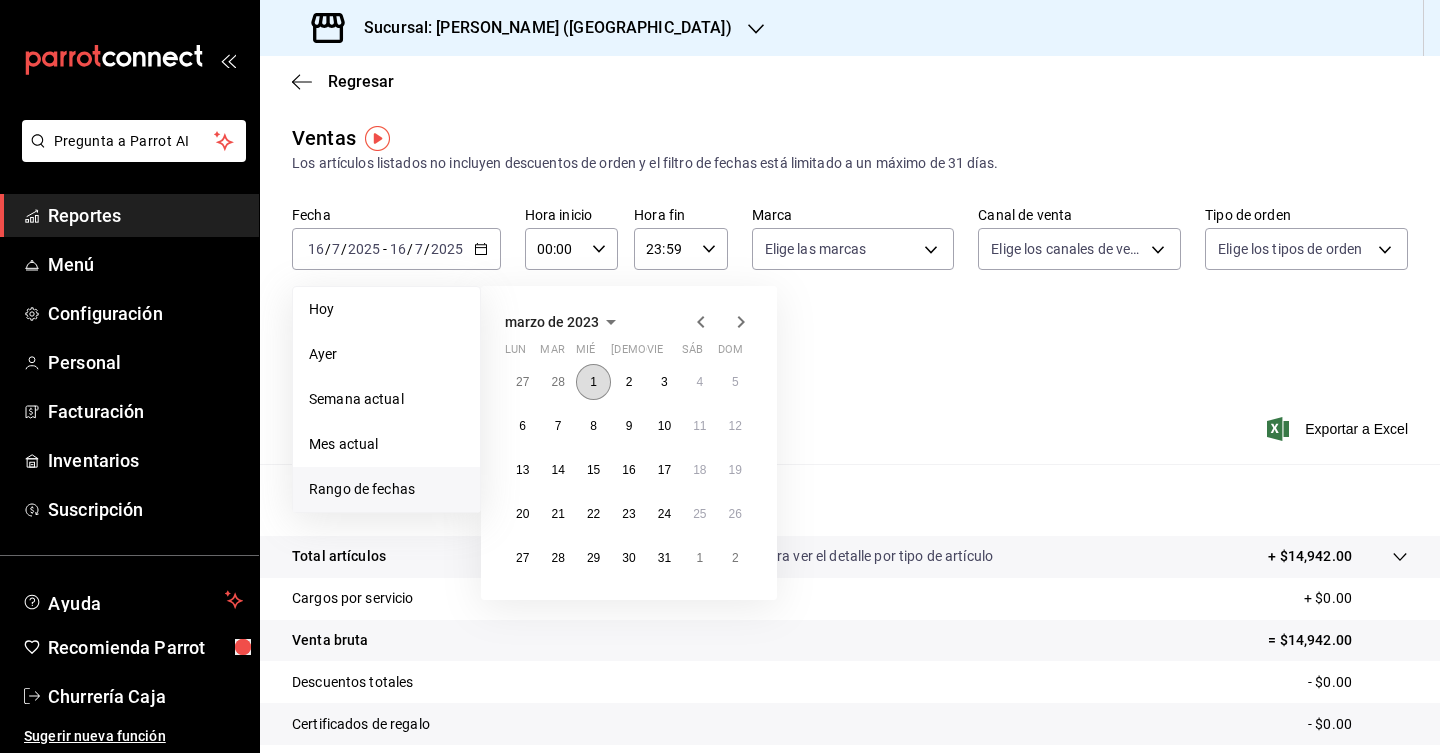 click on "1" at bounding box center (593, 382) 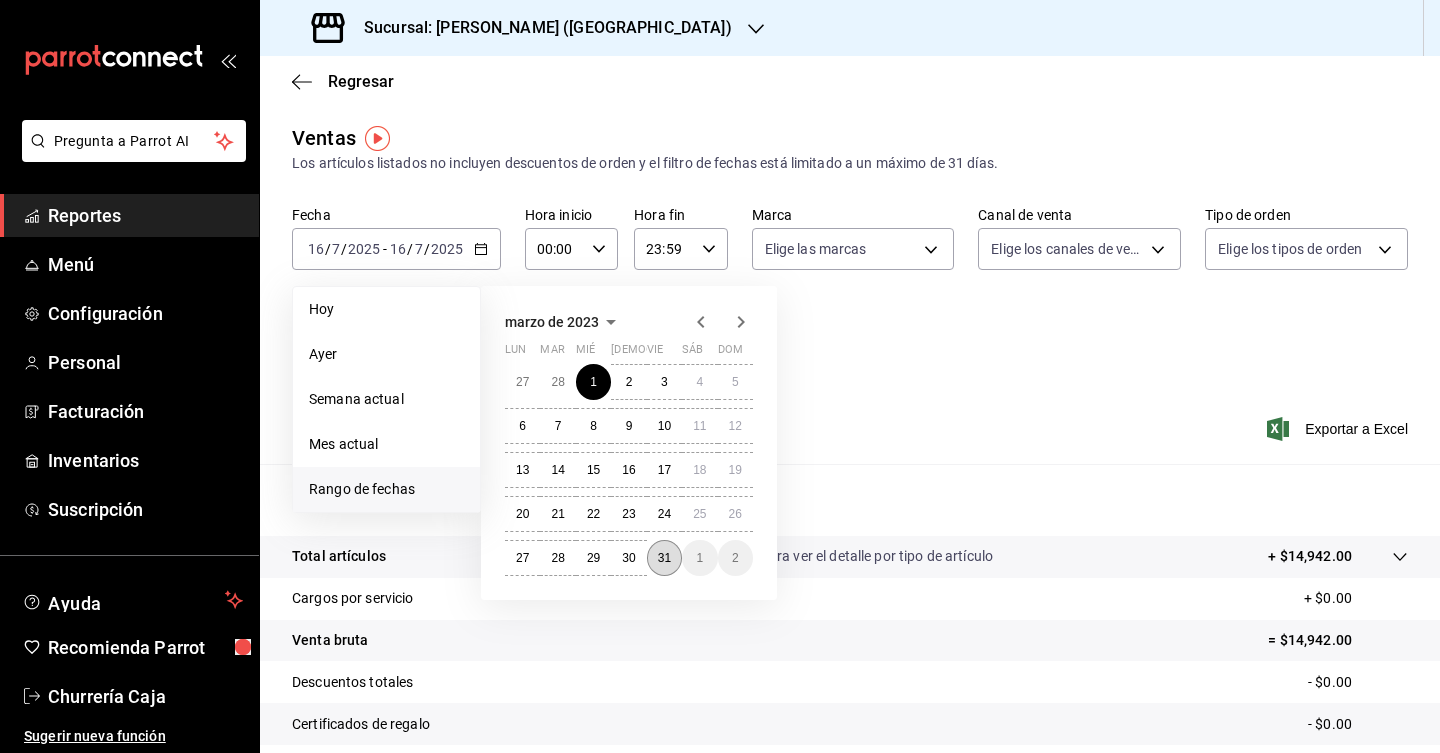 click on "31" at bounding box center (664, 558) 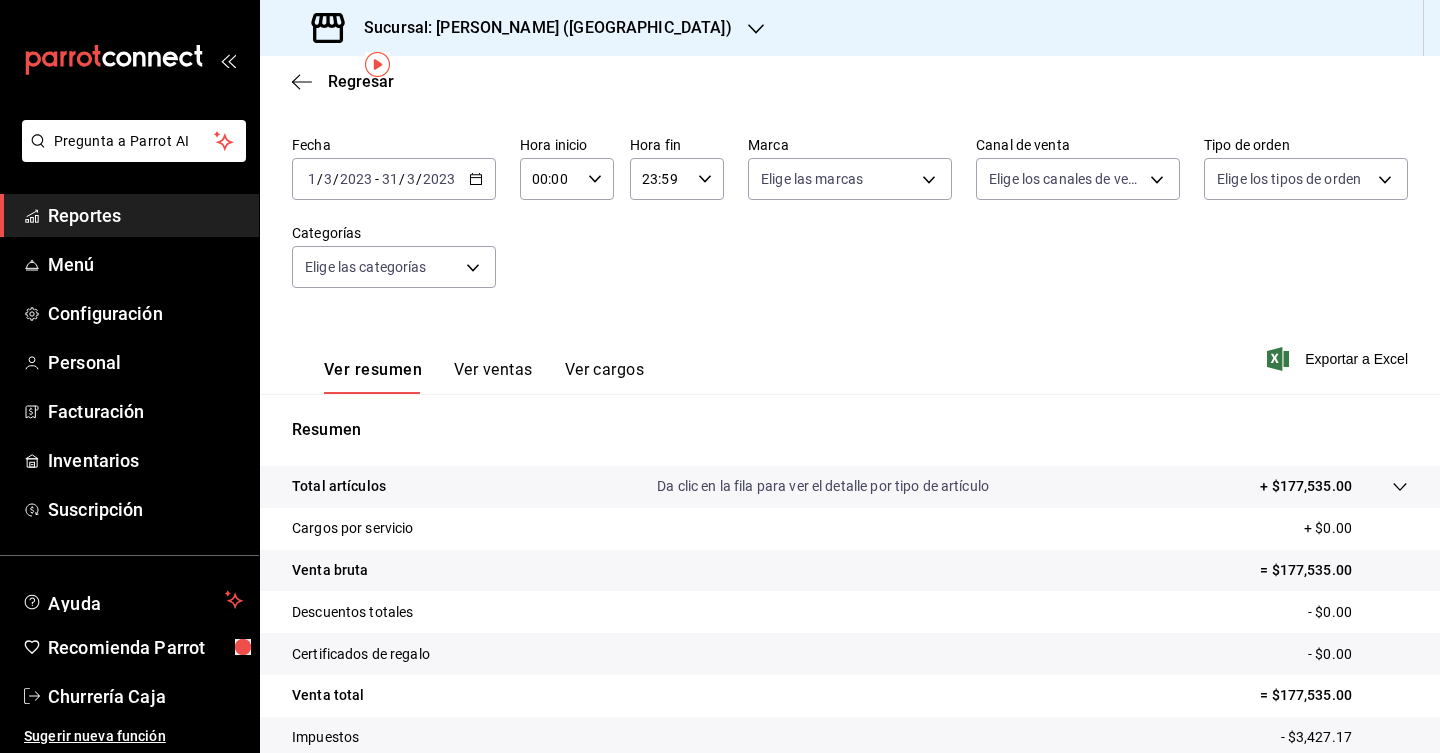 scroll, scrollTop: 62, scrollLeft: 0, axis: vertical 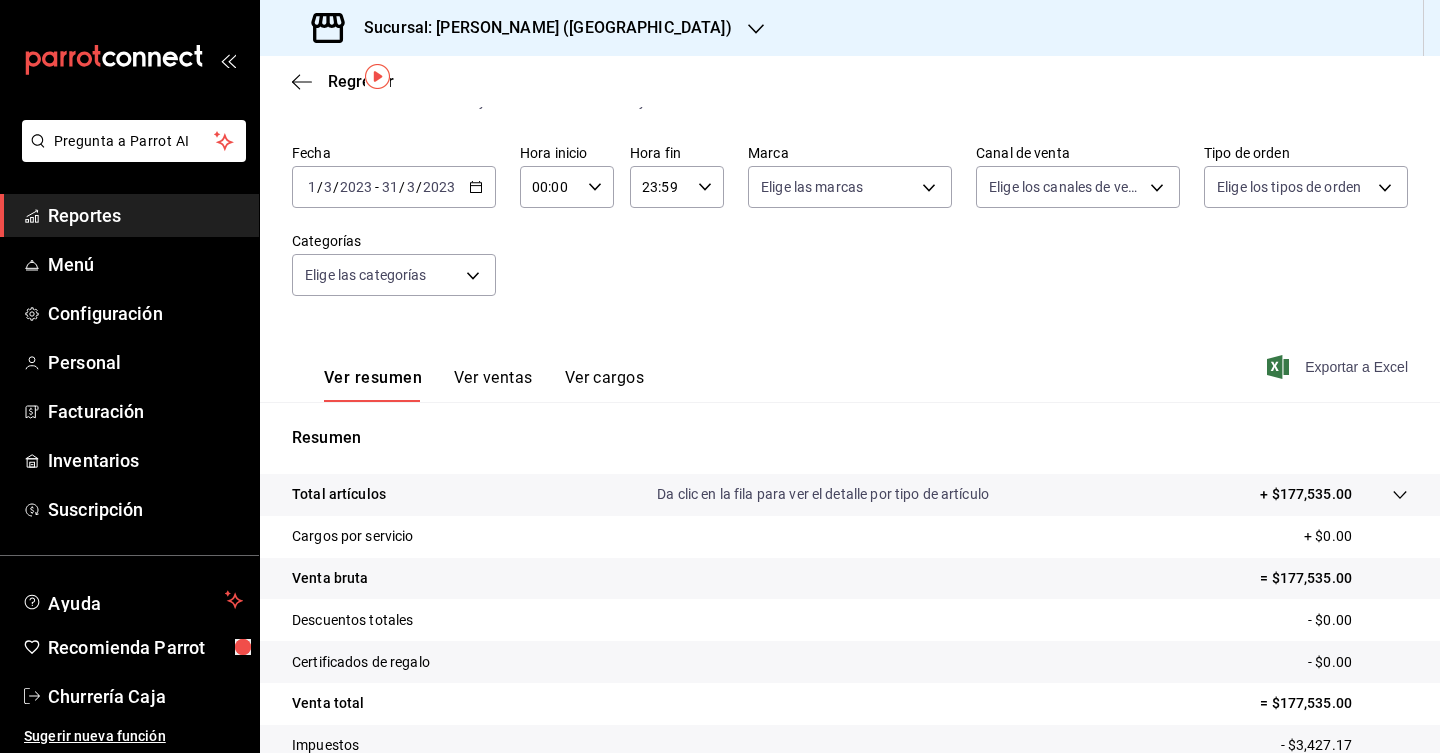 click 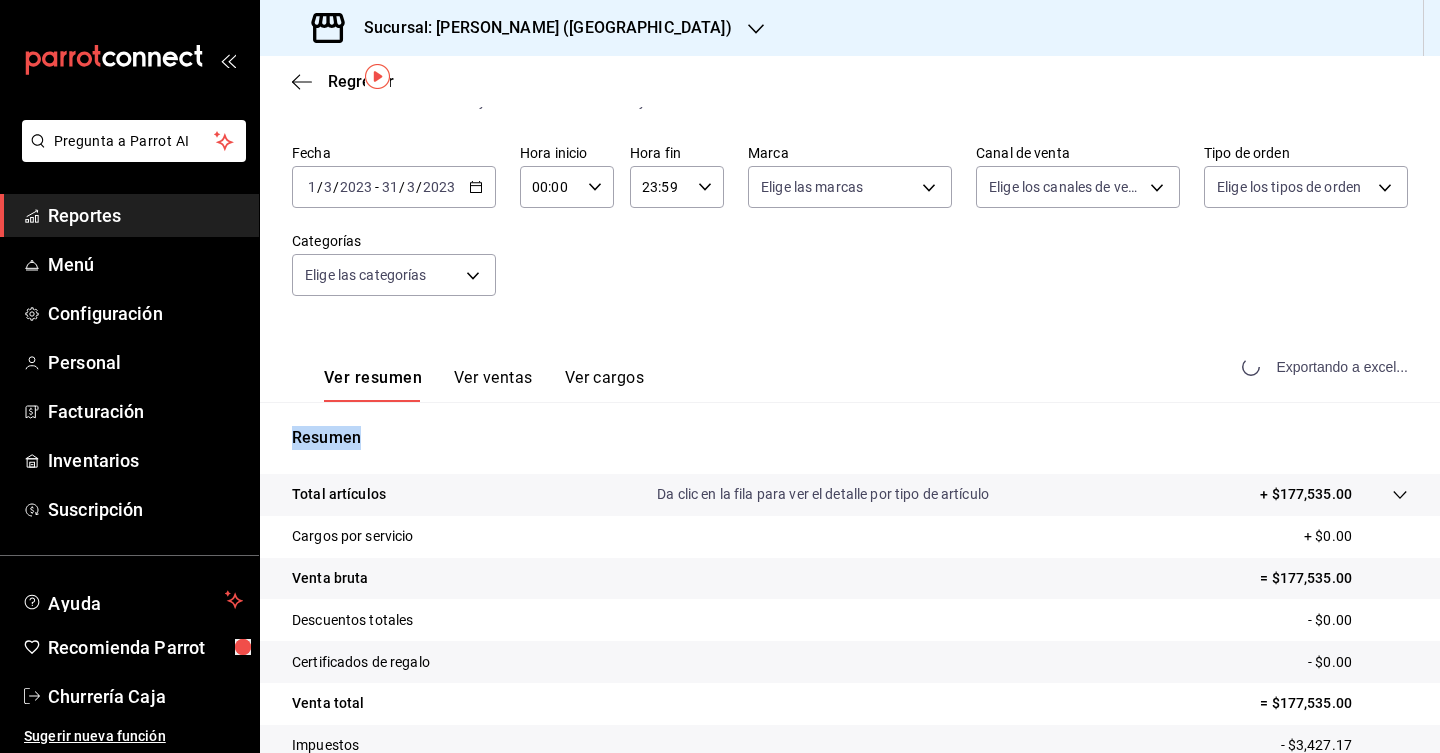 click on "Exportando a excel..." at bounding box center [1327, 367] 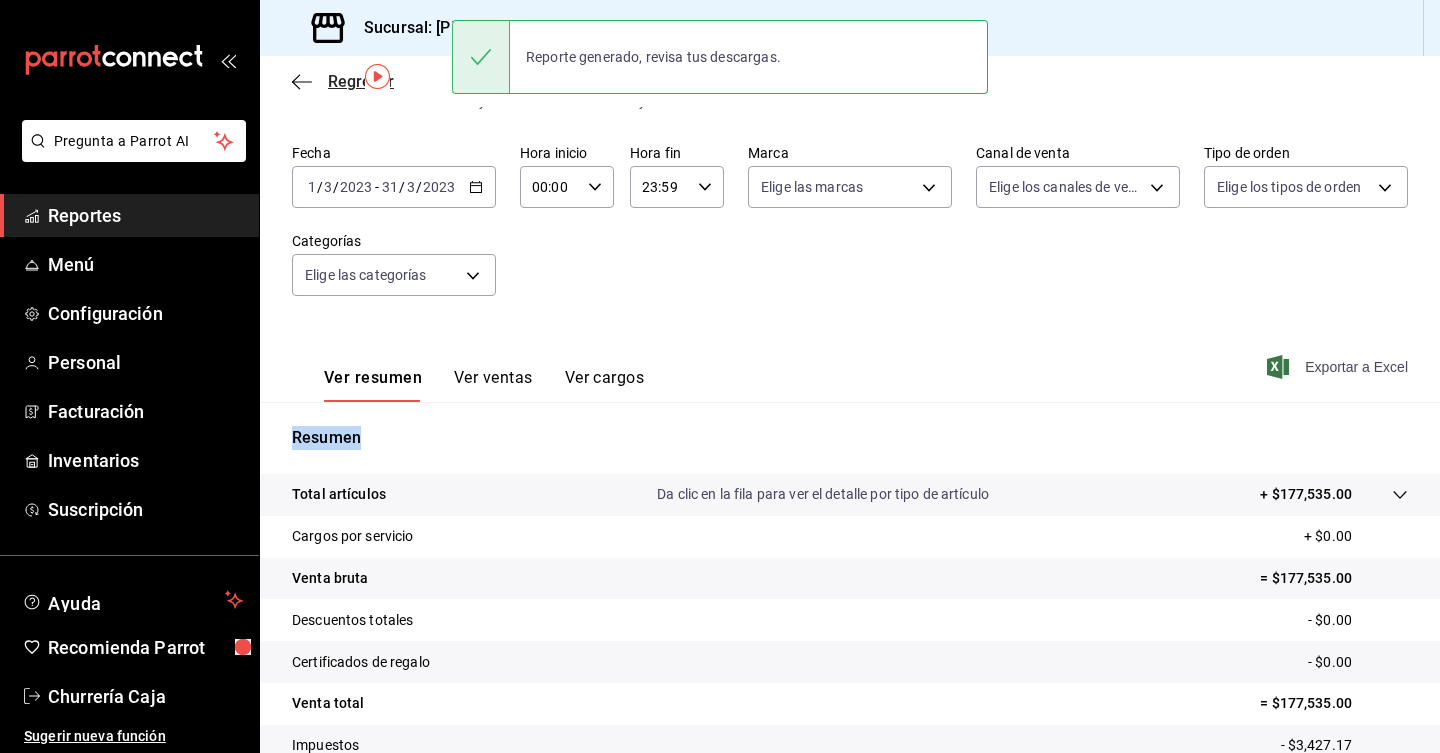 click 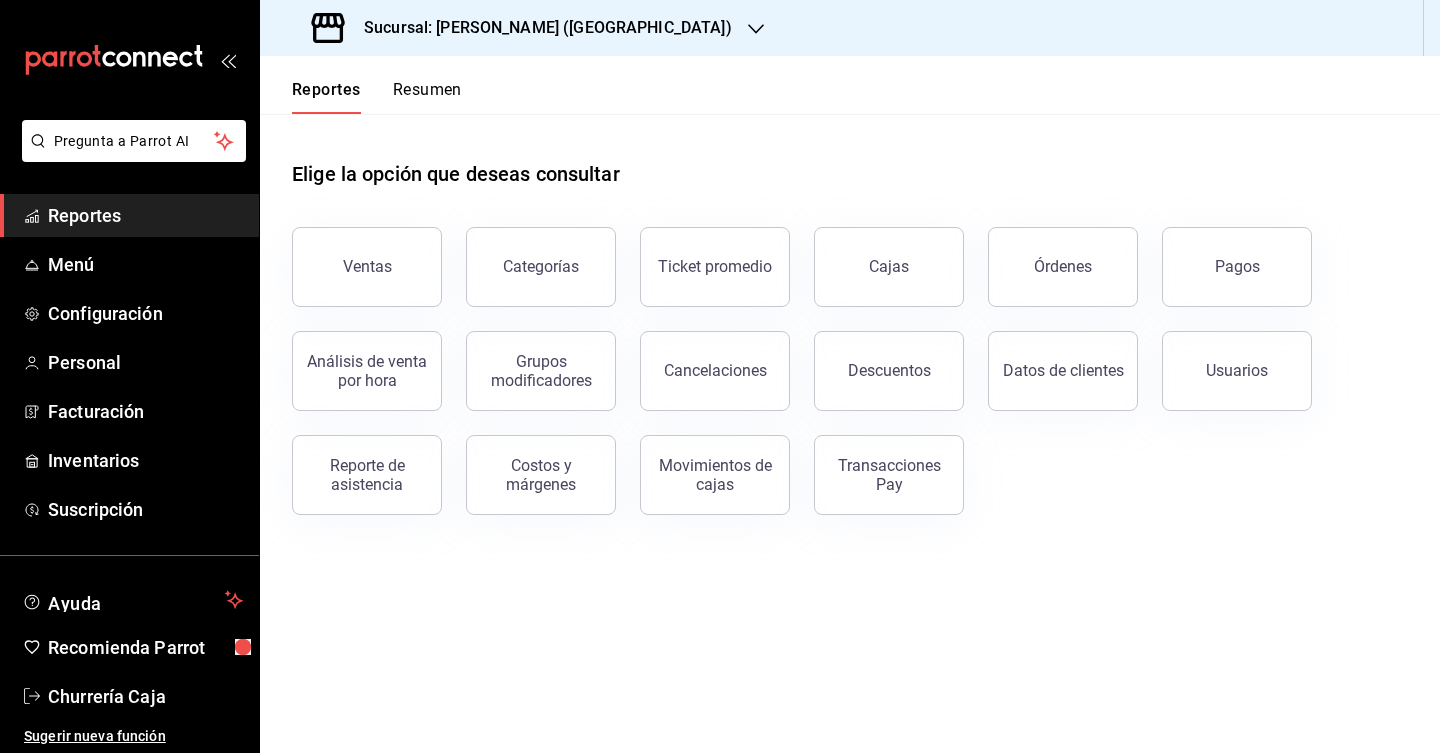 click on "Resumen" at bounding box center (427, 97) 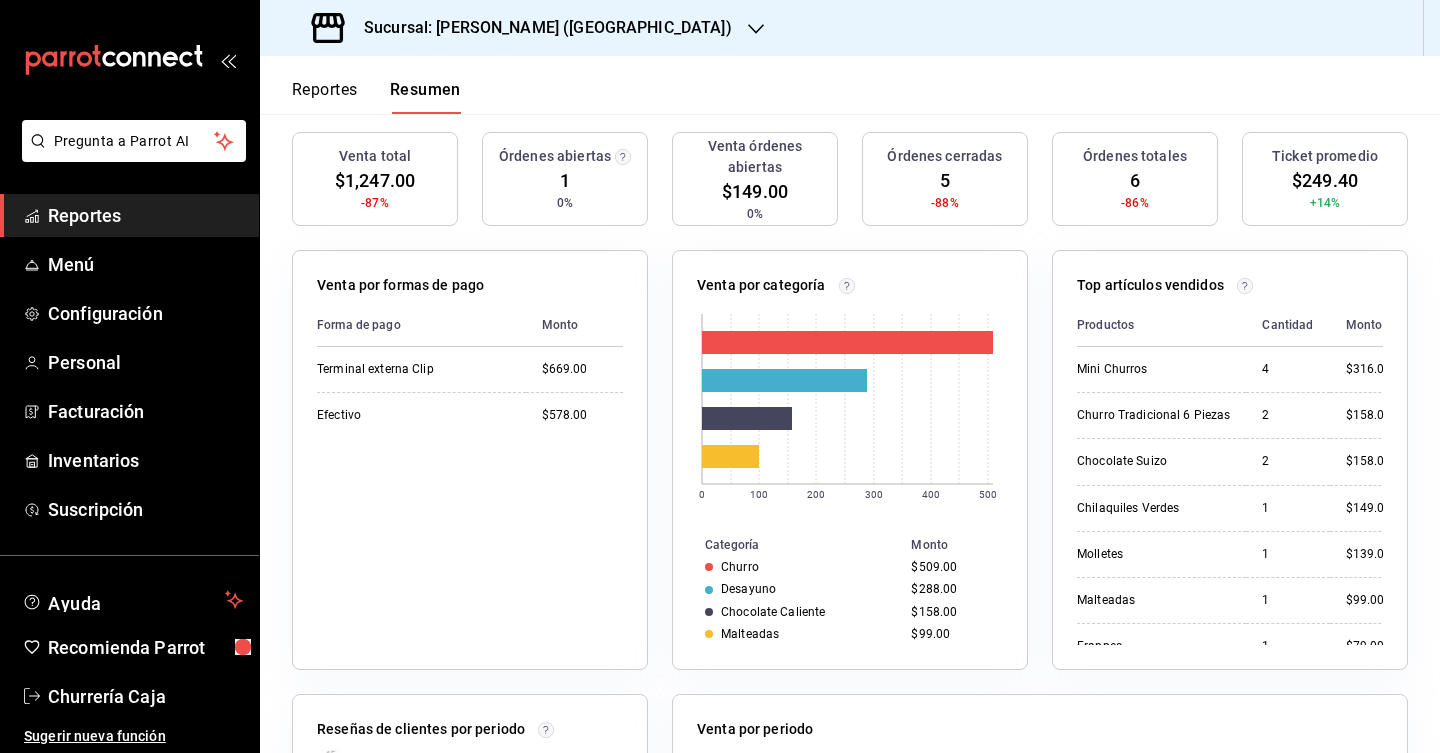 scroll, scrollTop: 202, scrollLeft: 0, axis: vertical 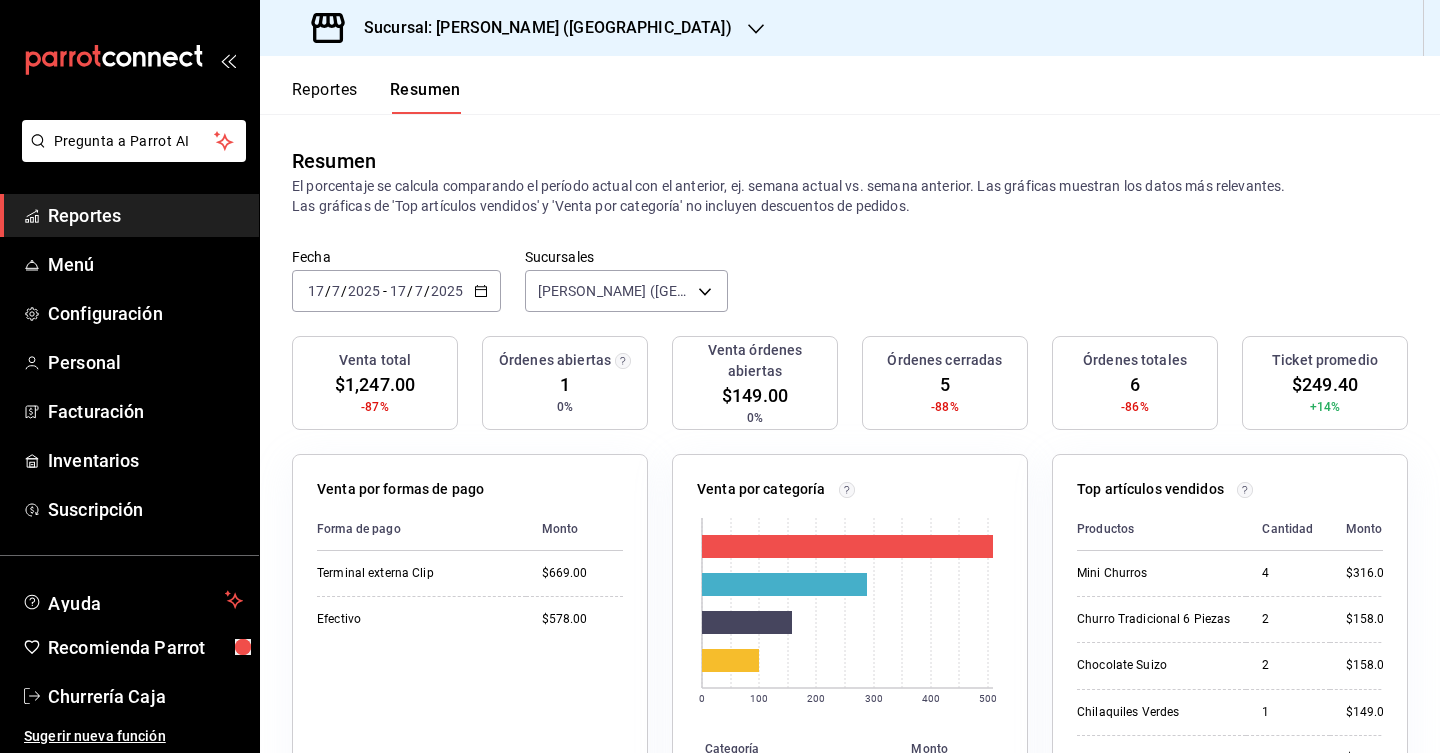 click 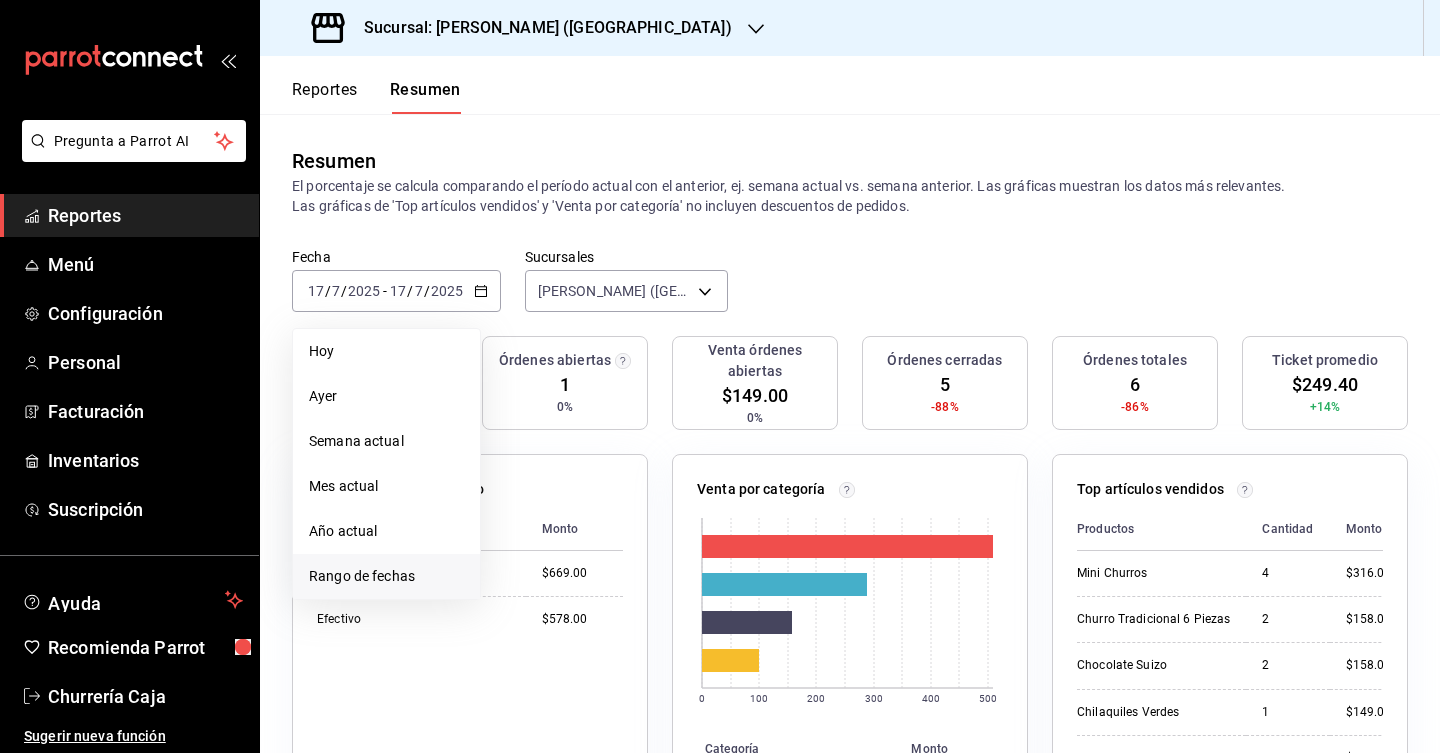 click on "Rango de fechas" at bounding box center (386, 576) 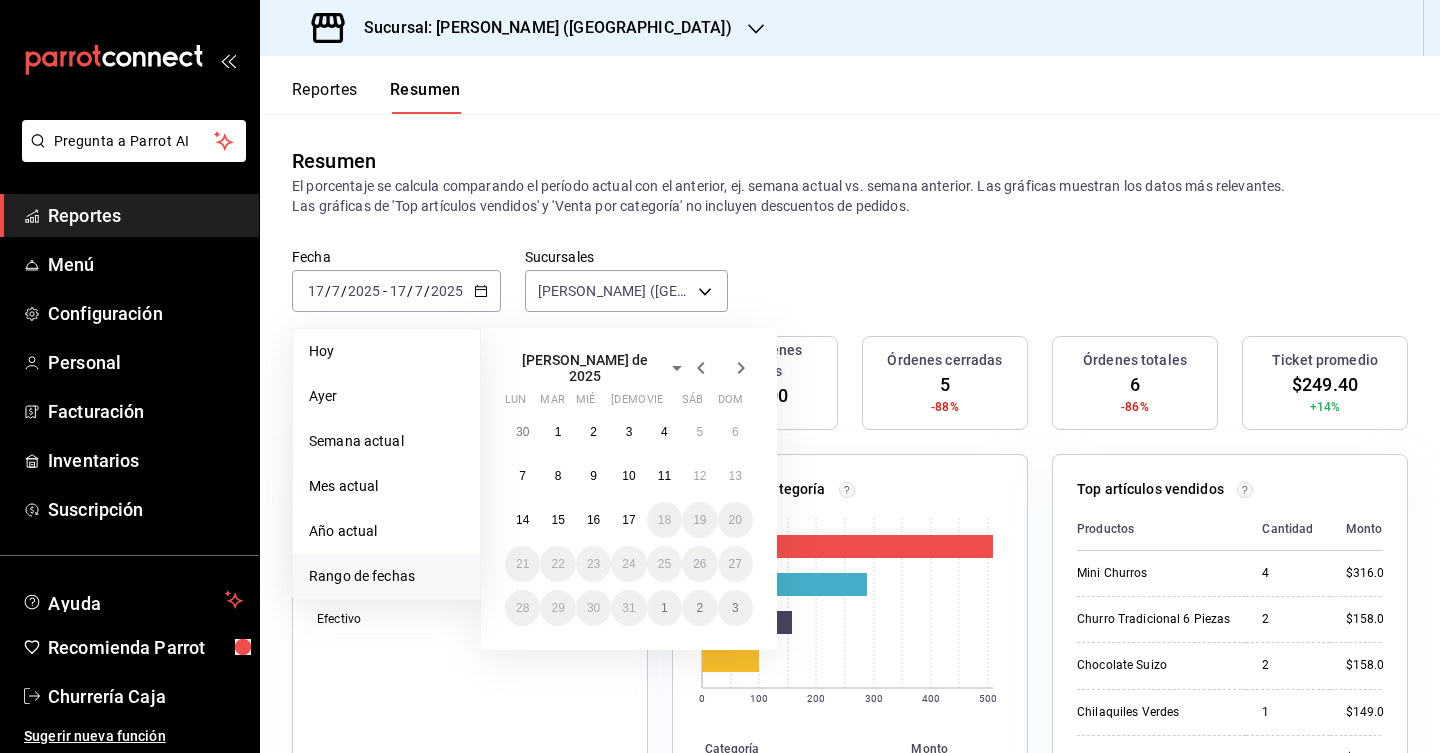 click 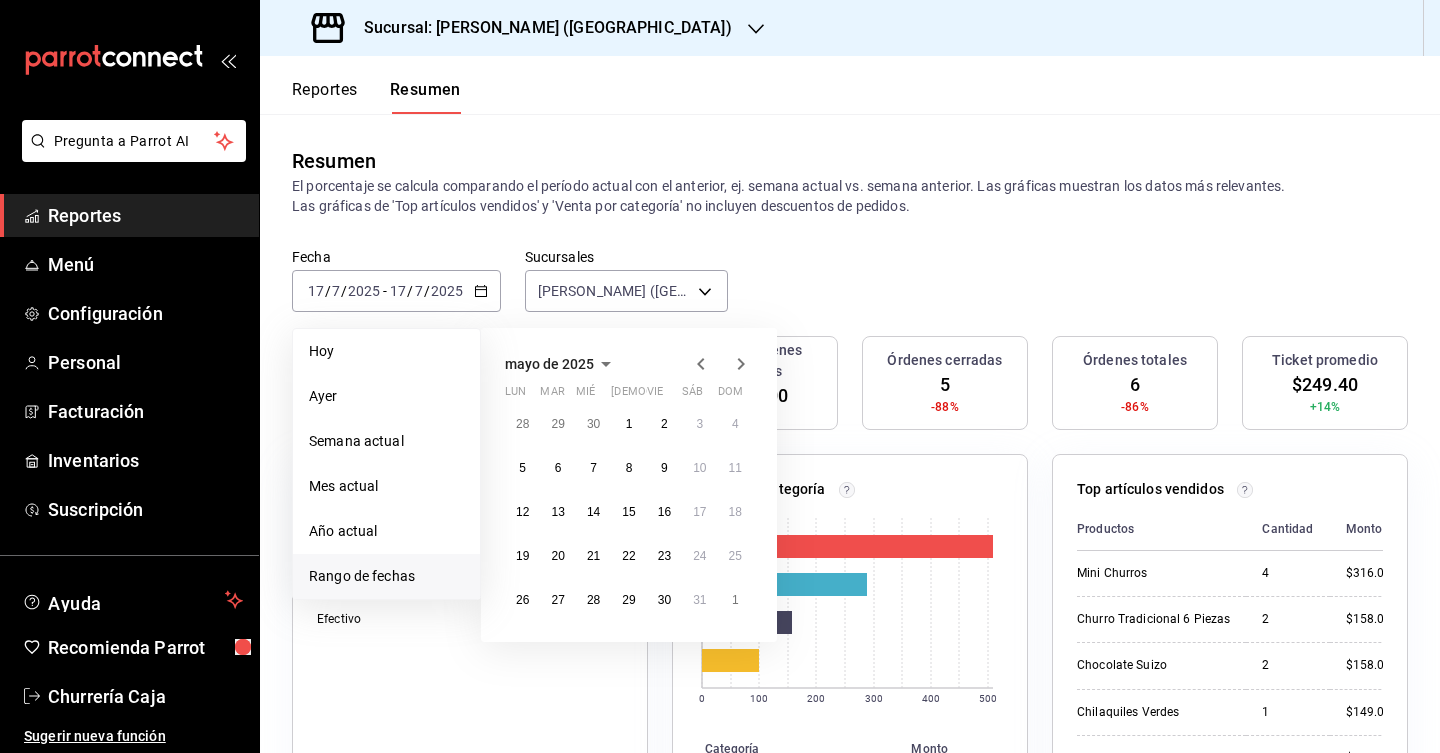 click 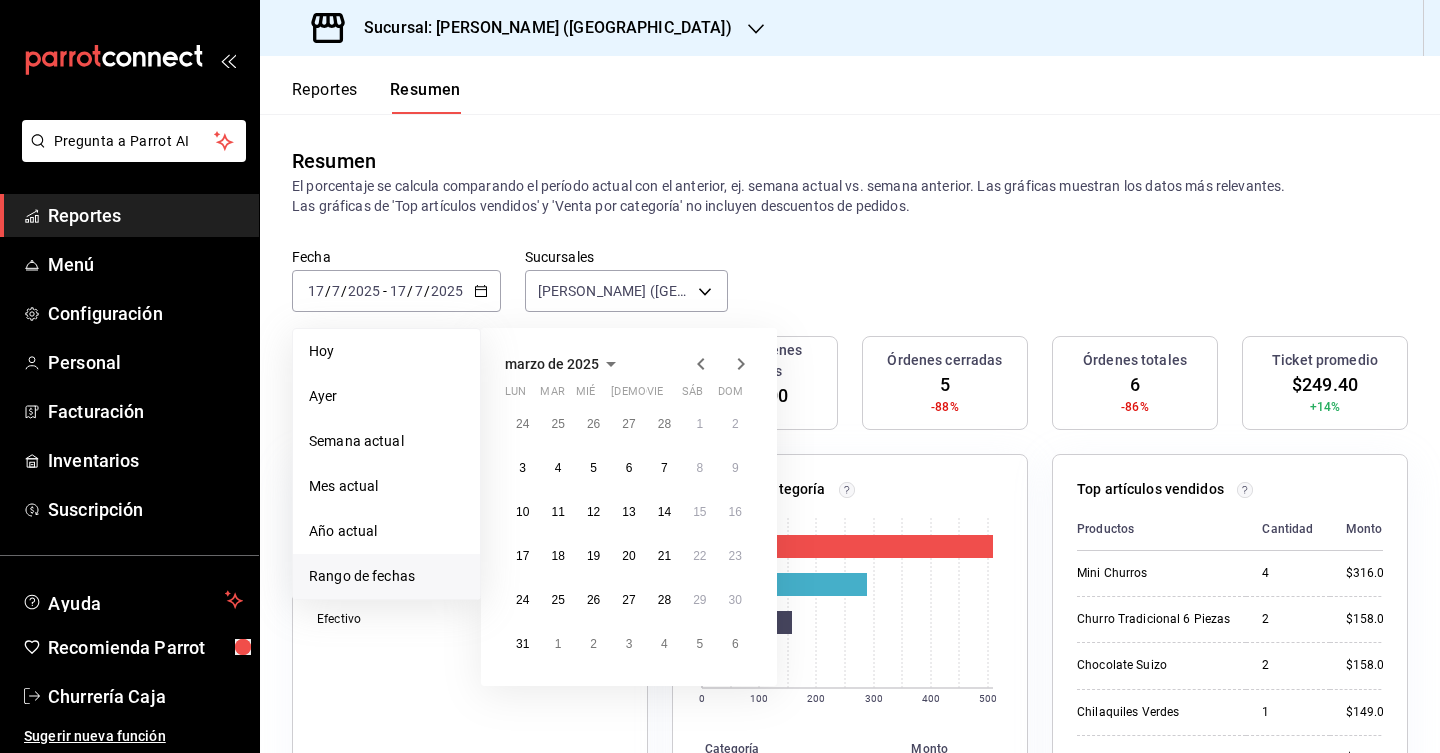 click 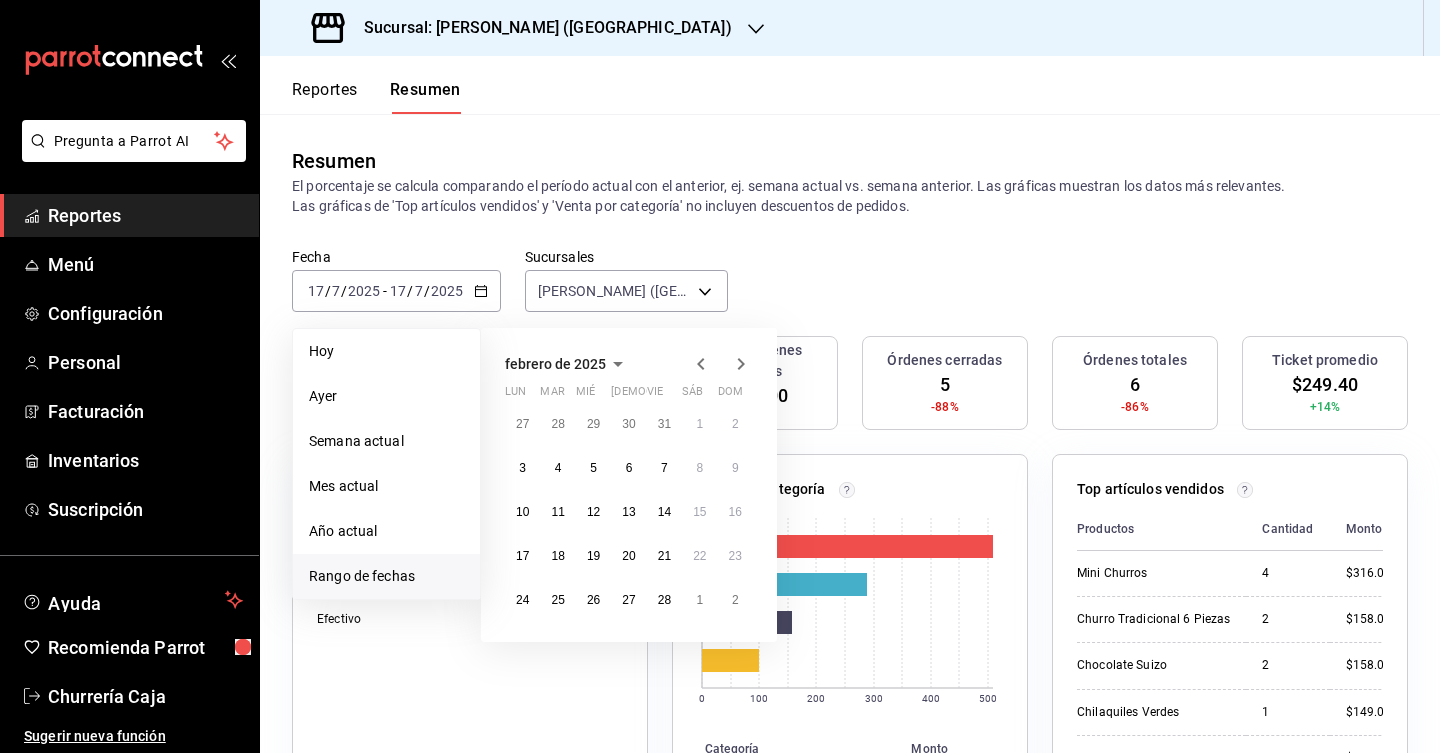 click 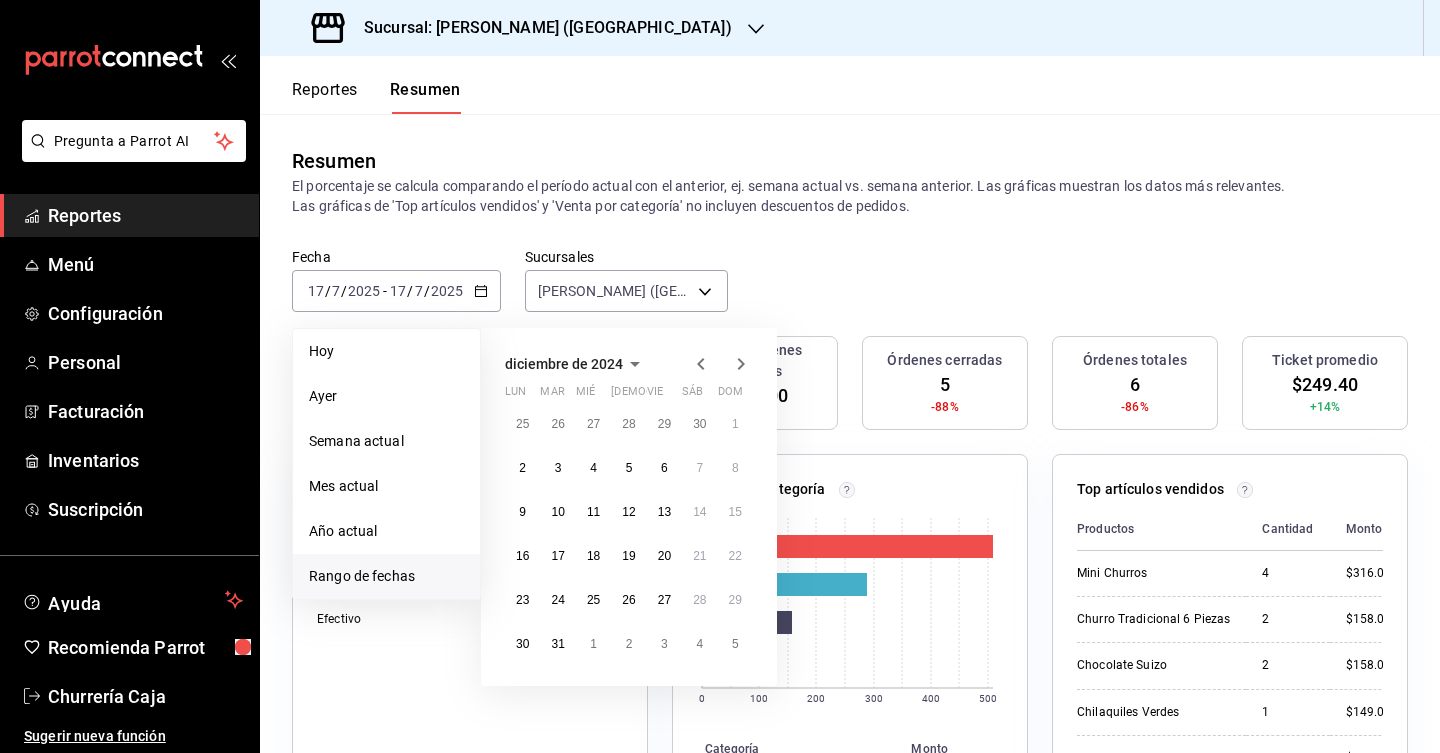 click 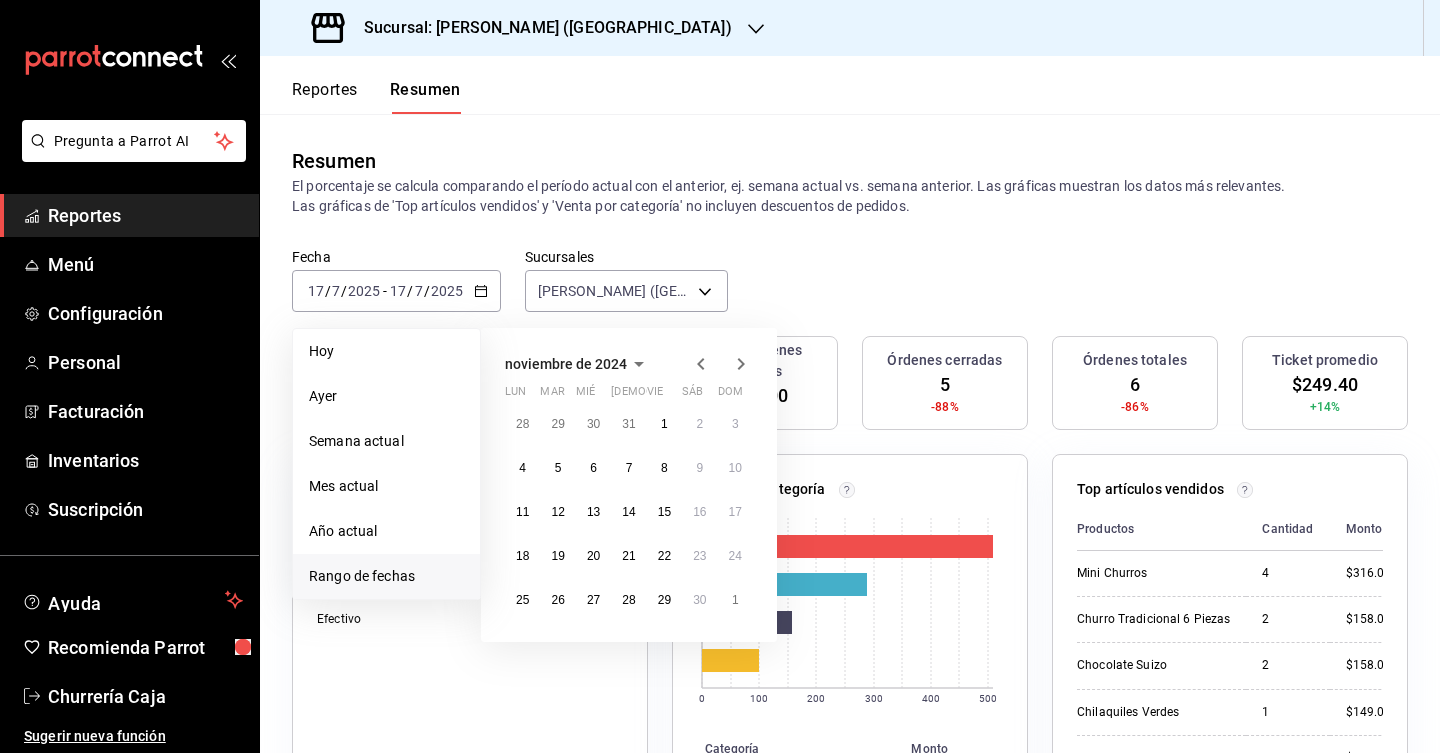 click 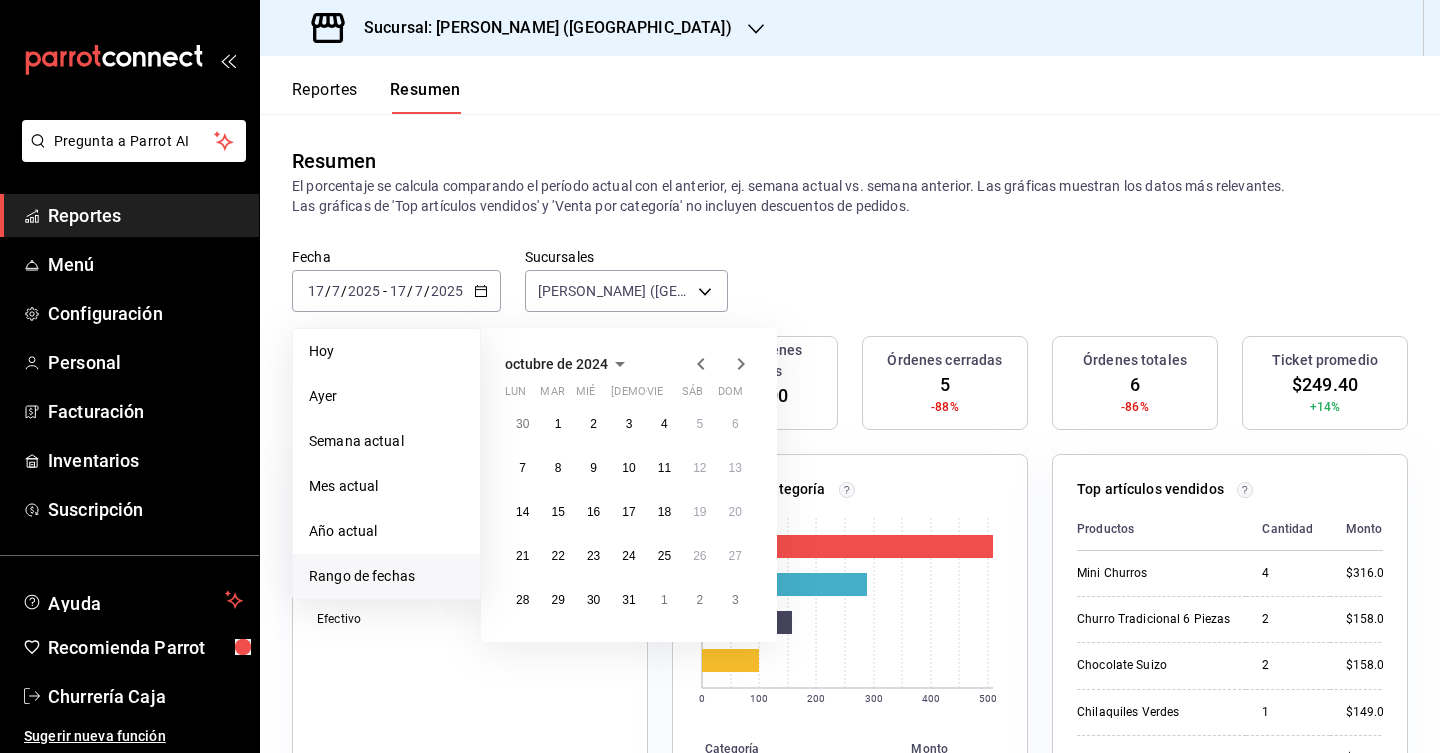 click 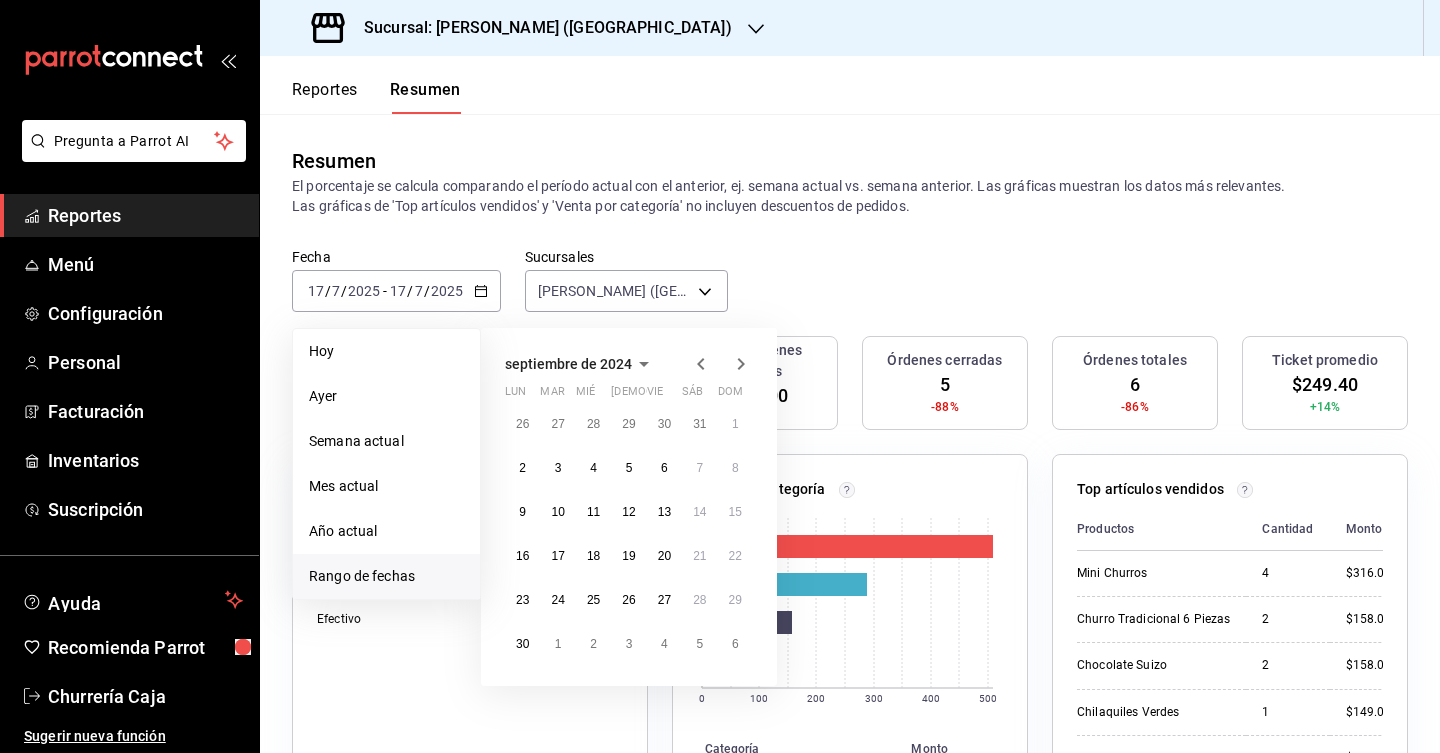 click 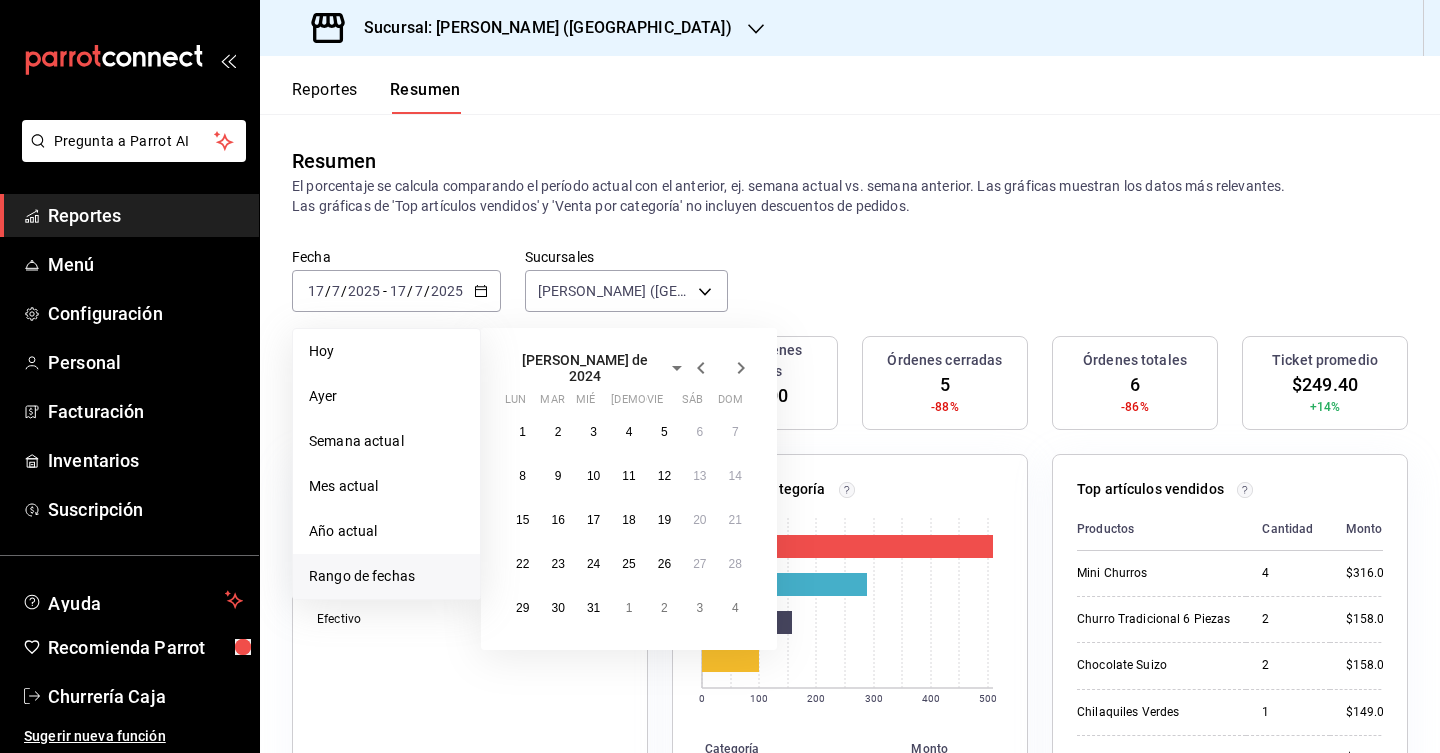 click 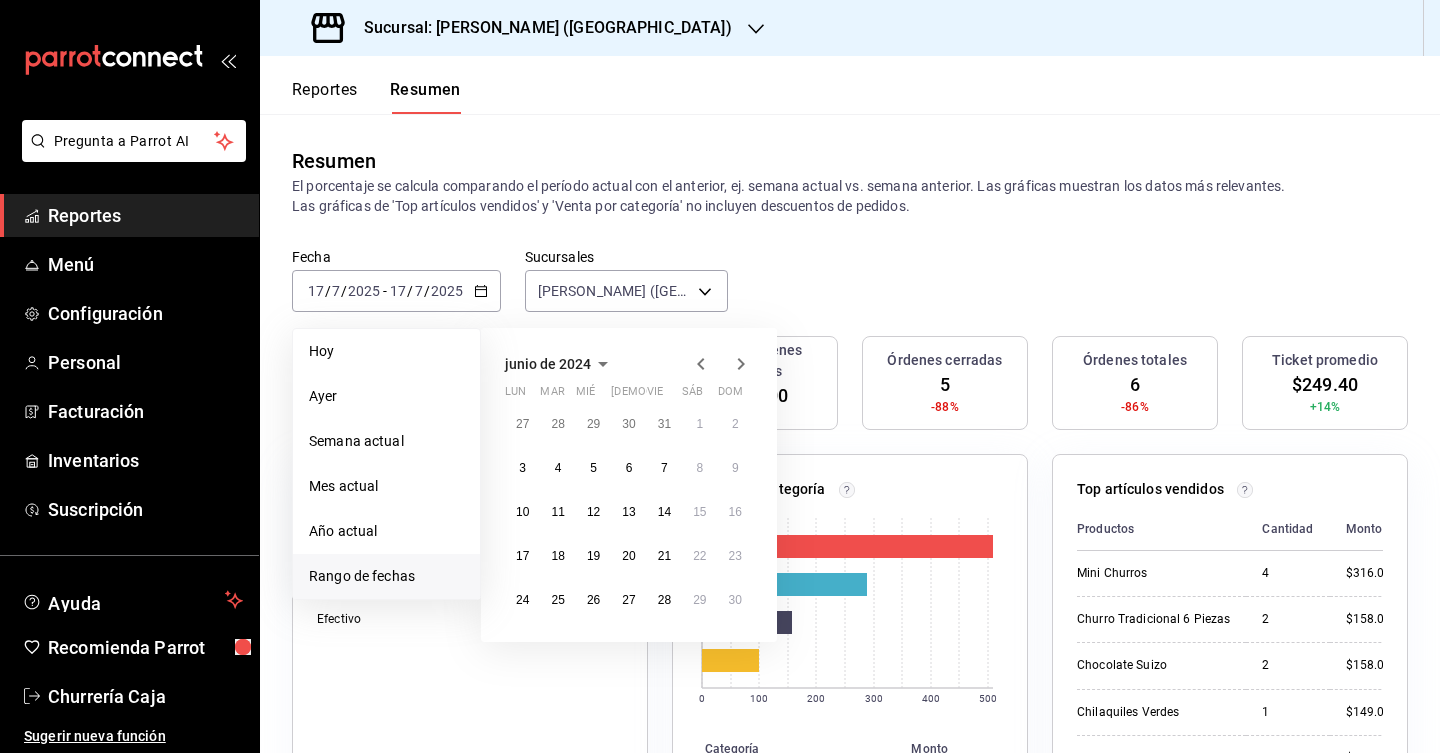 click 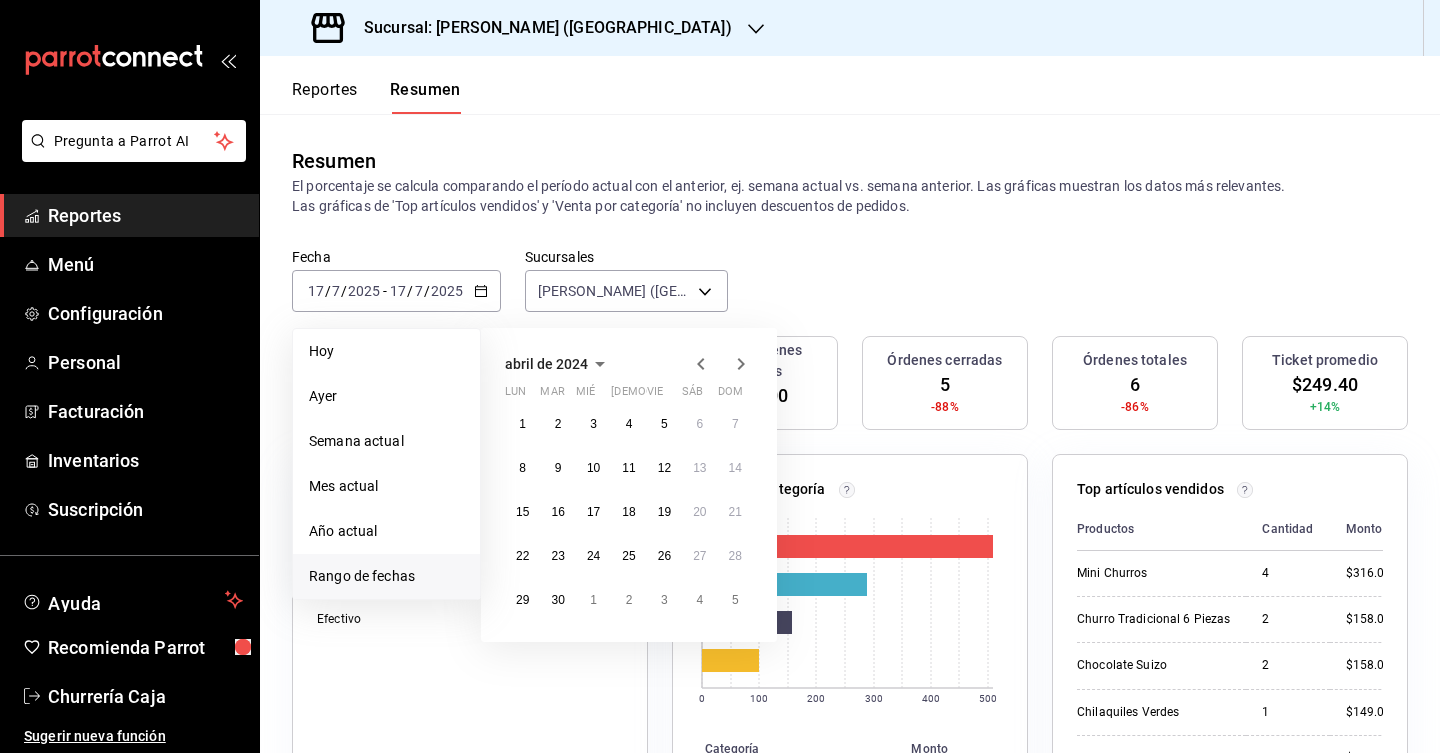 click 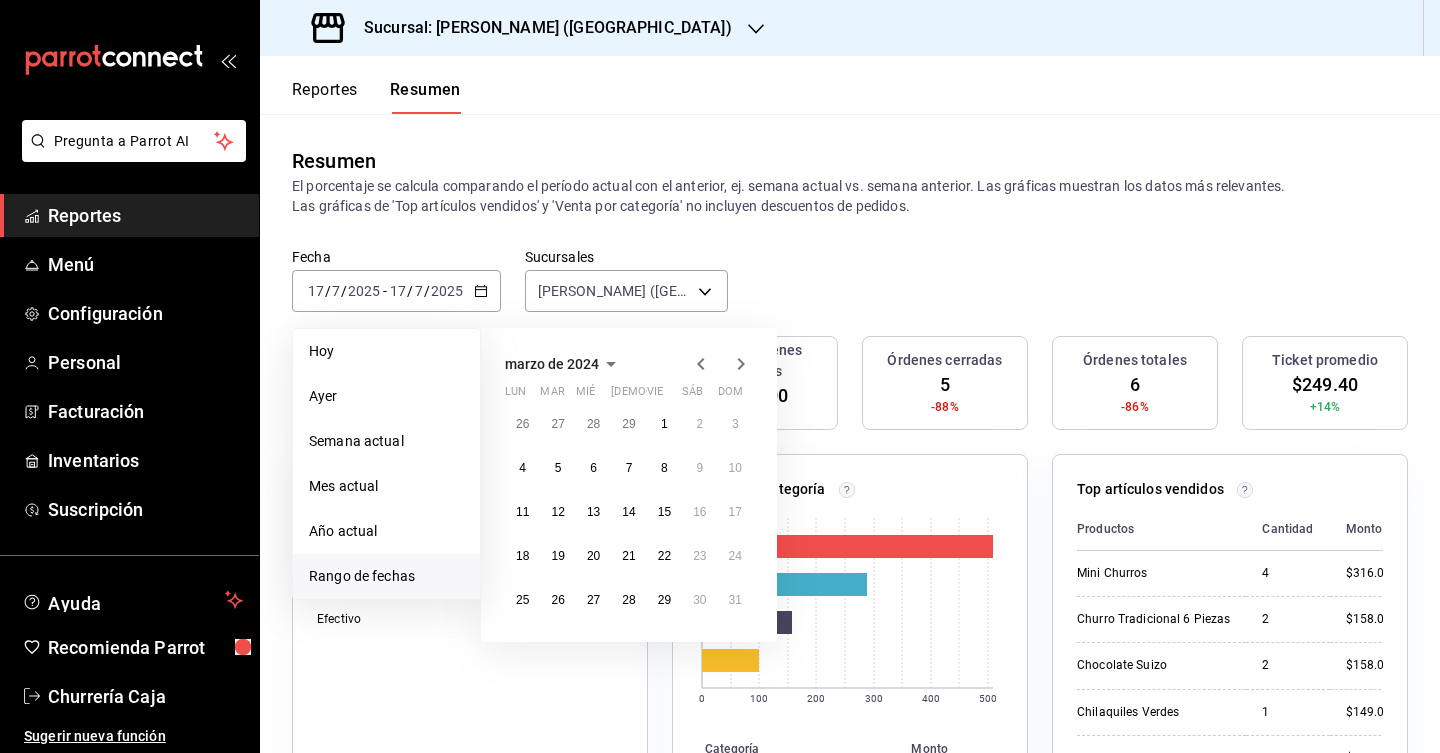 click 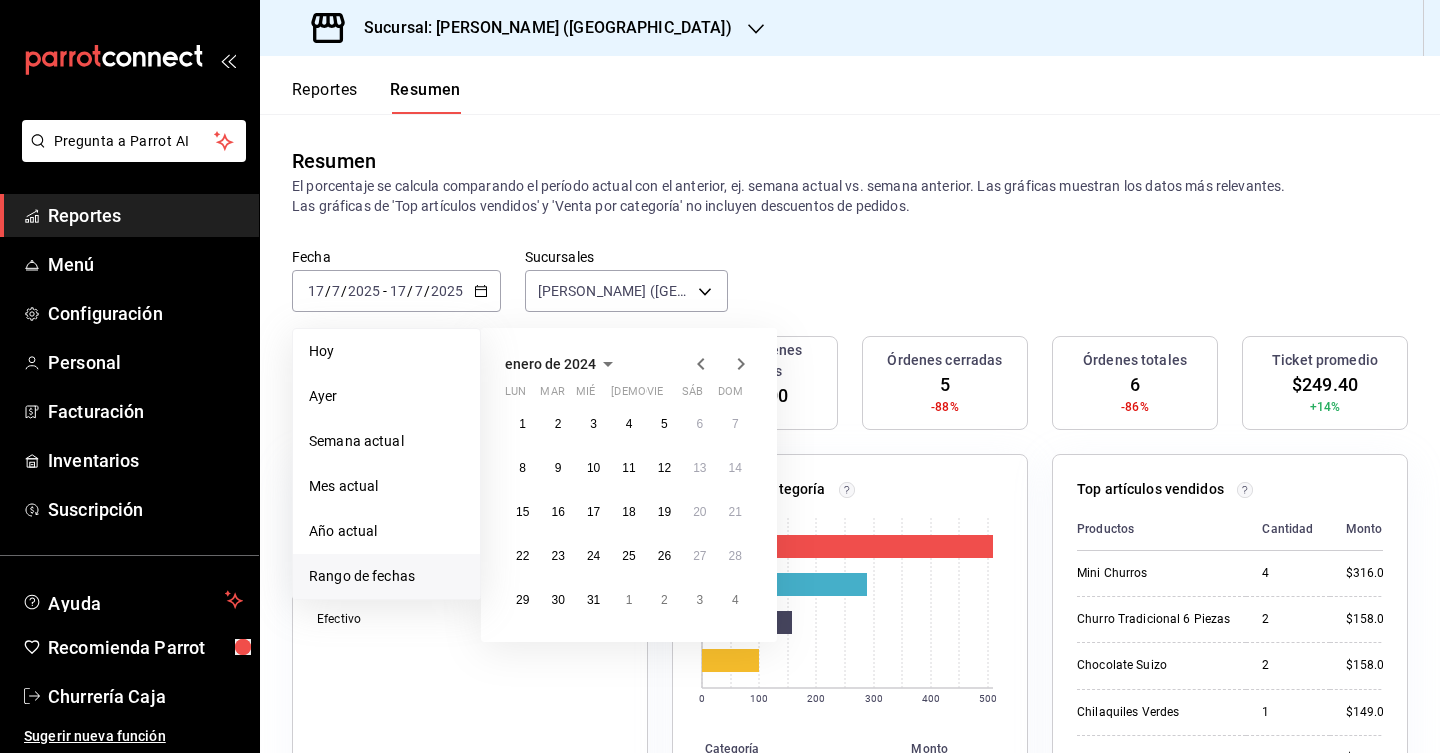 click 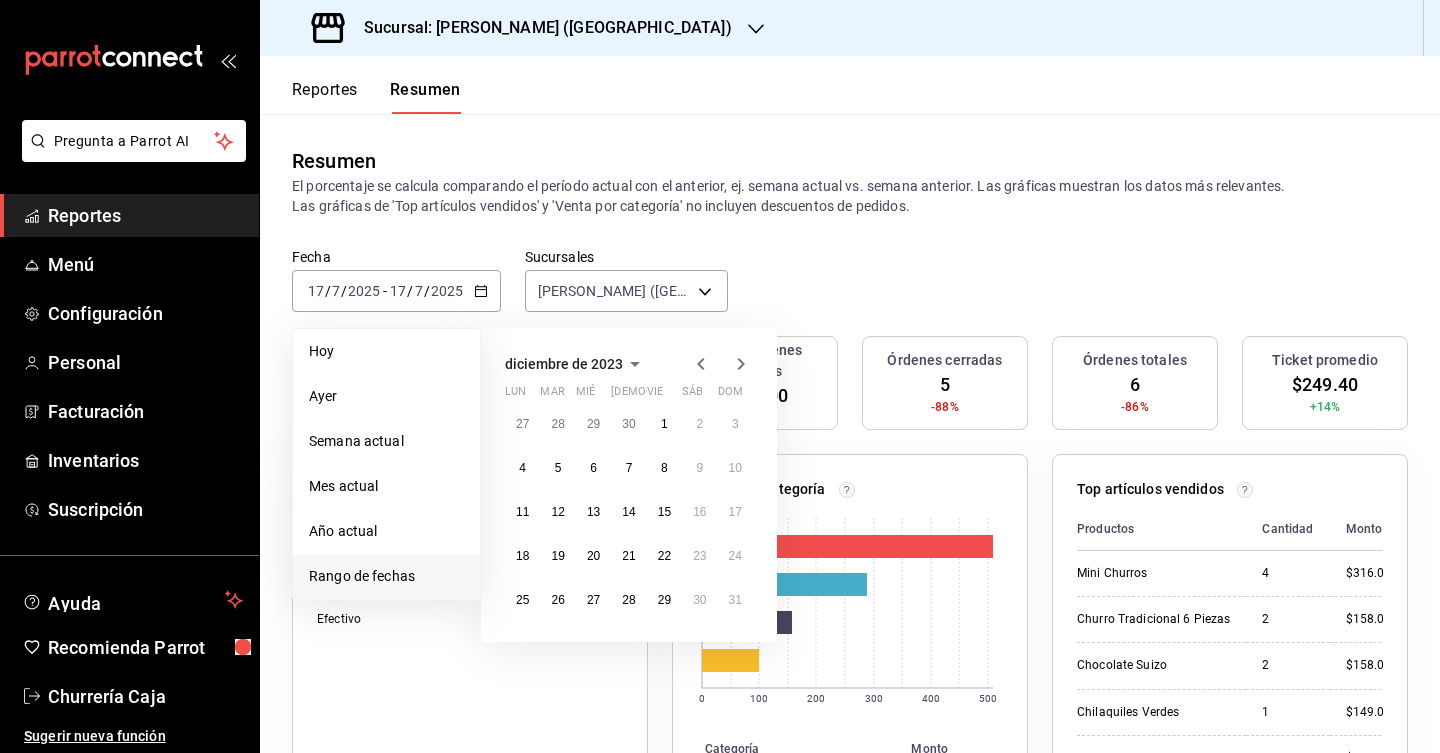 click 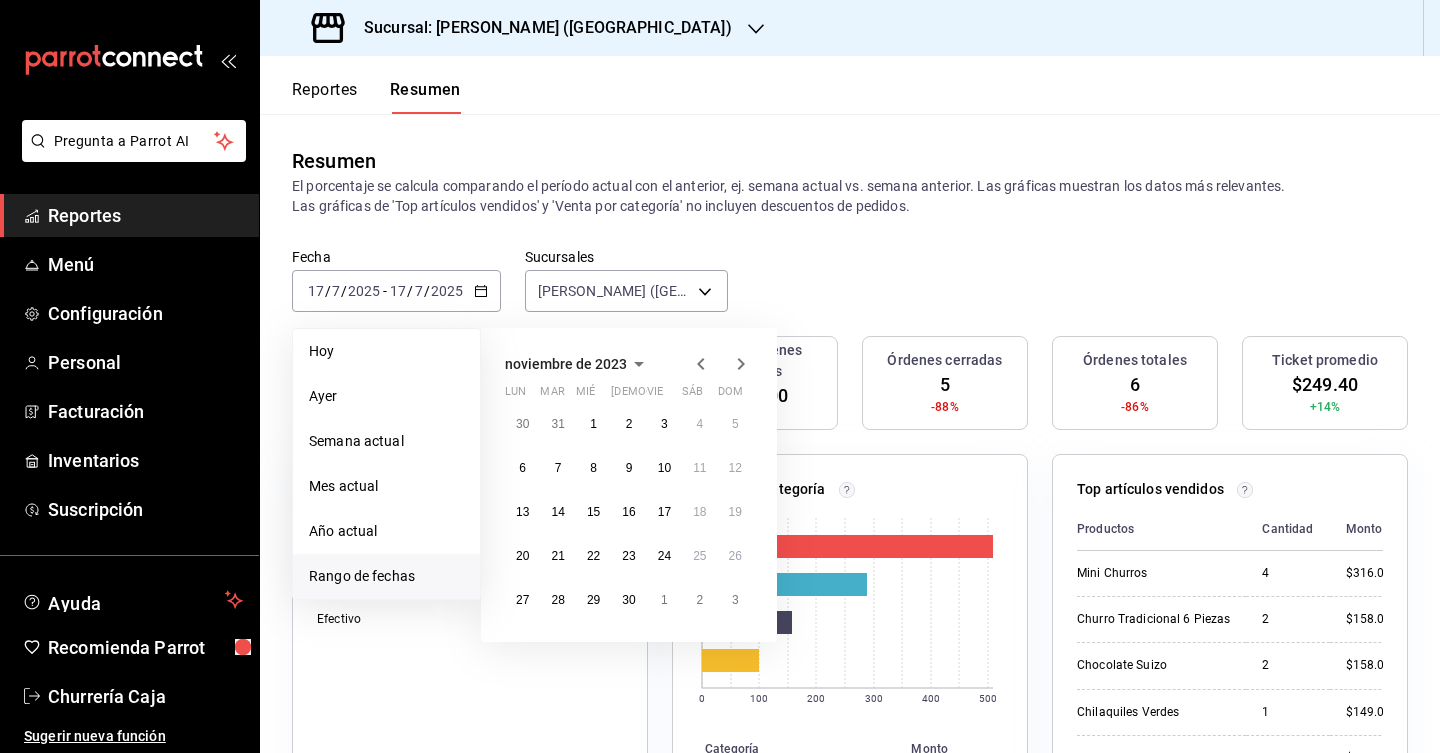 click 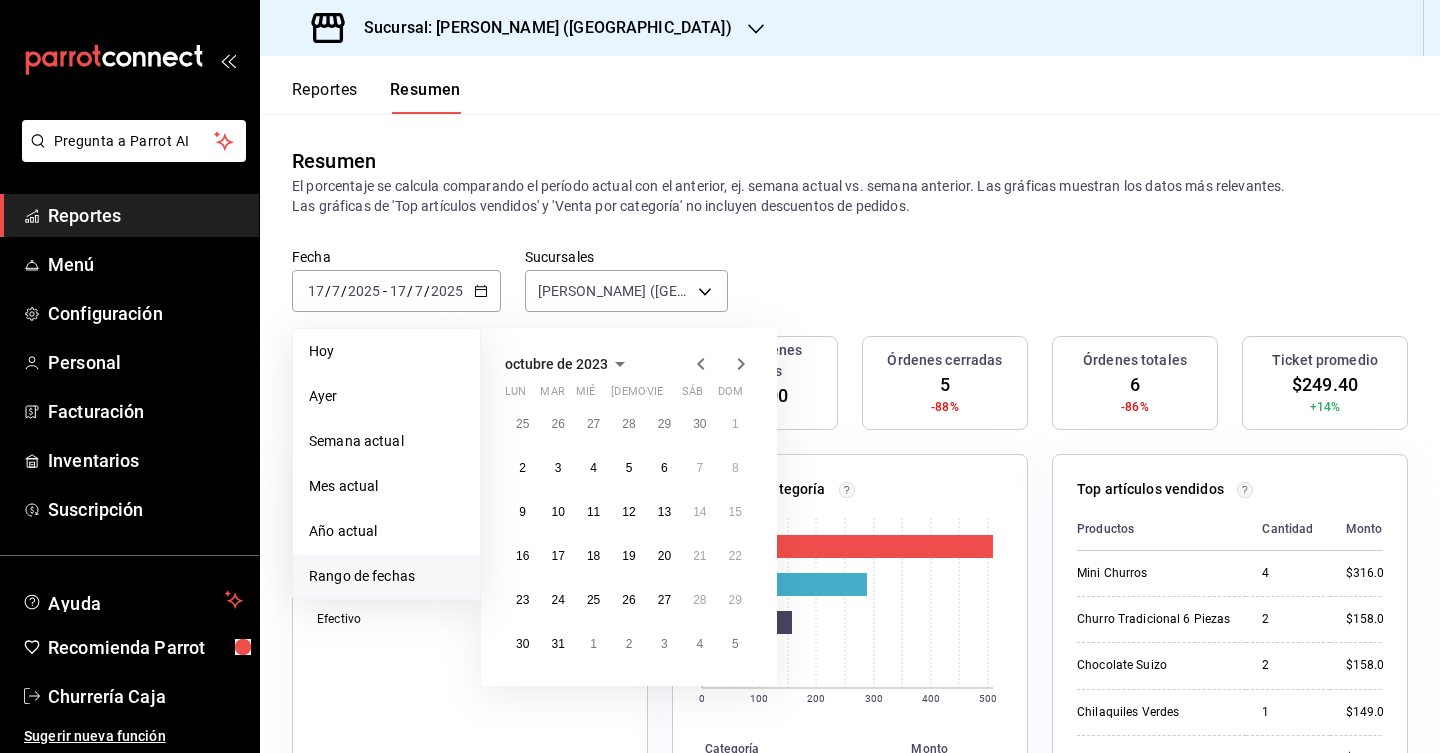 click 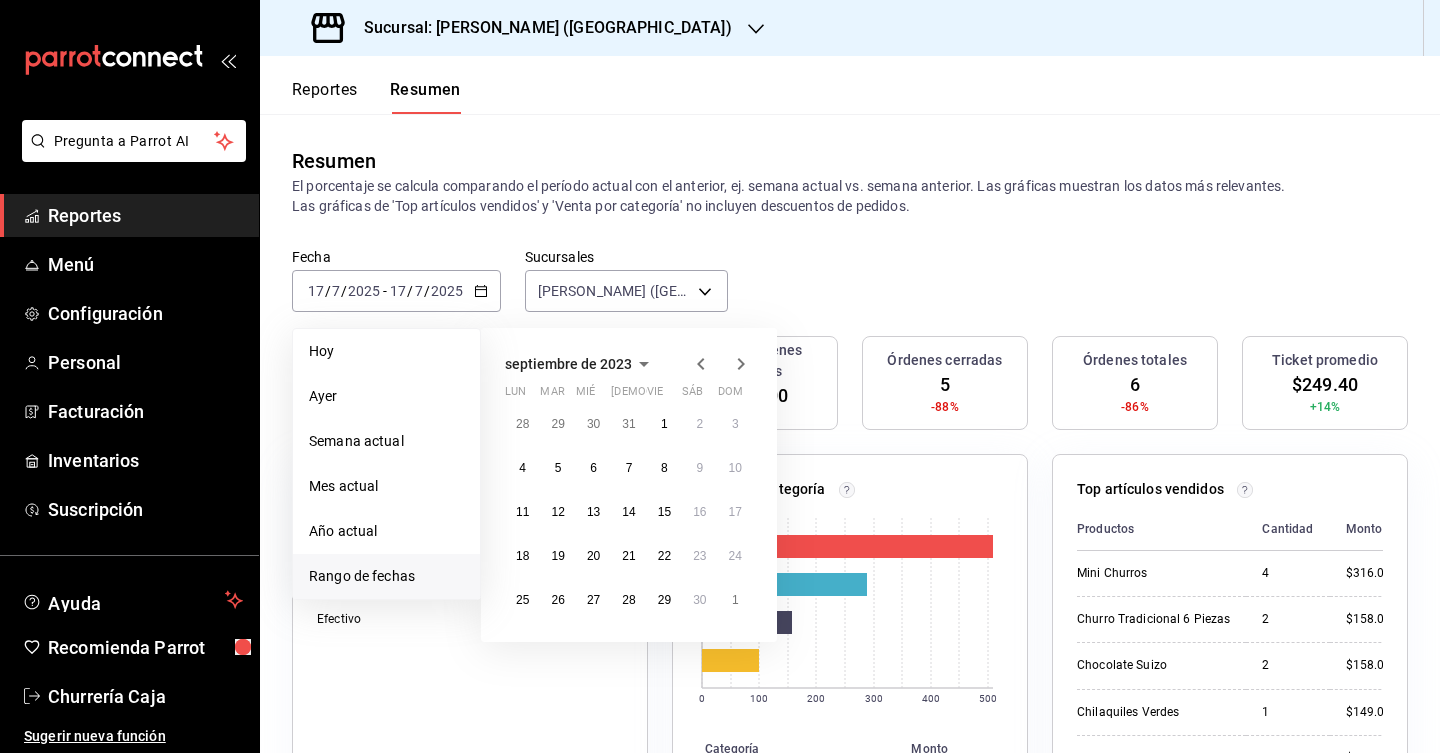 click 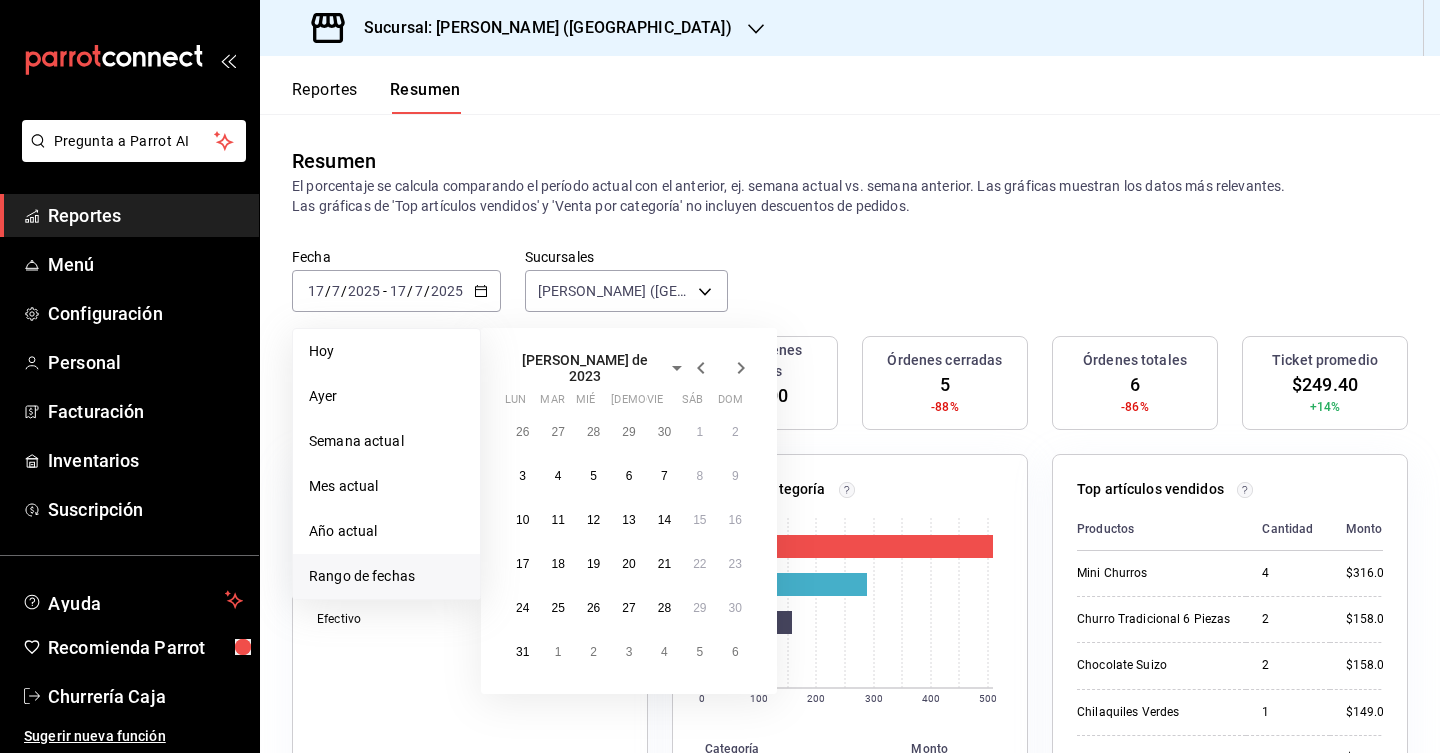 click 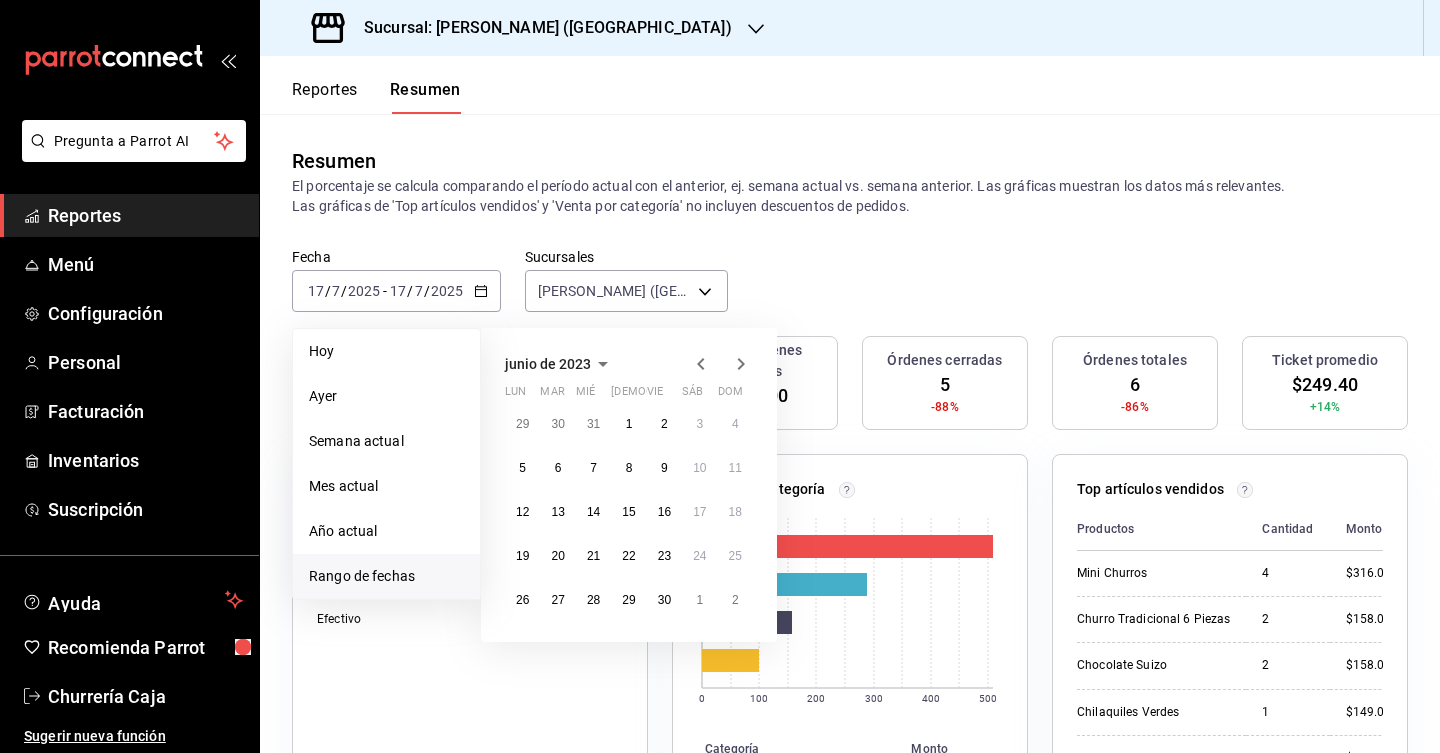 click 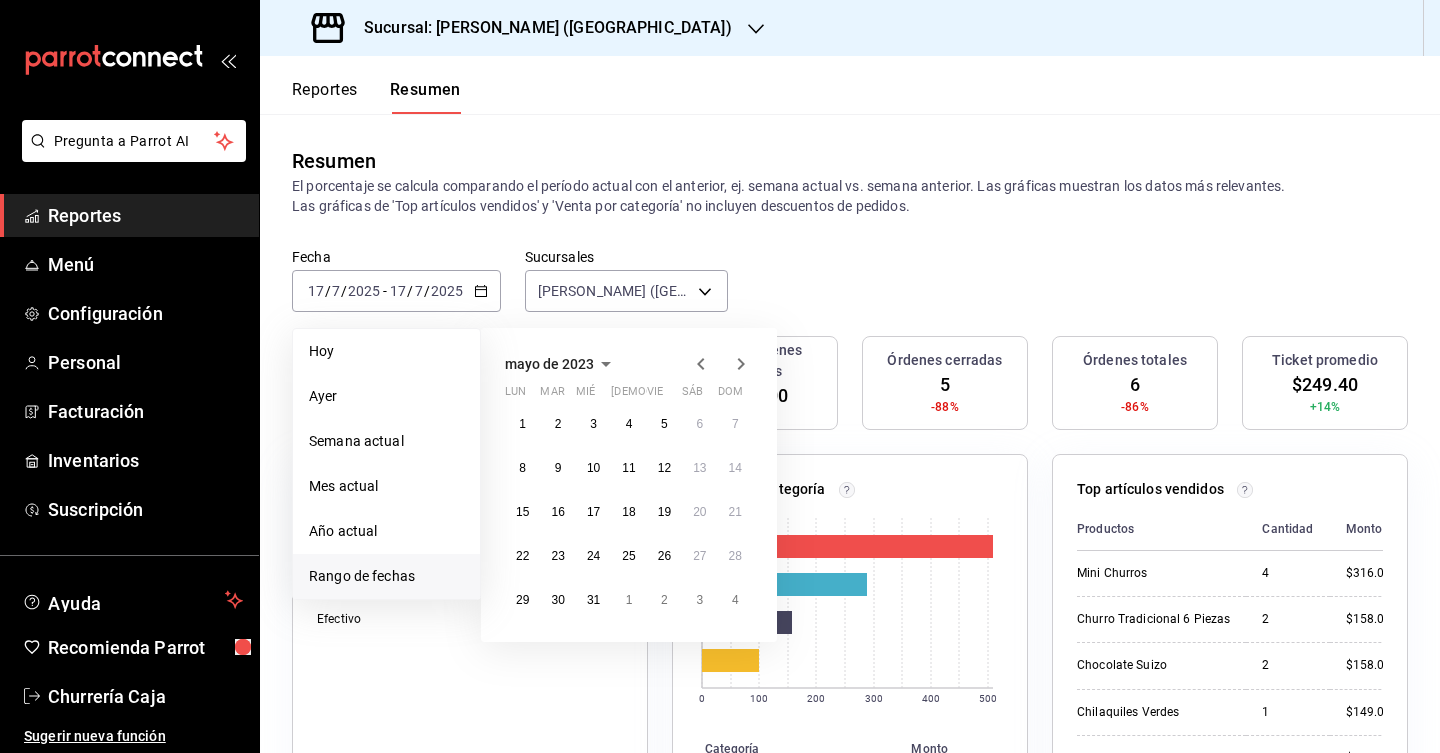 click 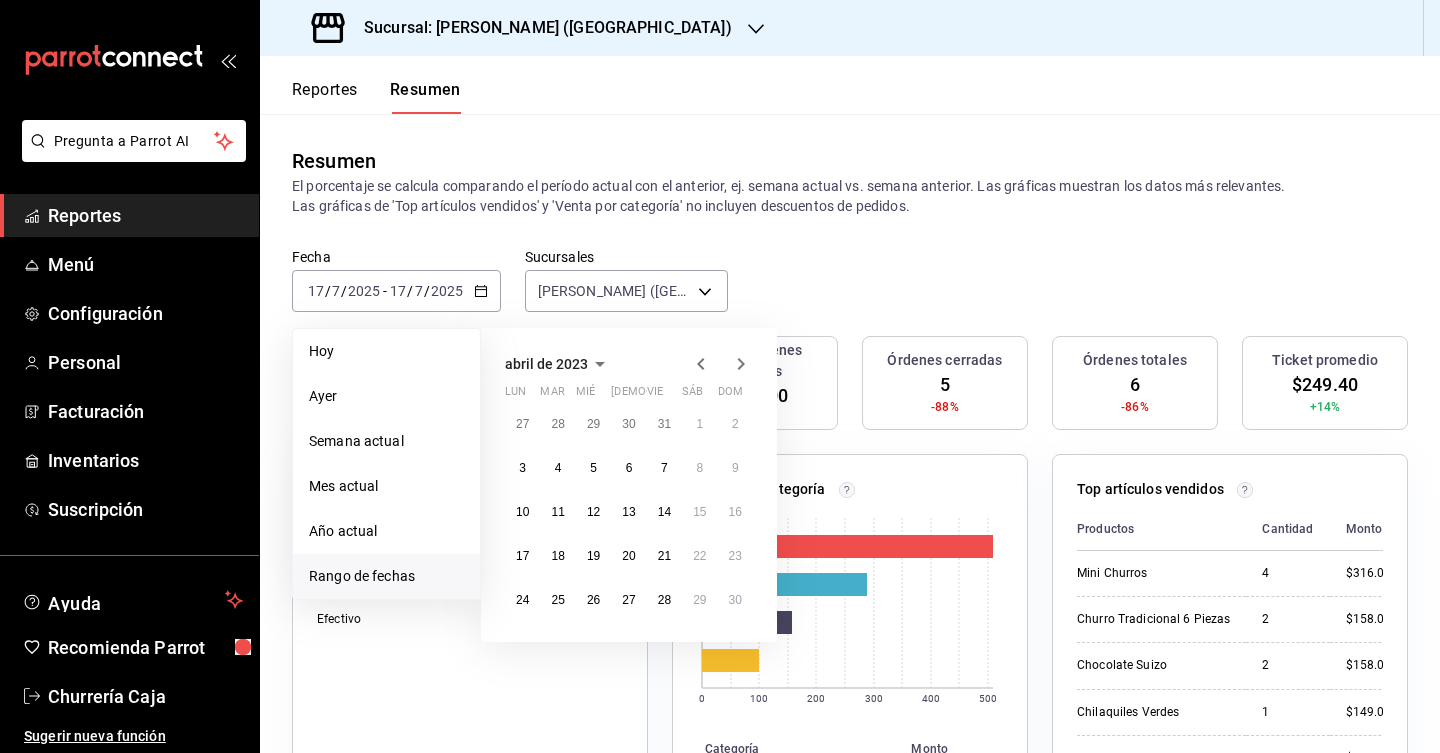 click 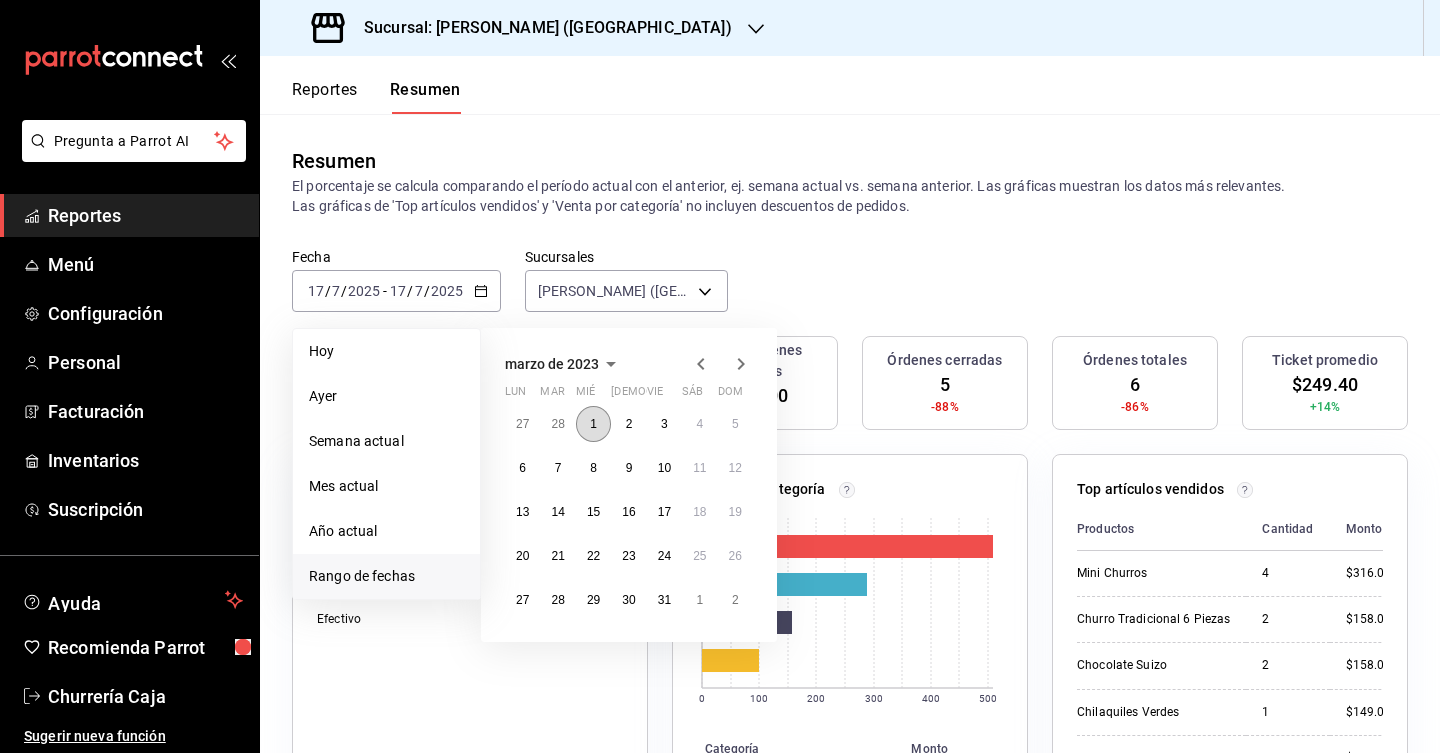 click on "1" at bounding box center [593, 424] 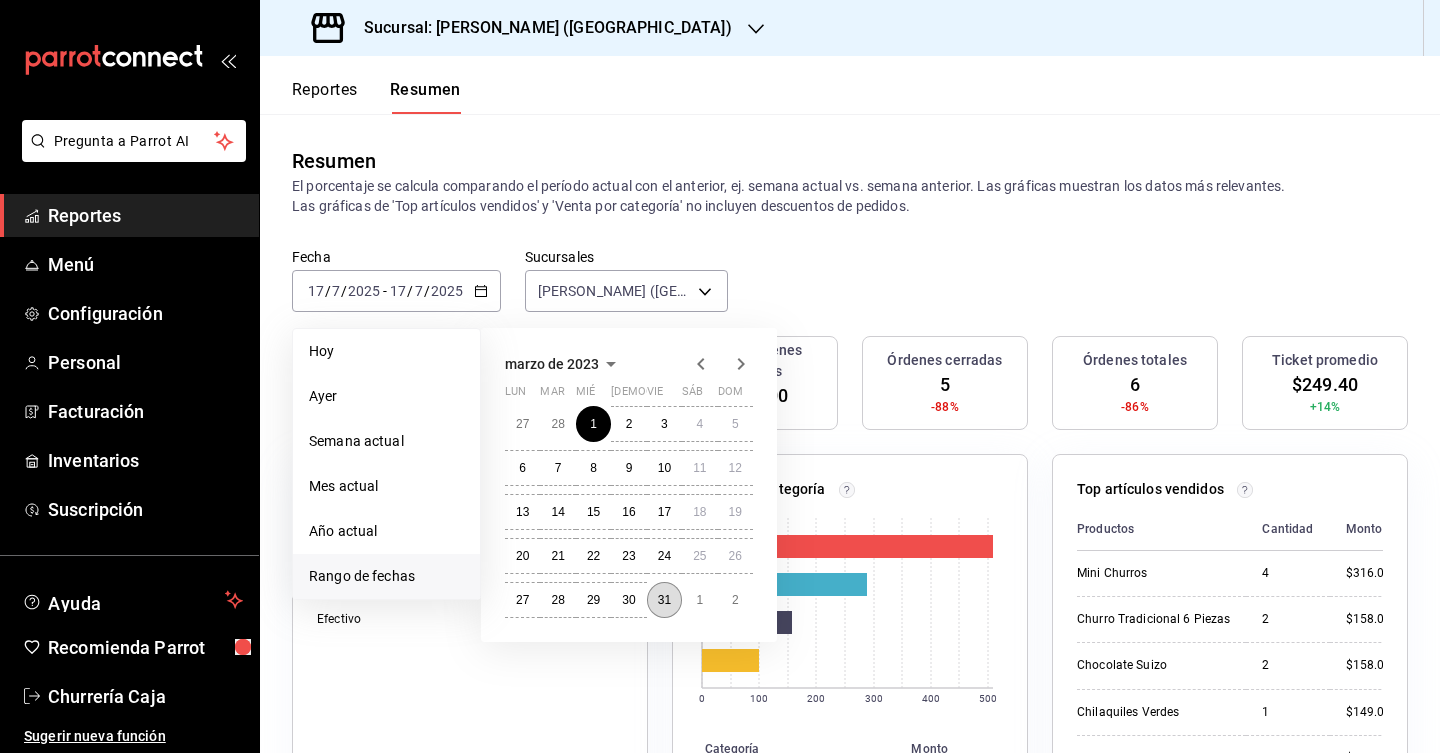 click on "31" at bounding box center [664, 600] 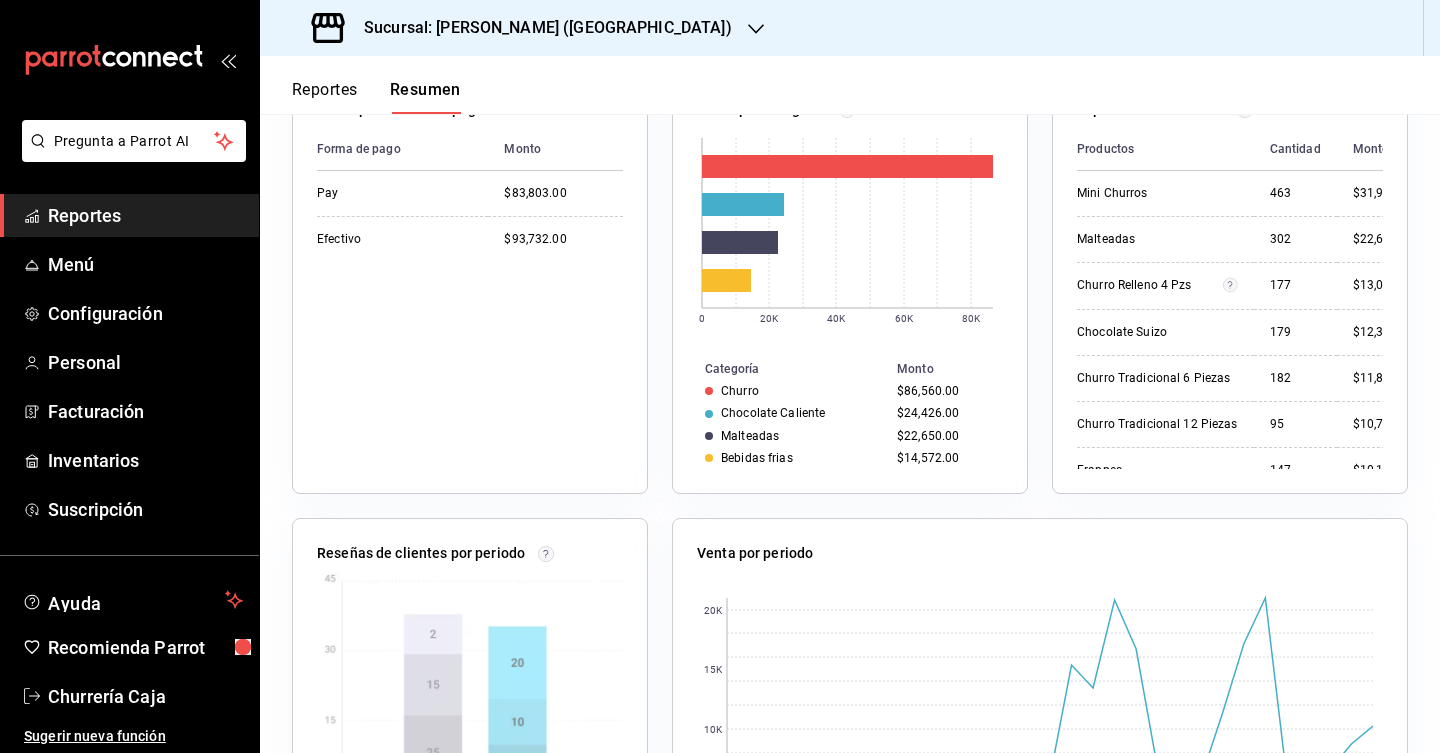 scroll, scrollTop: 0, scrollLeft: 0, axis: both 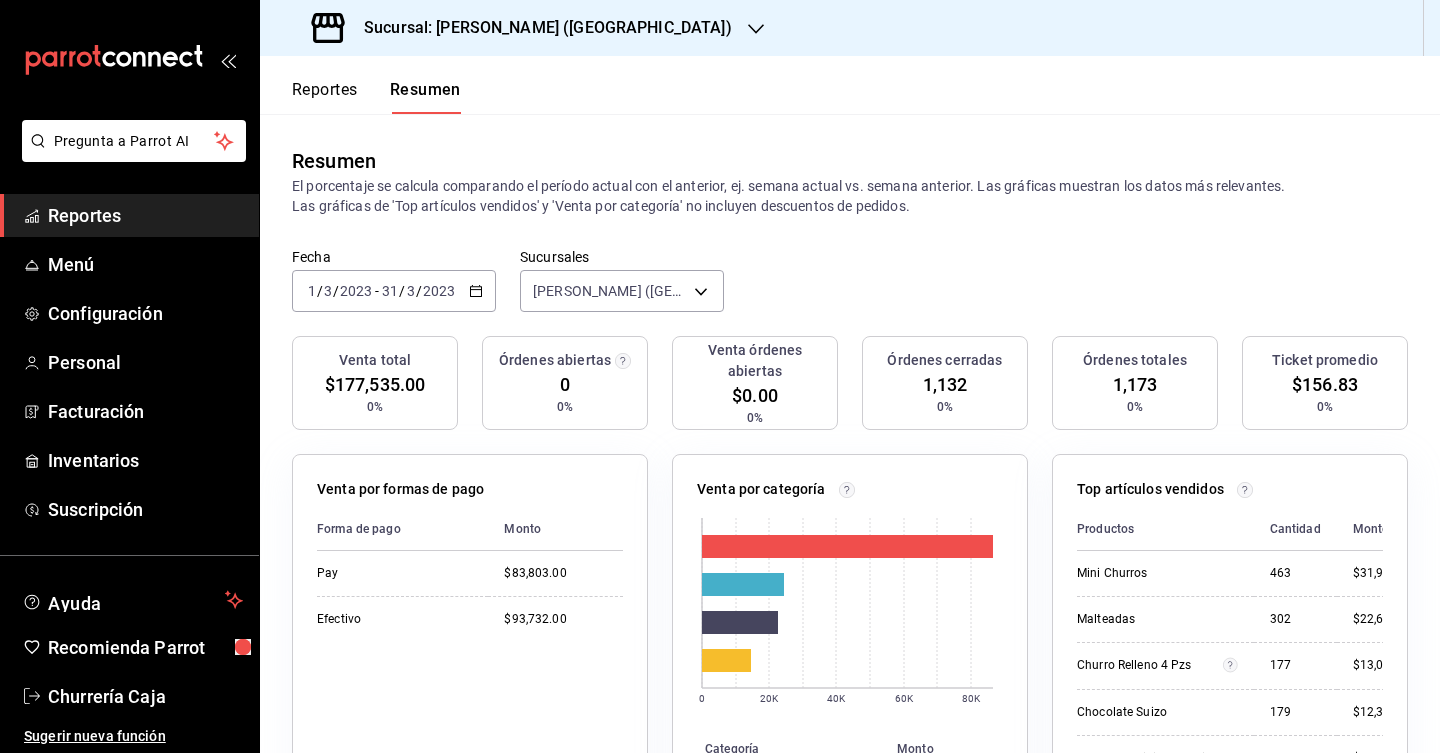 click 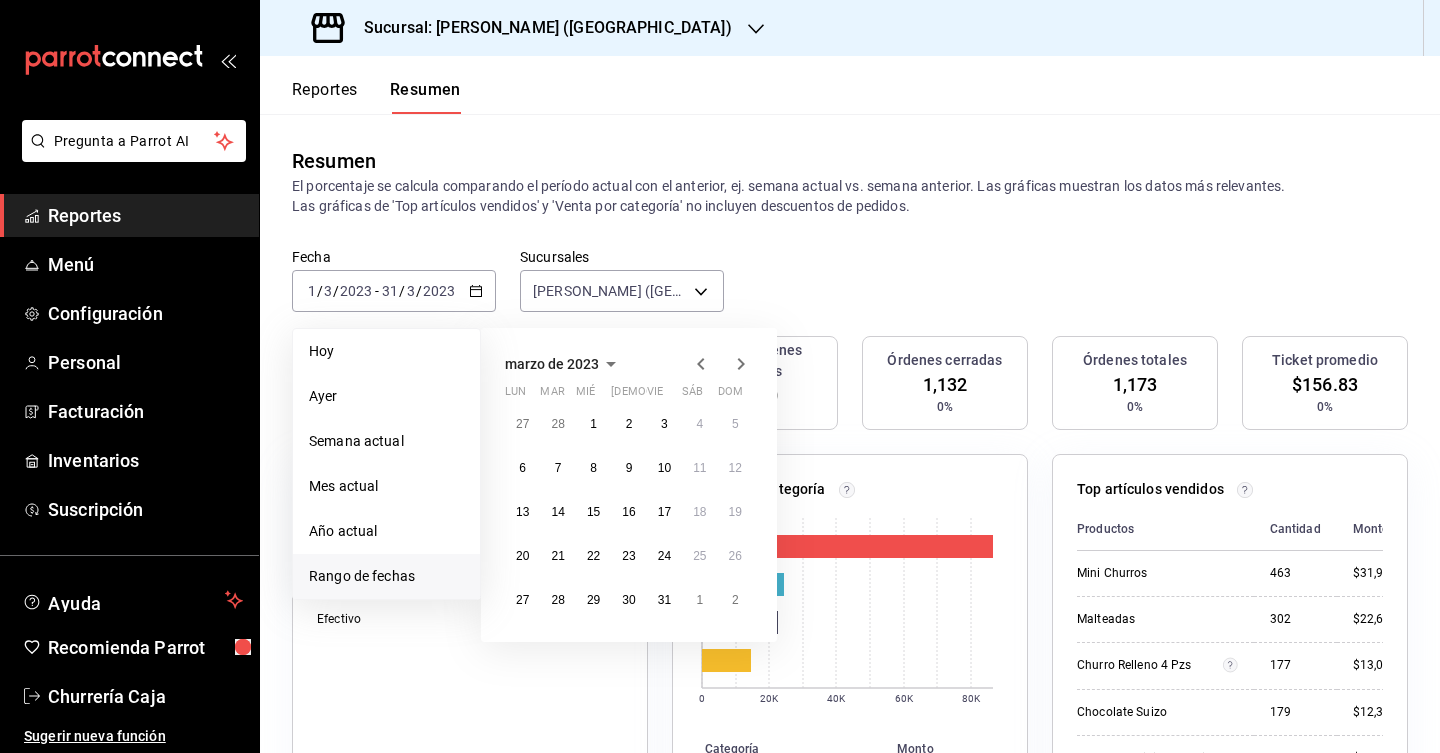 click 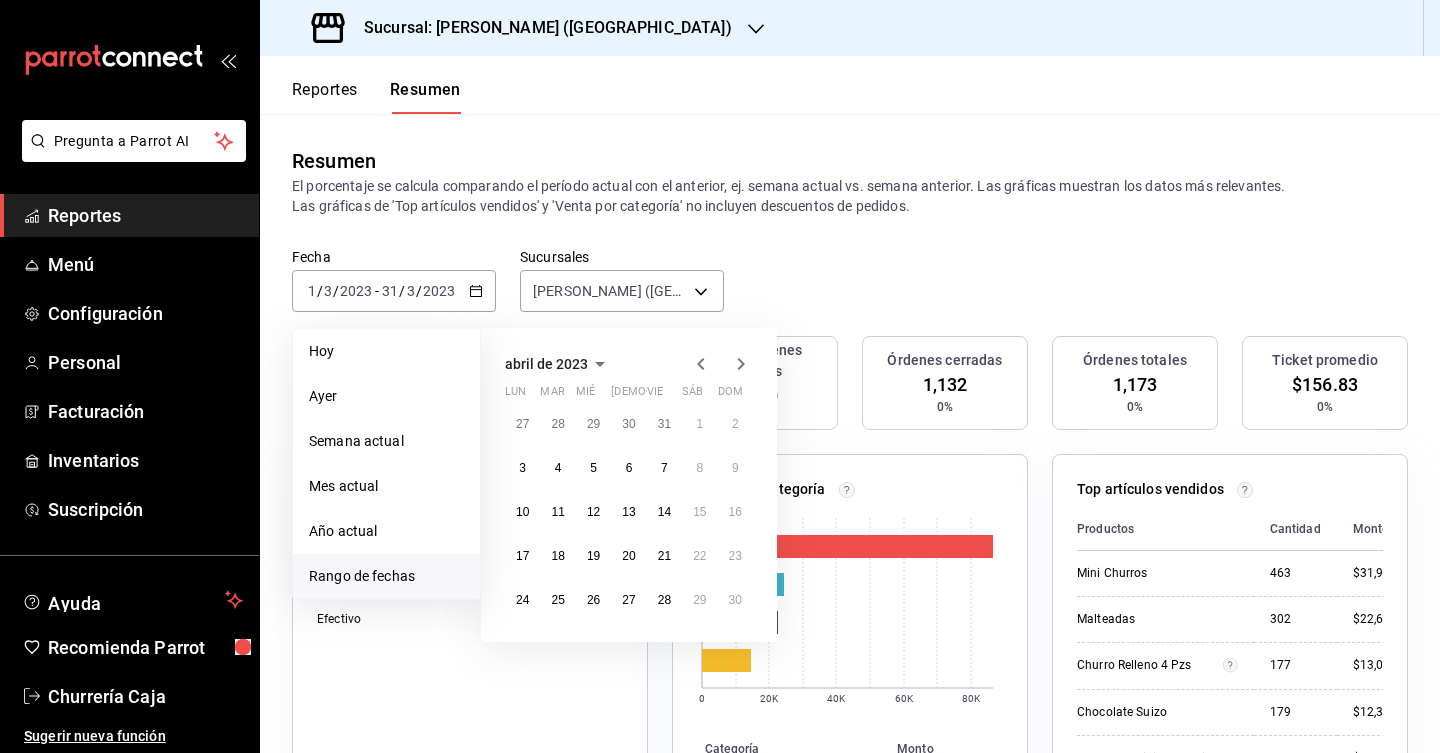 click 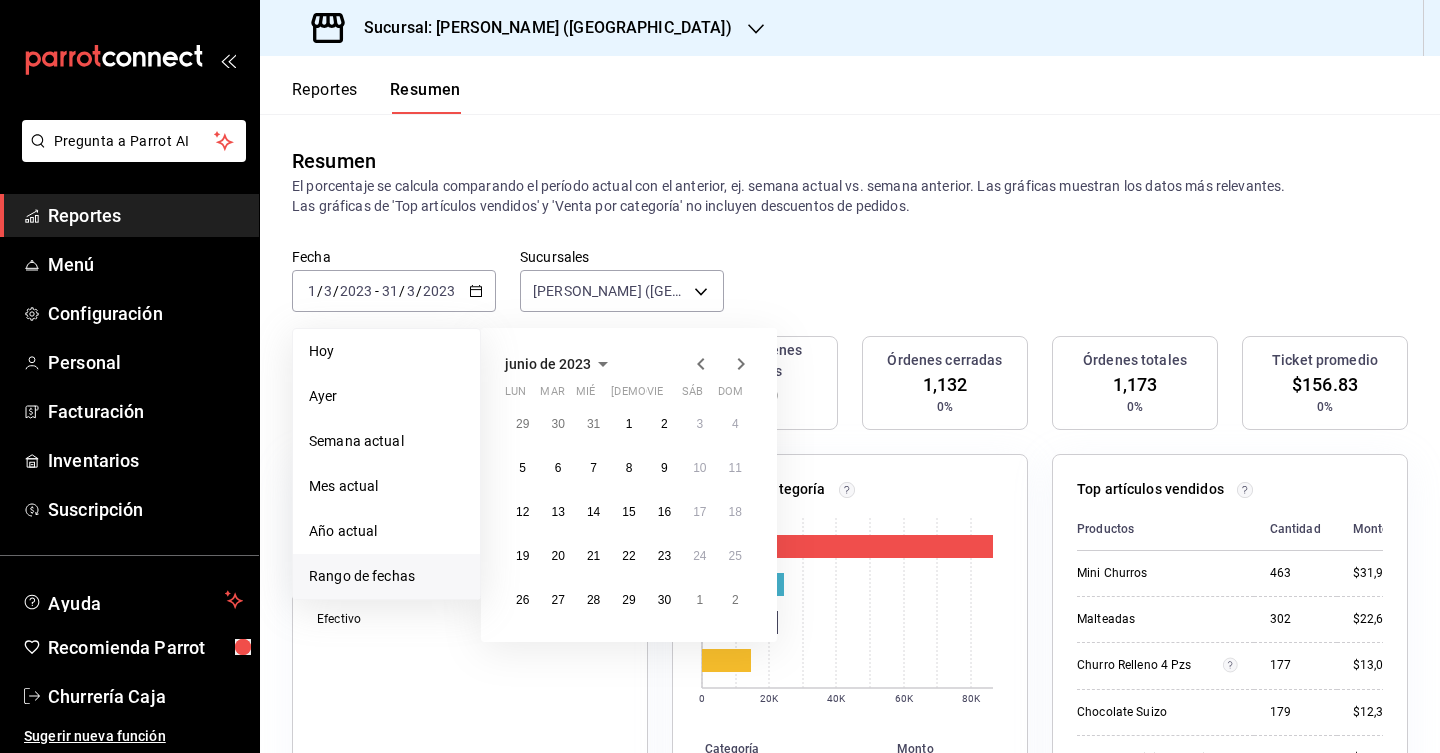 click 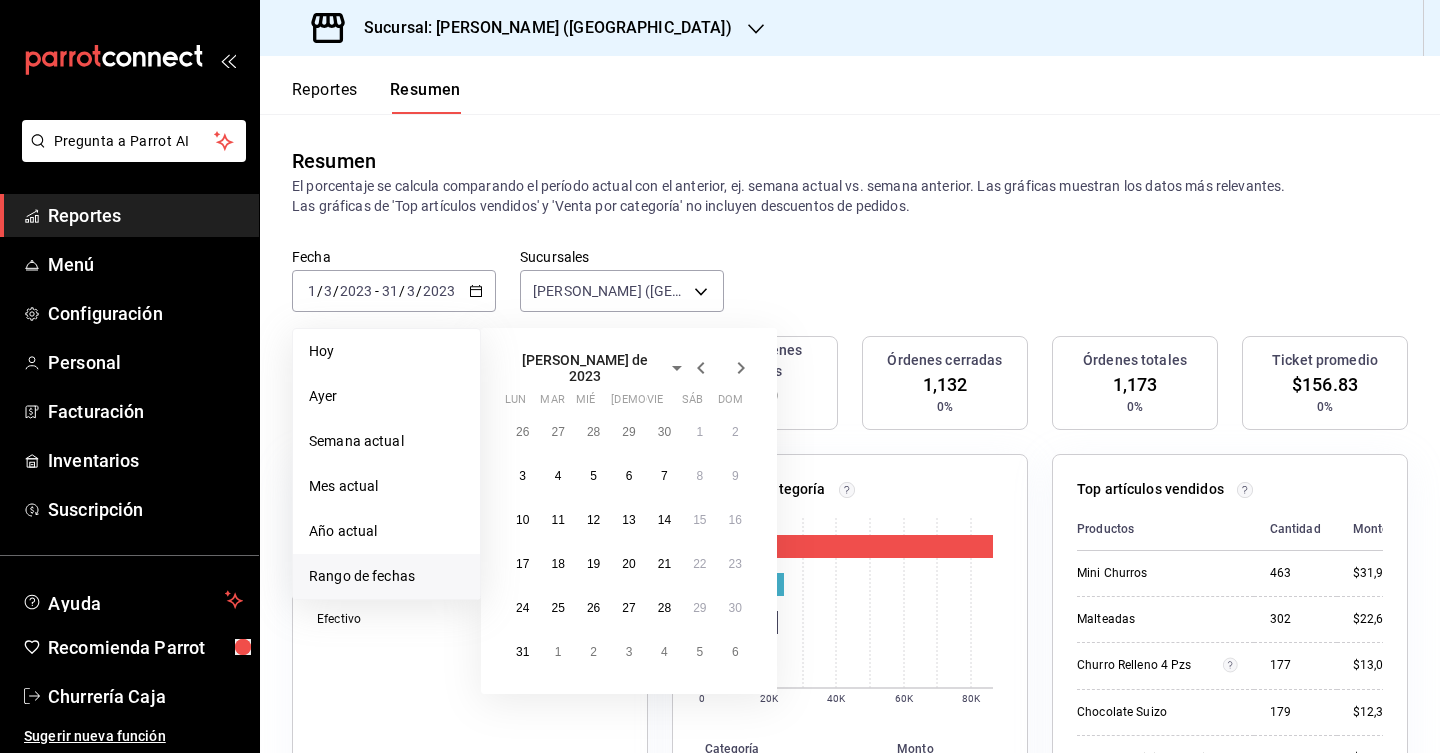 click 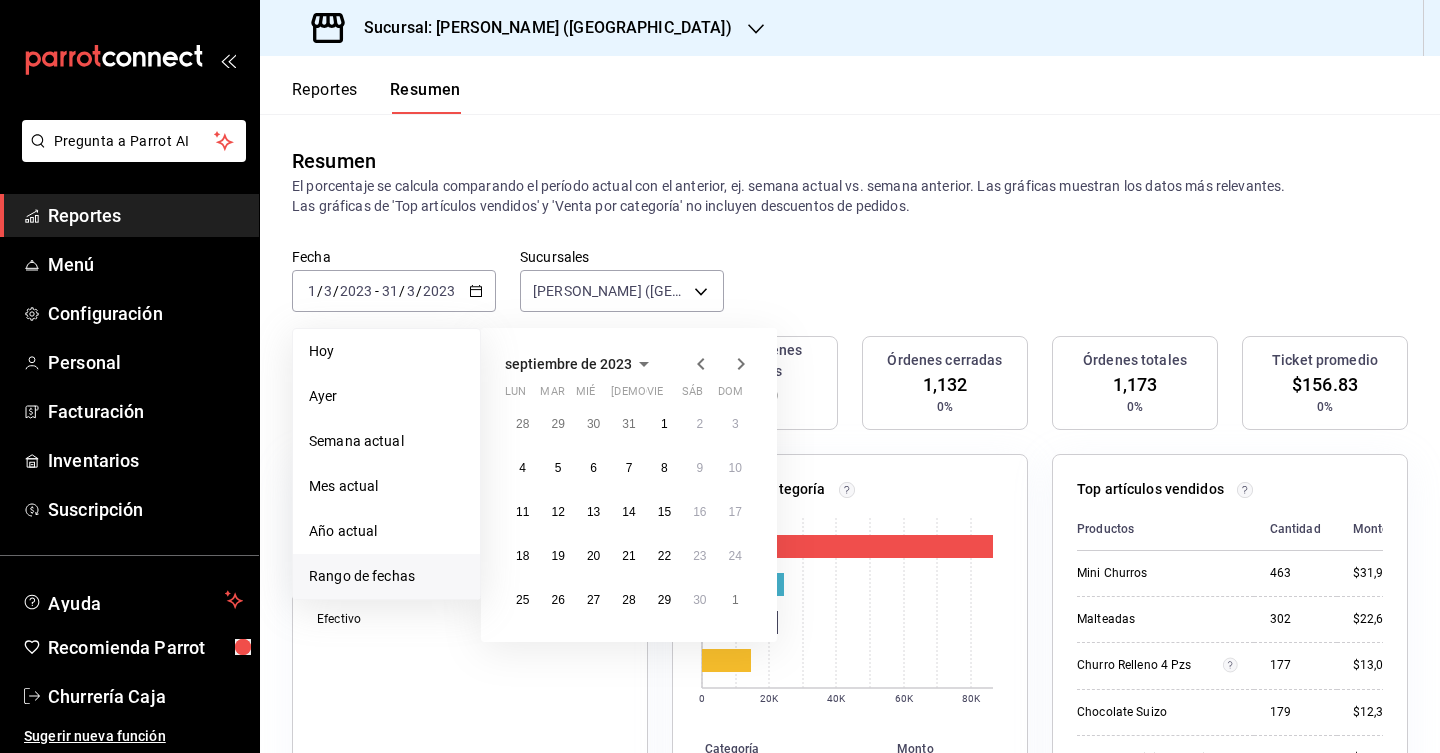 click 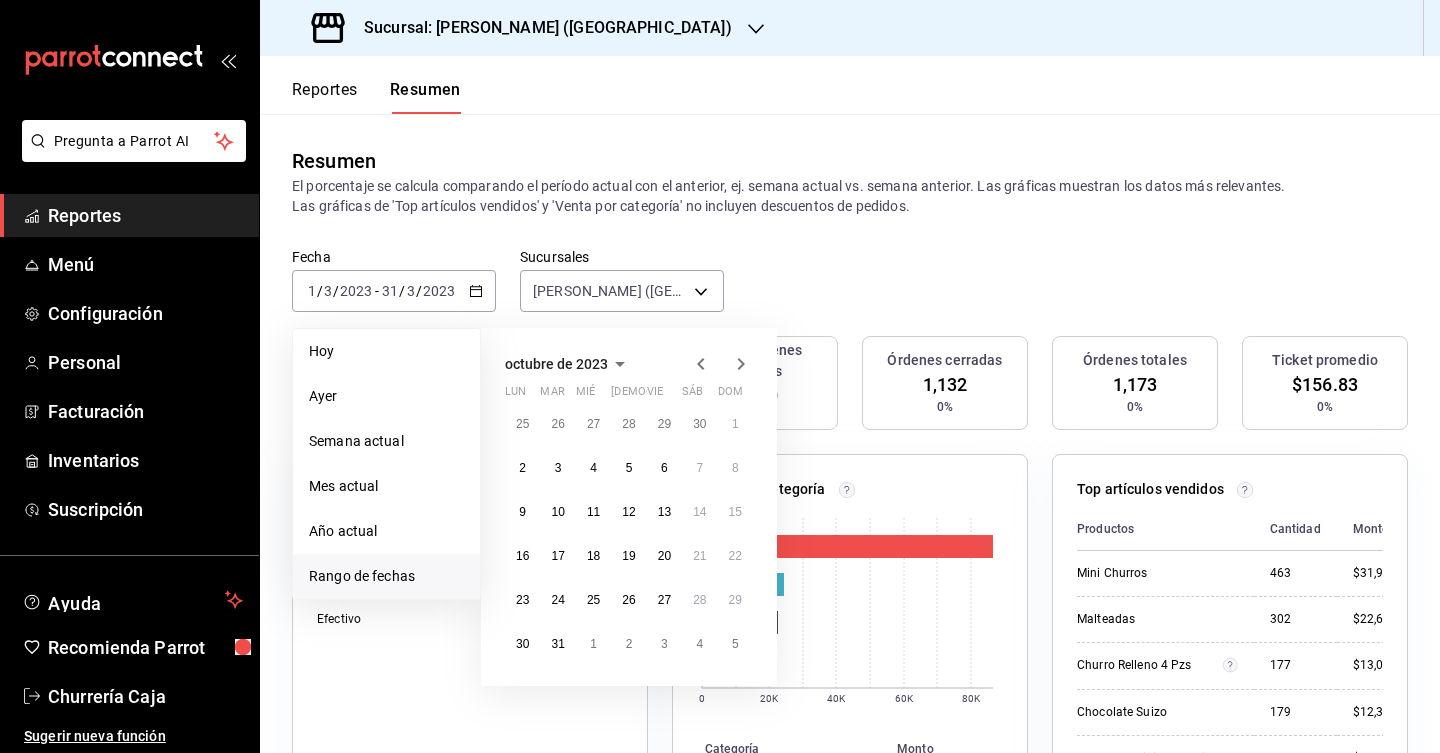 click 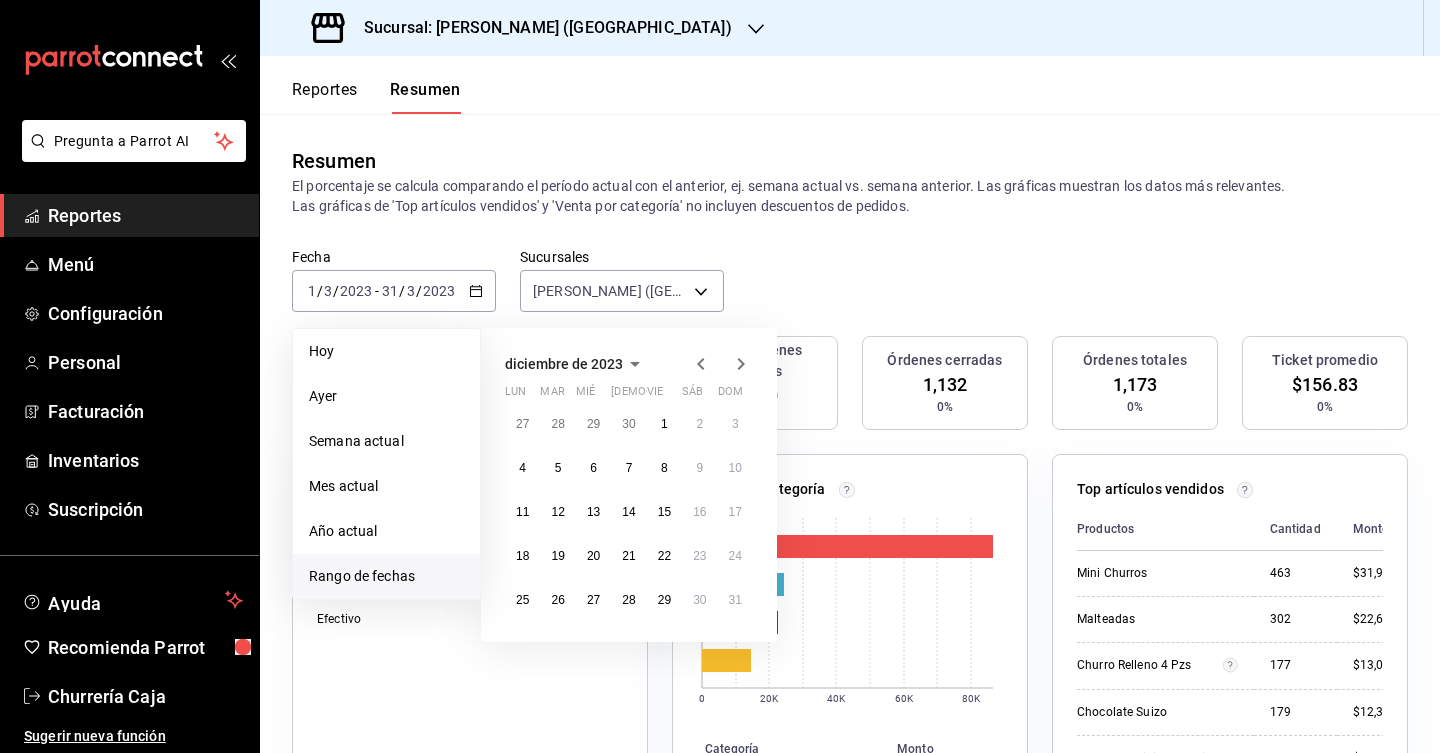 click 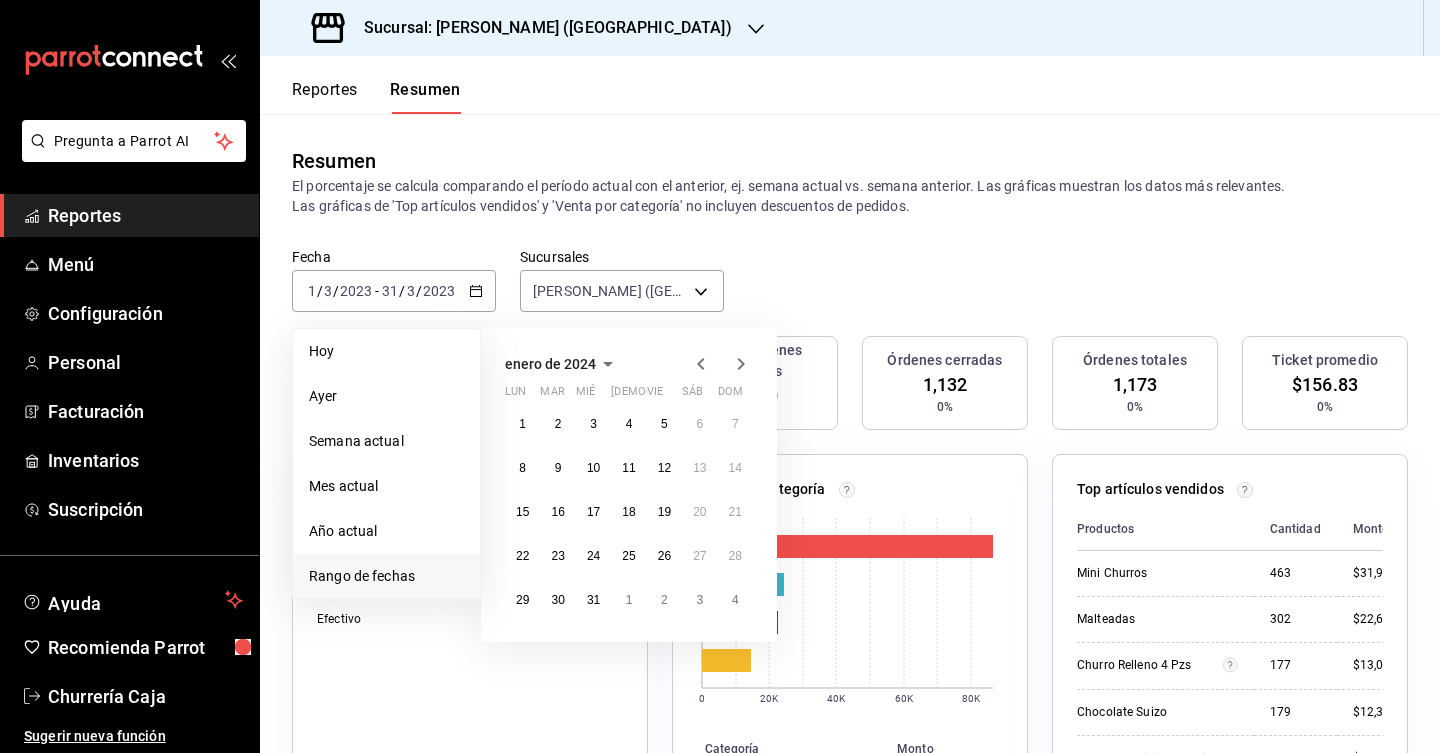 click 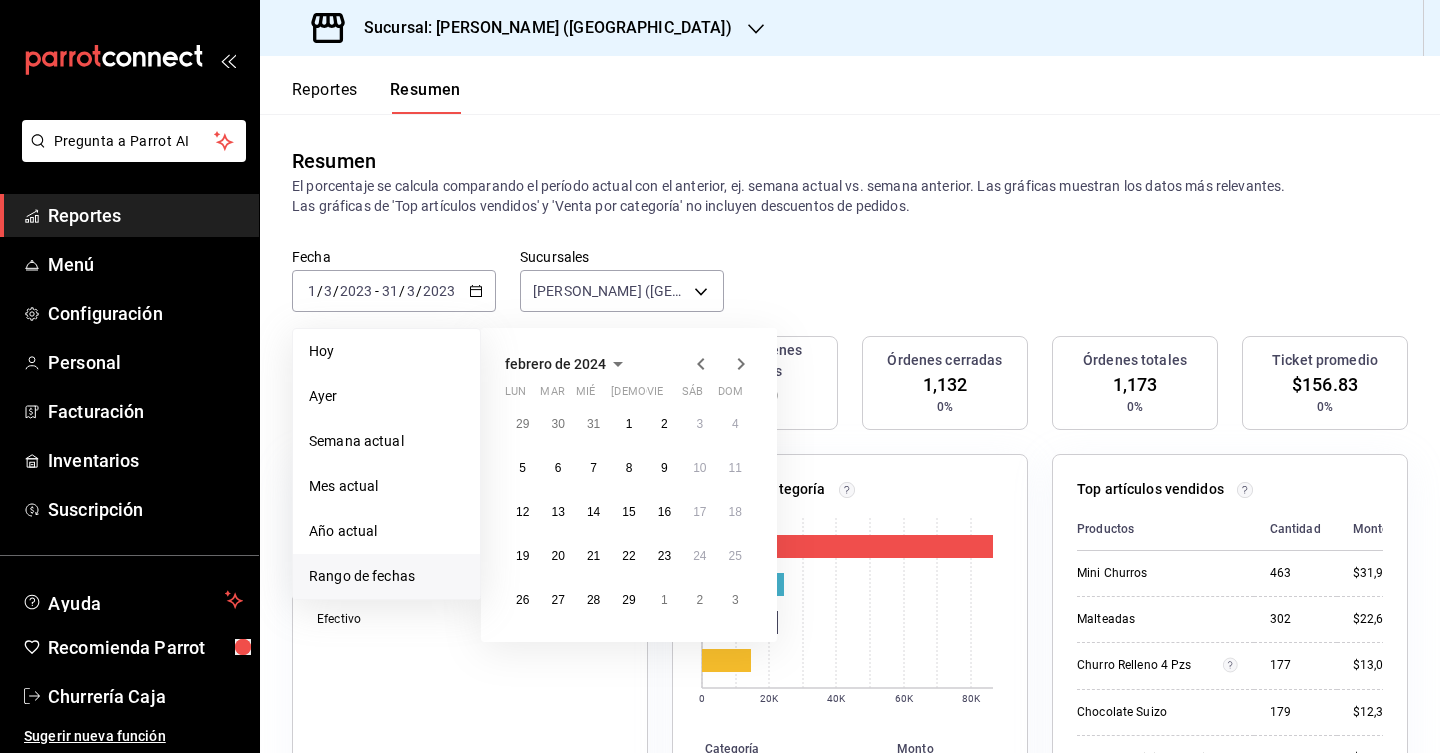 click 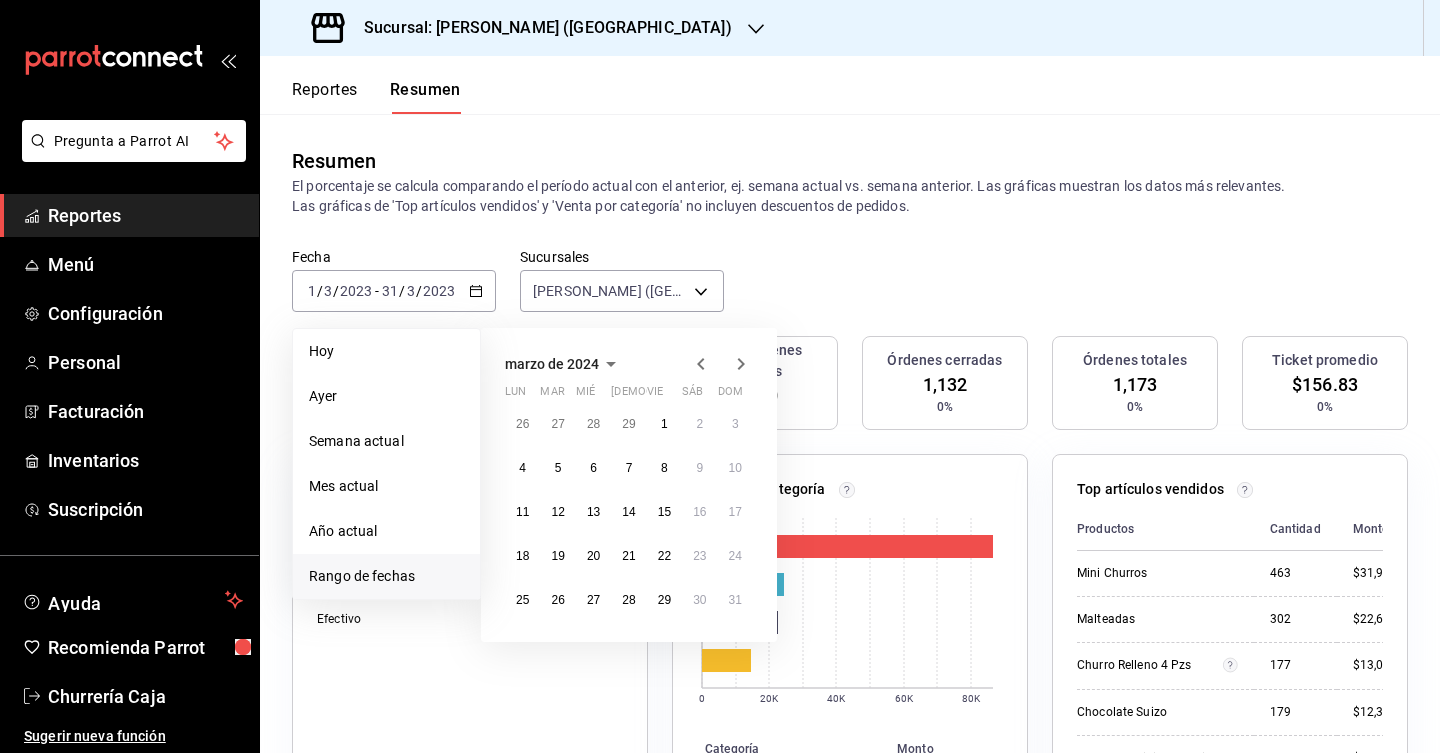 click 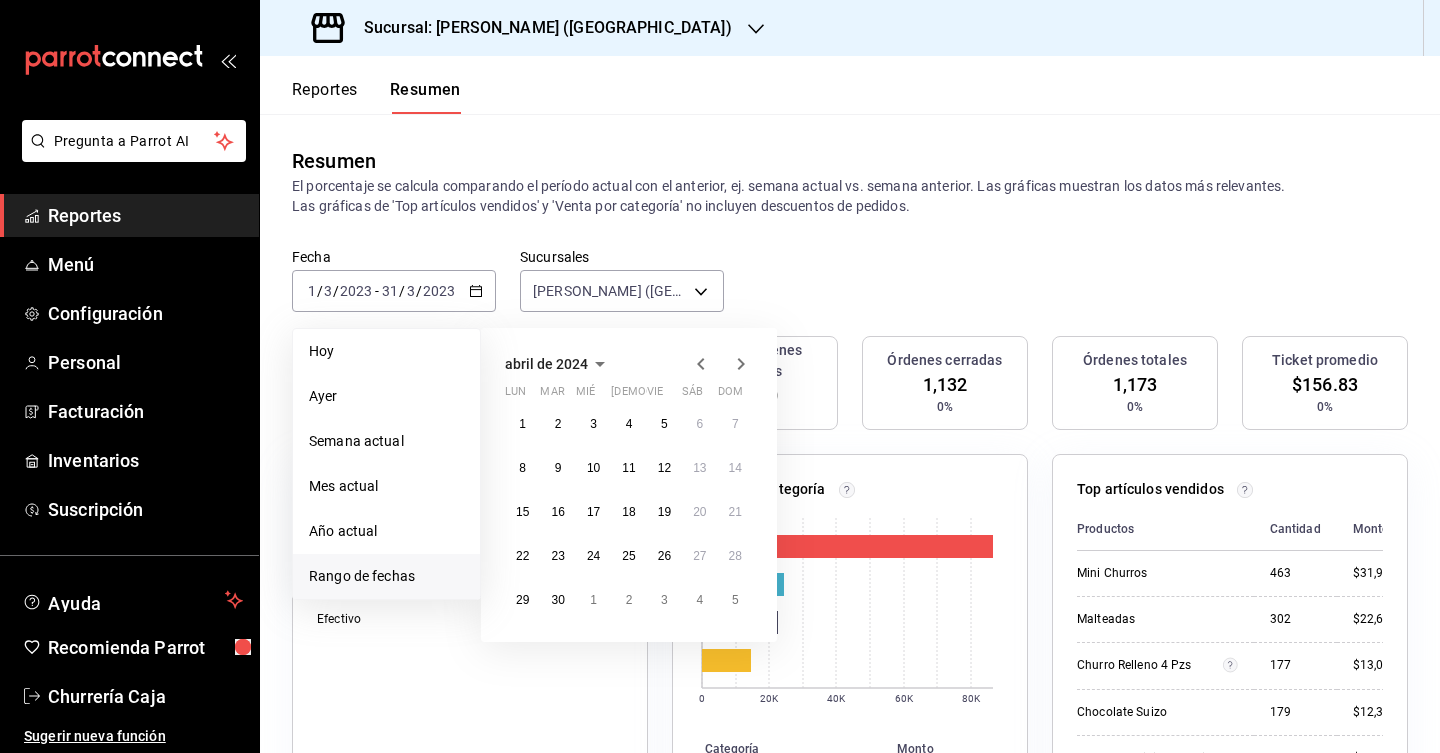 click 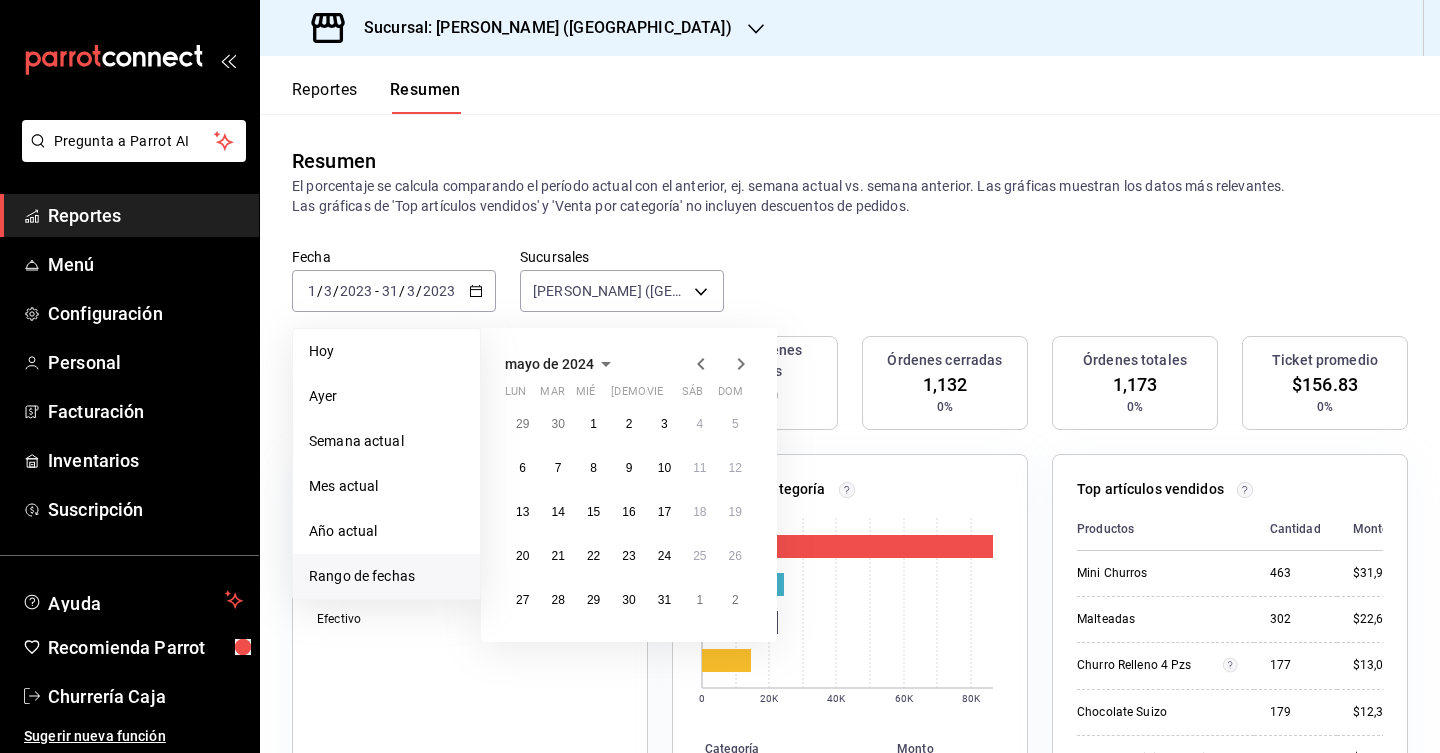 click 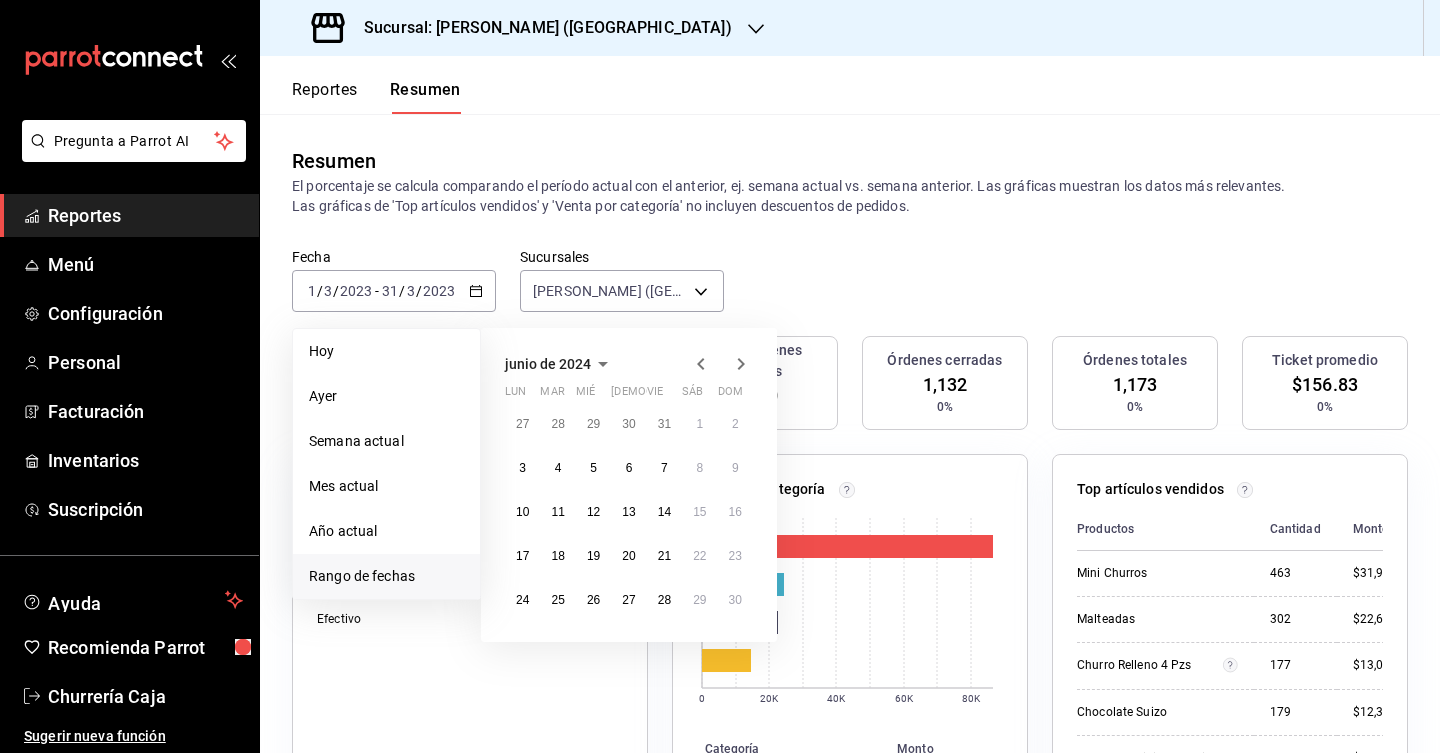 click 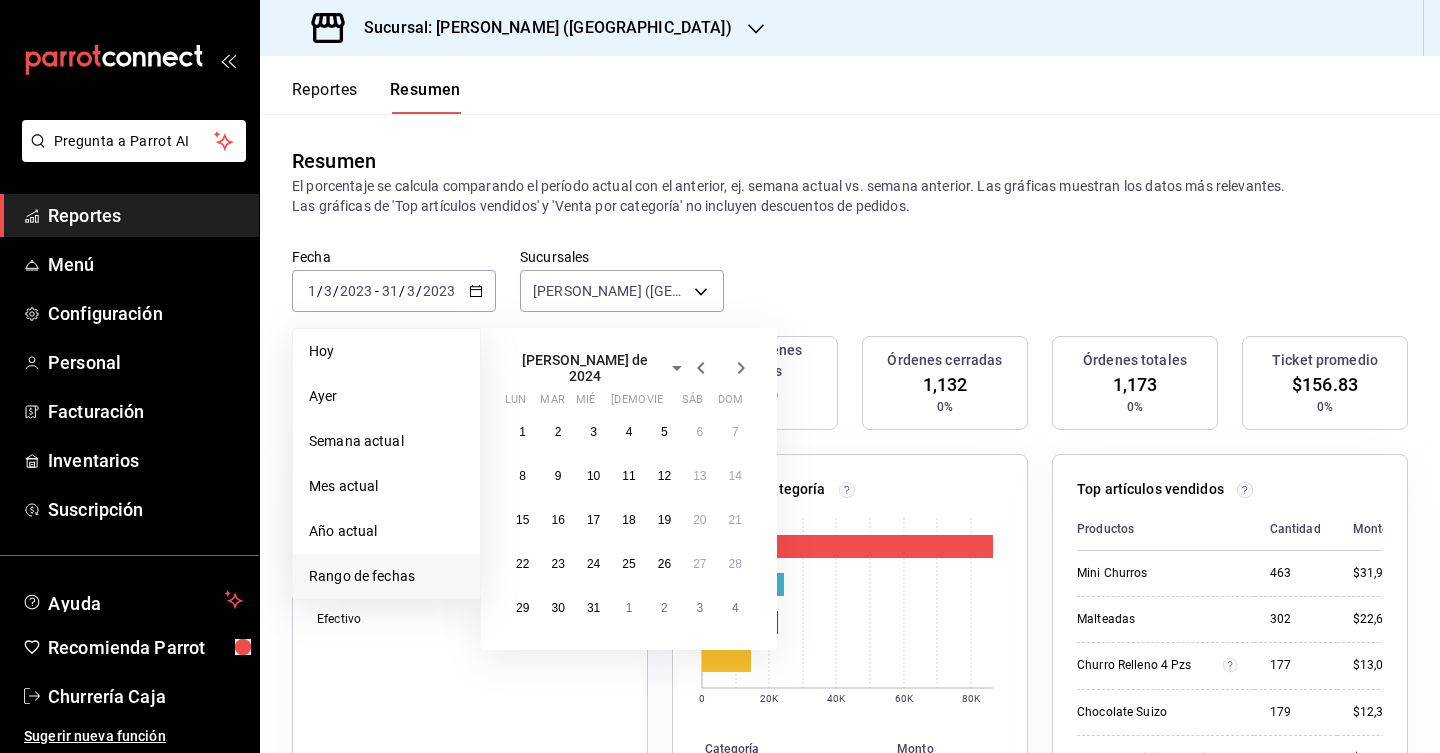 click 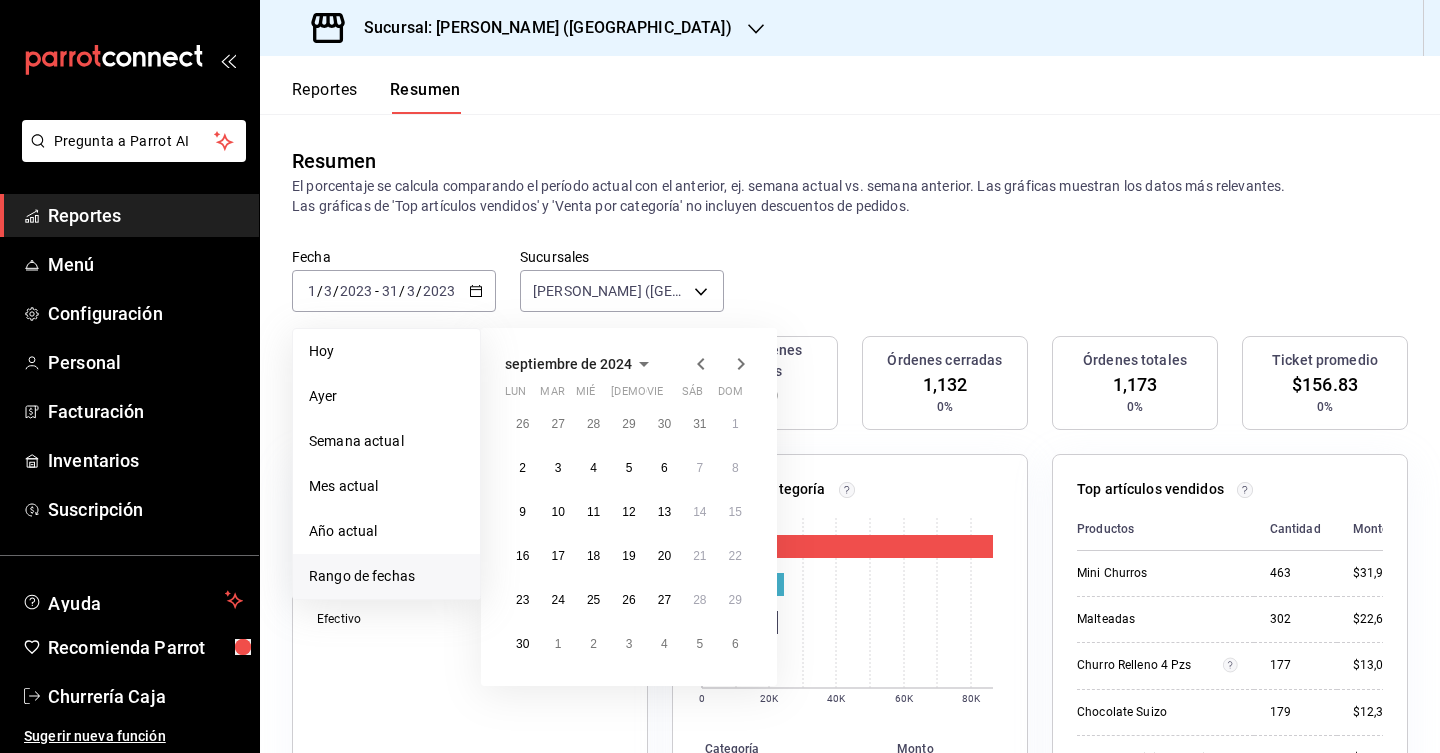 click 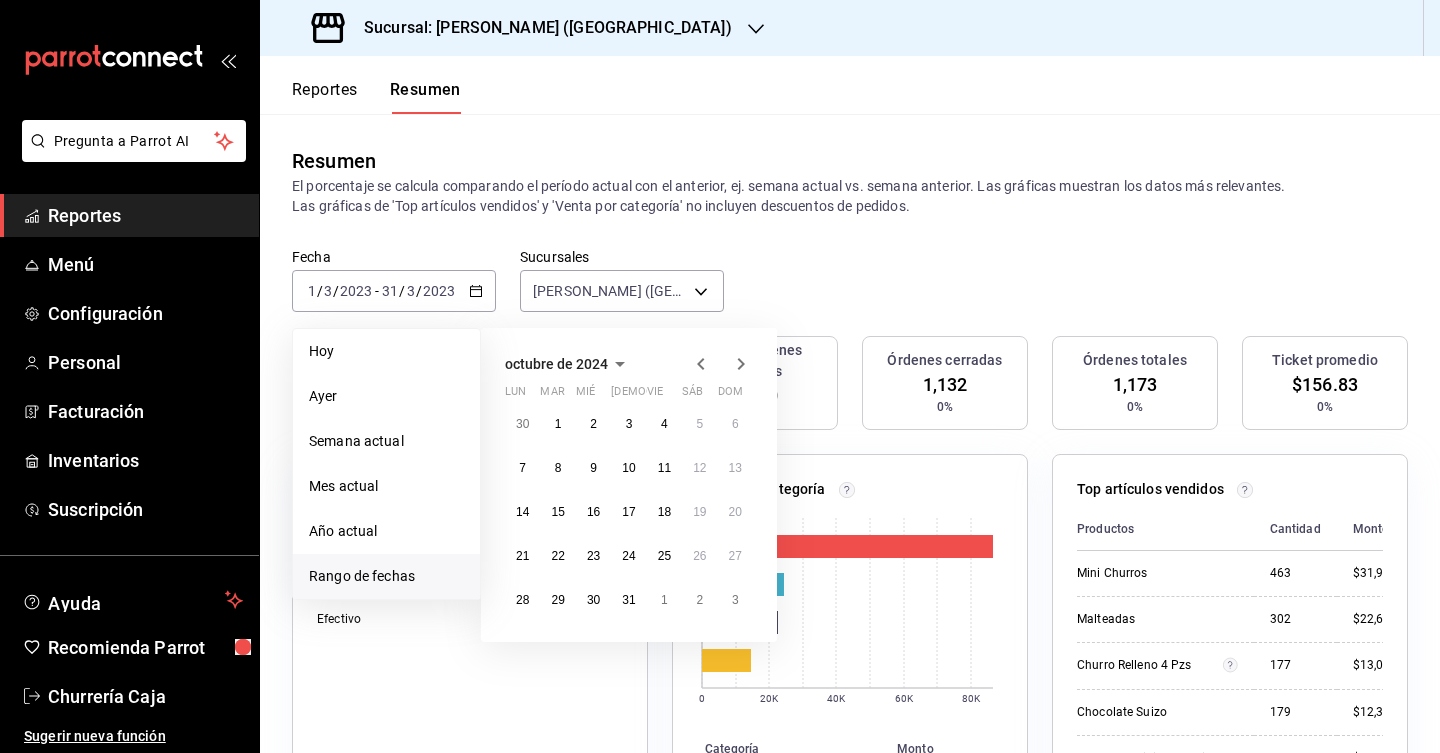 click 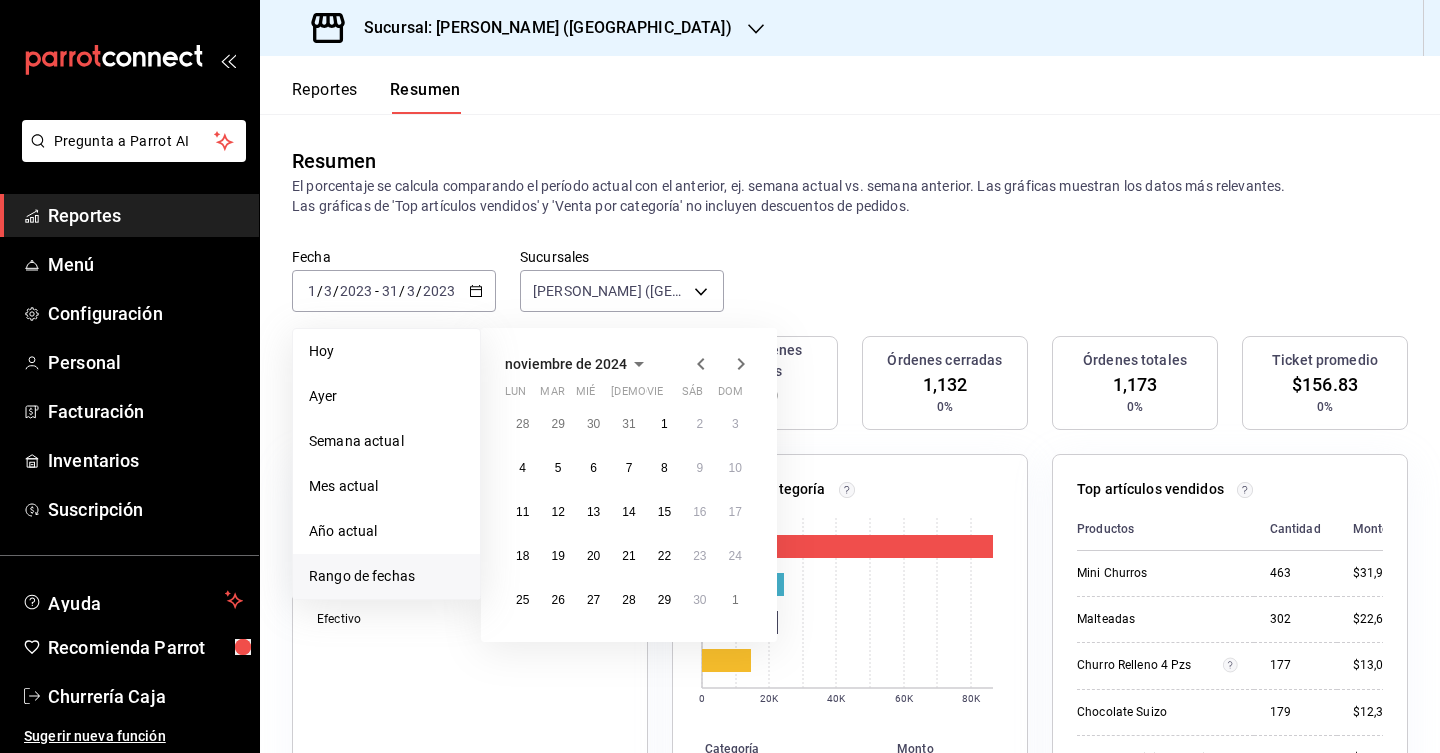 click 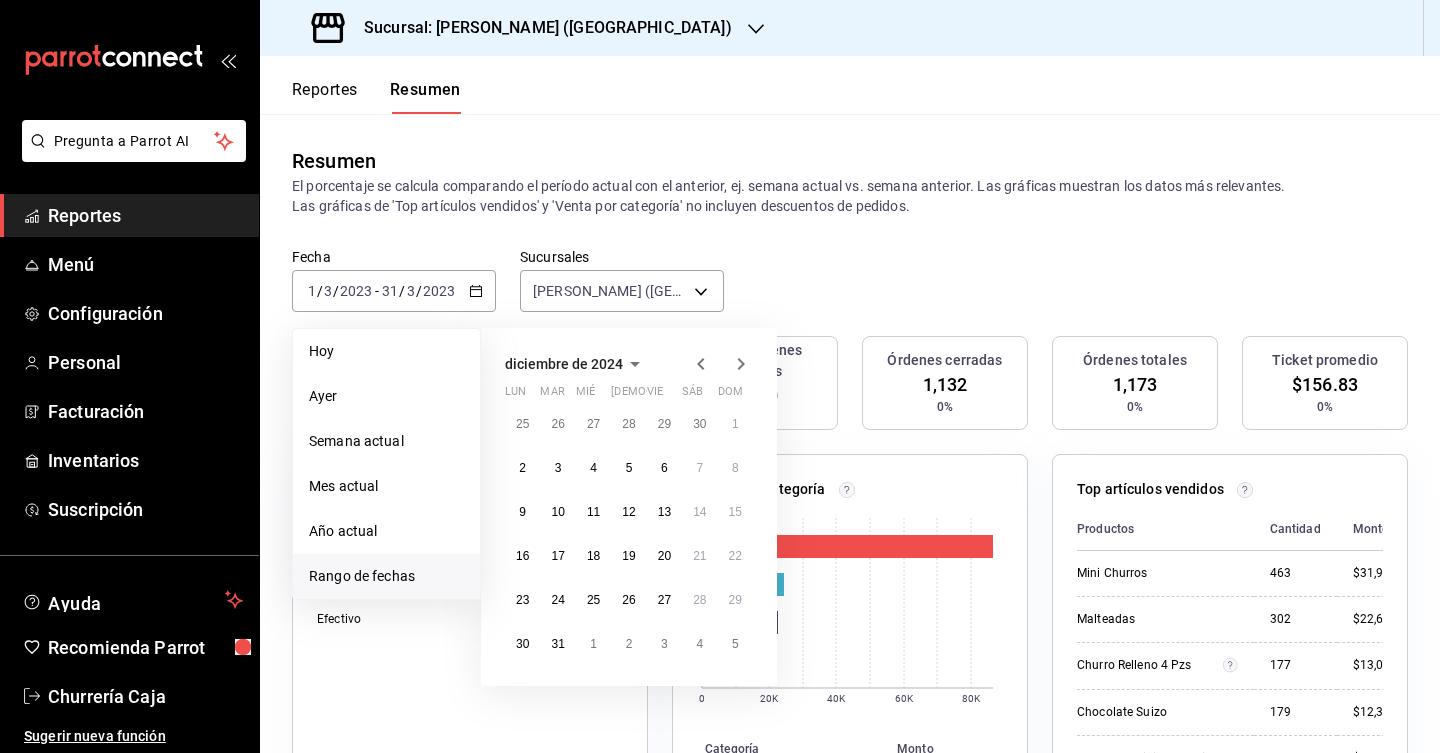 click 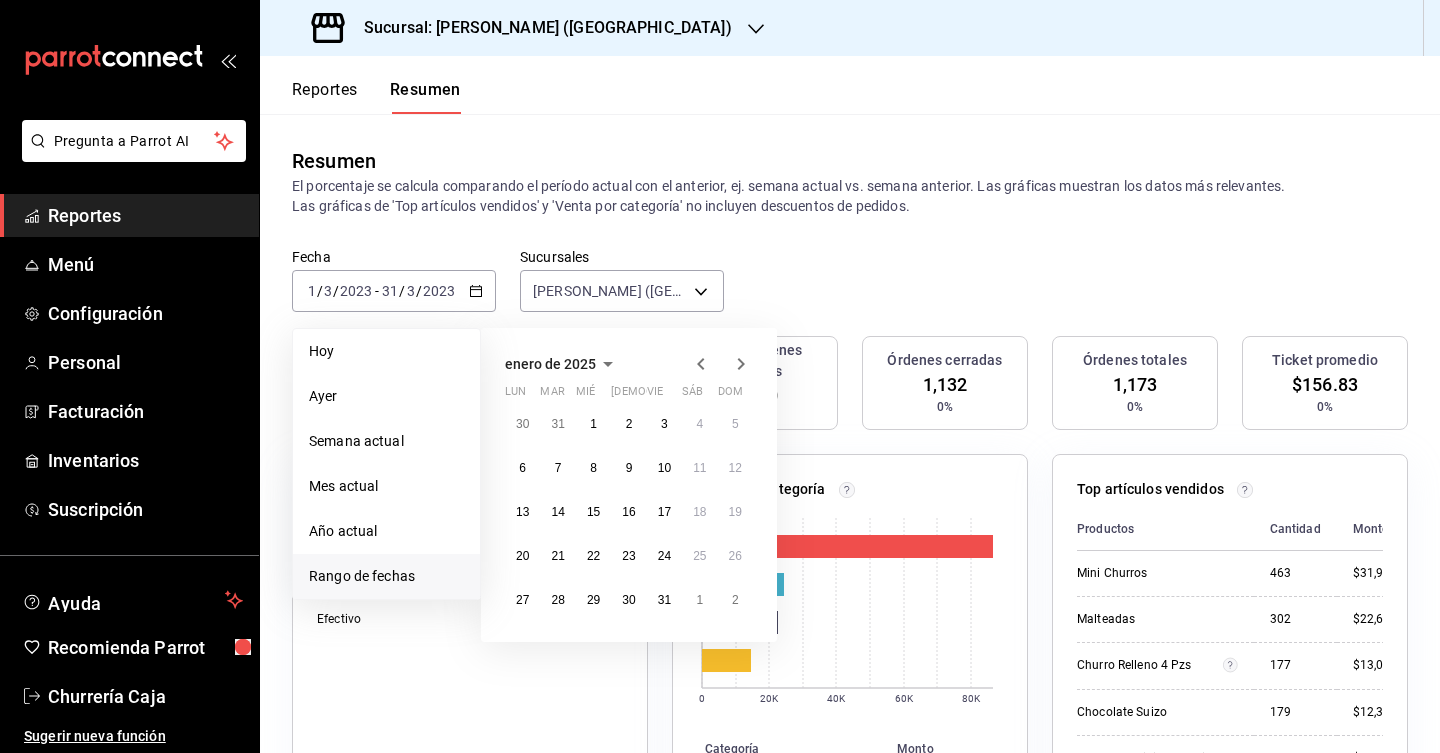 click 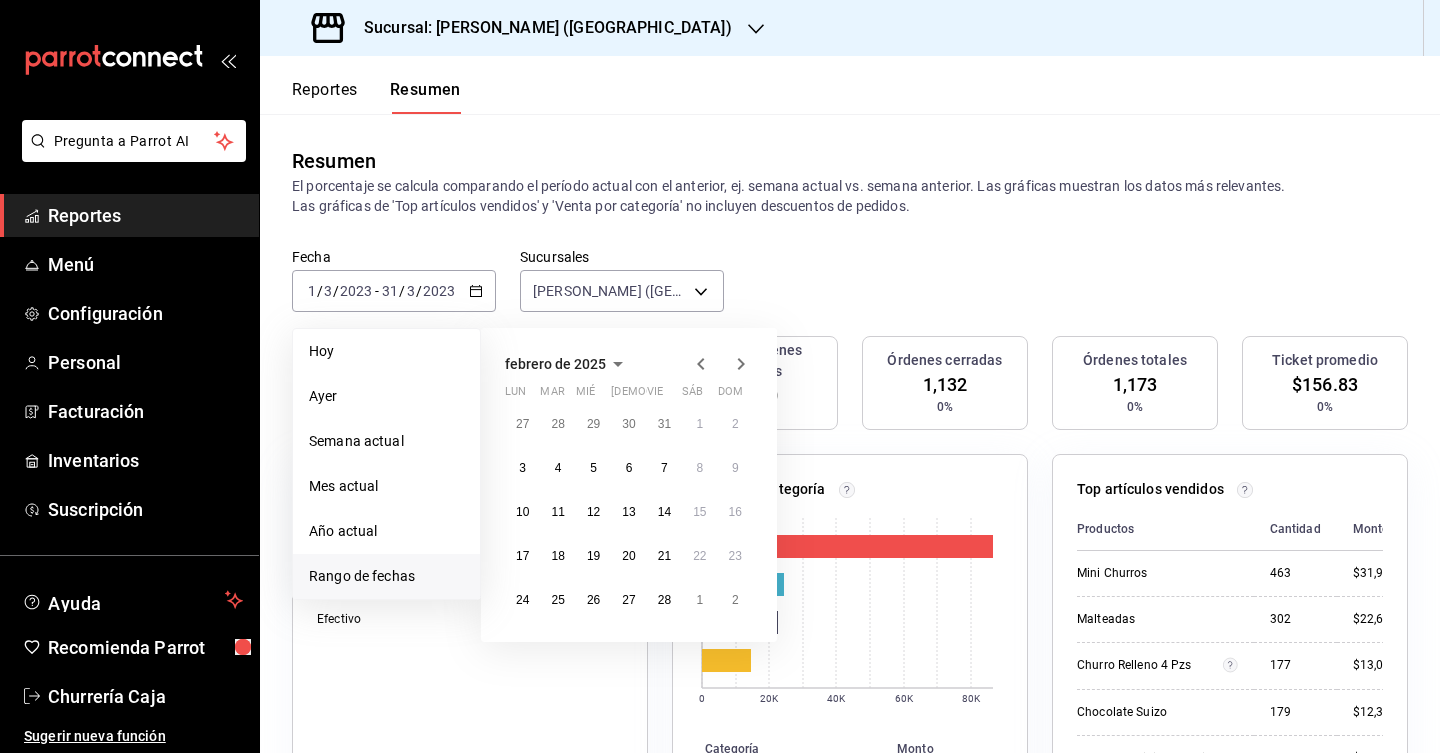 click 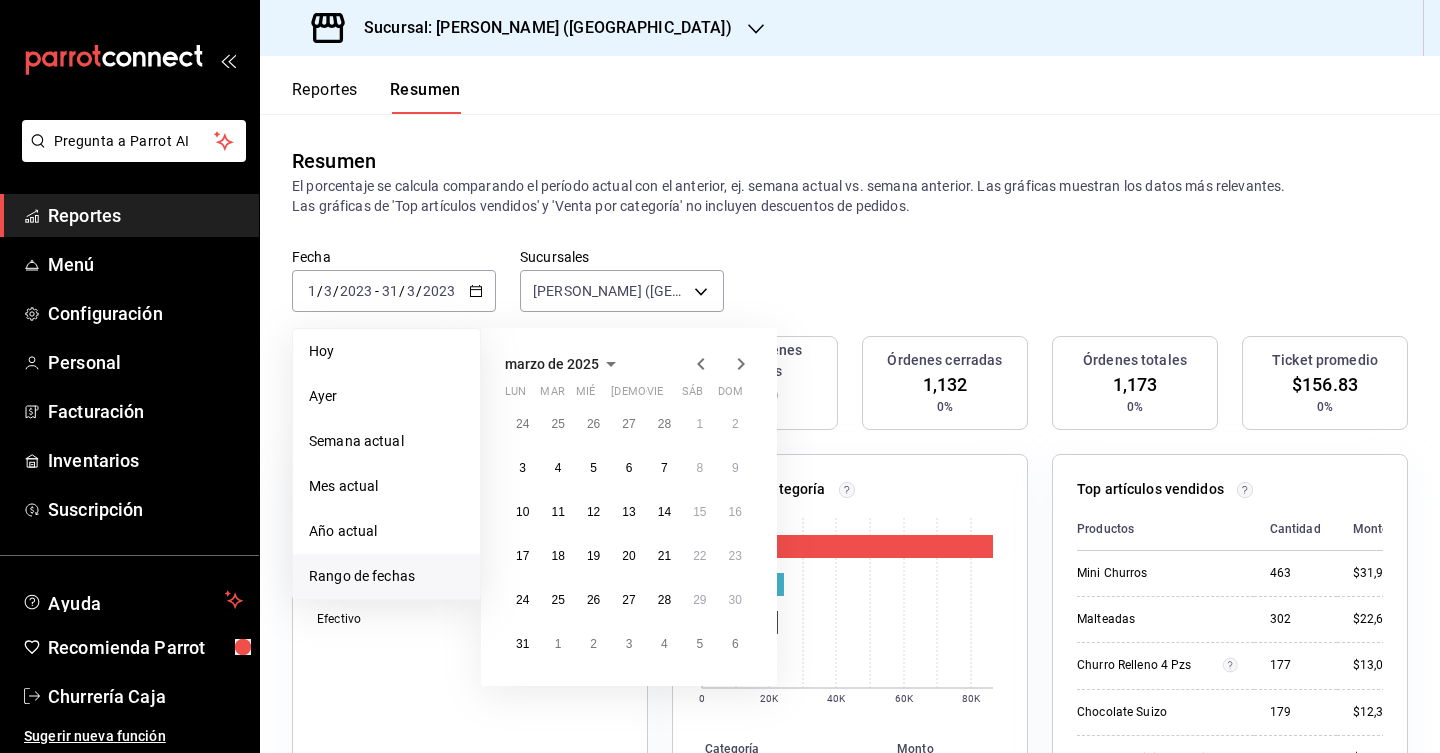 click 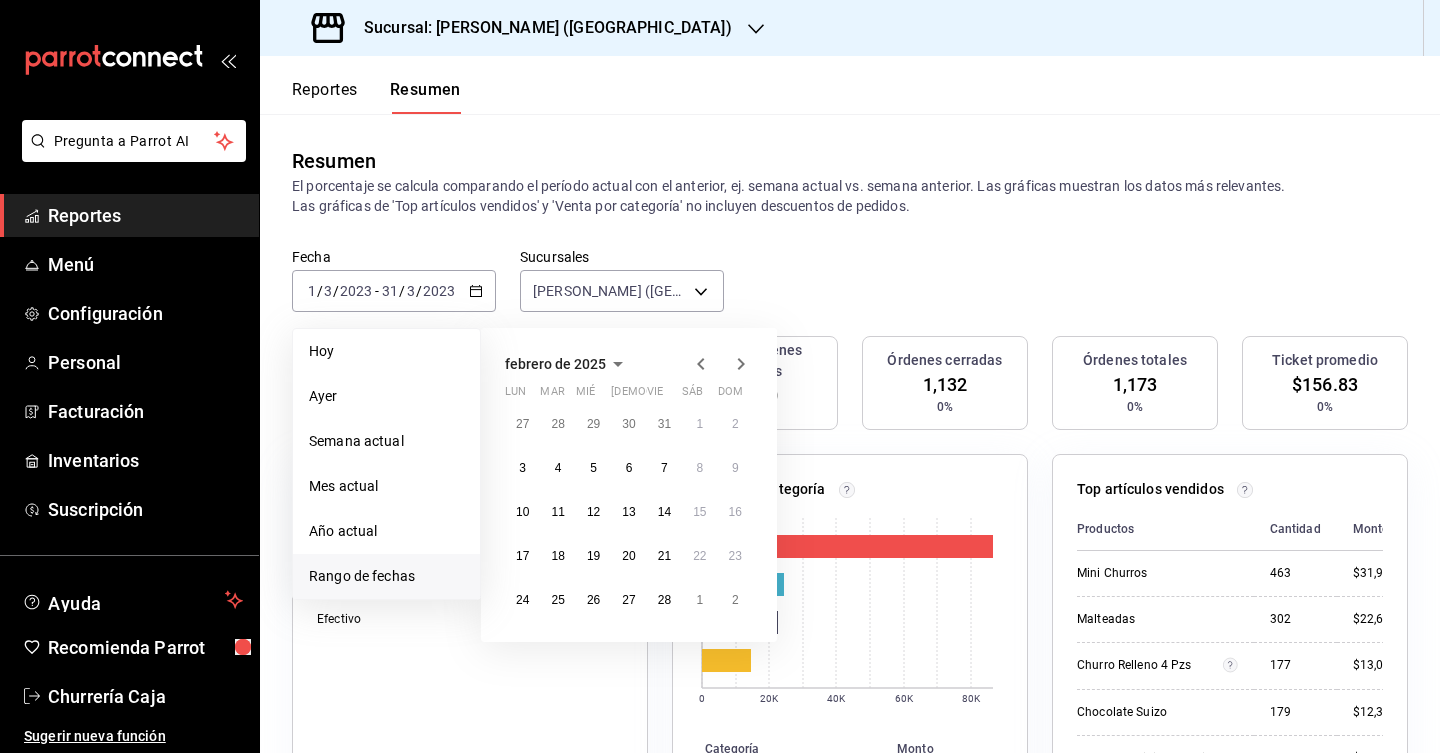 click 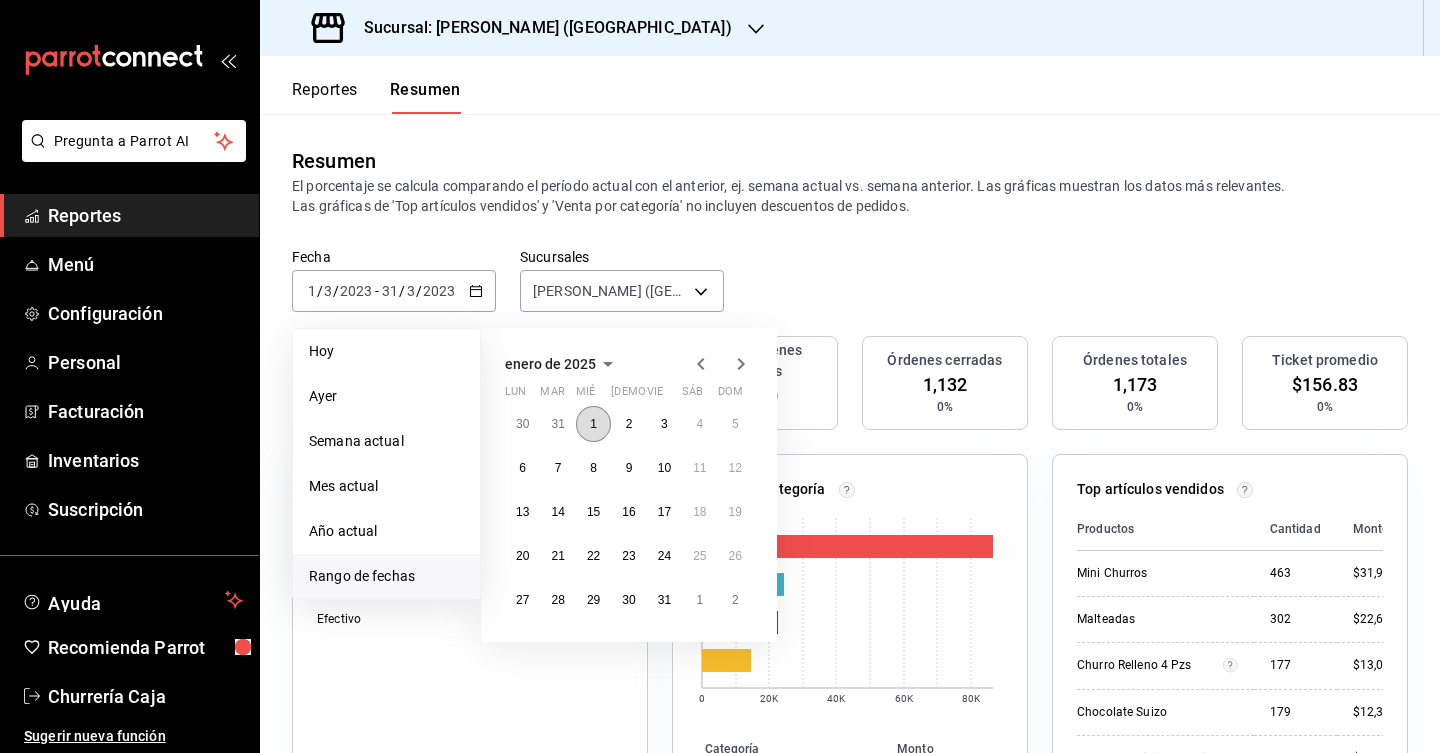 click on "1" at bounding box center (593, 424) 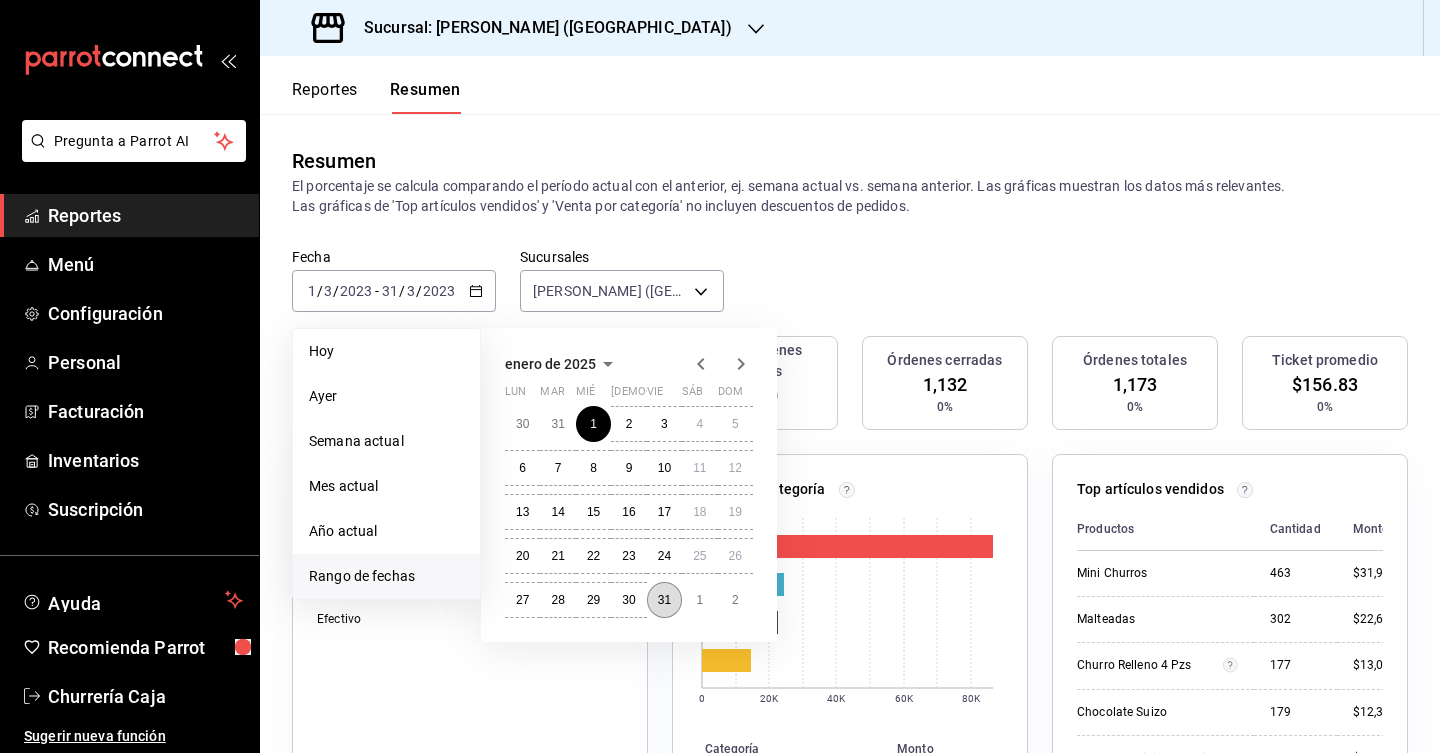 click on "31" at bounding box center (664, 600) 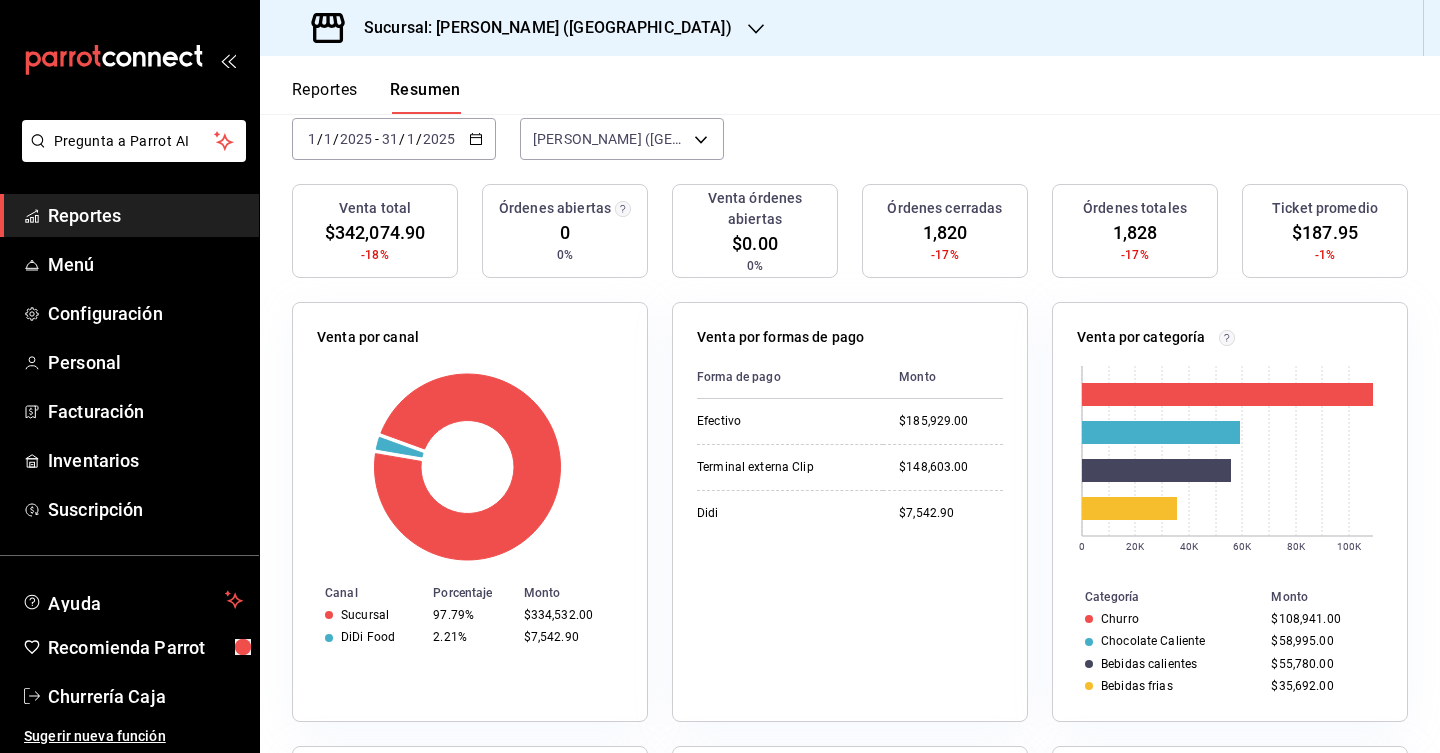 scroll, scrollTop: 0, scrollLeft: 0, axis: both 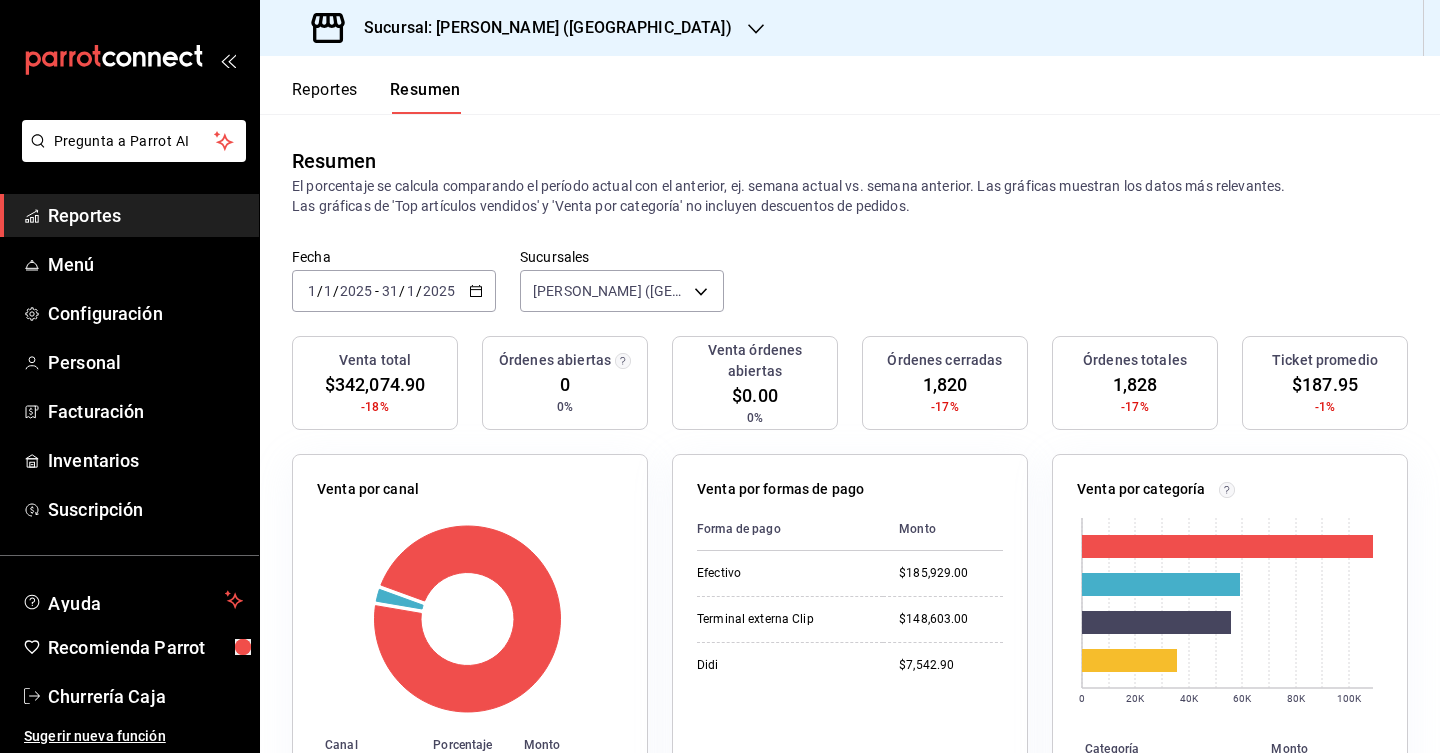 click 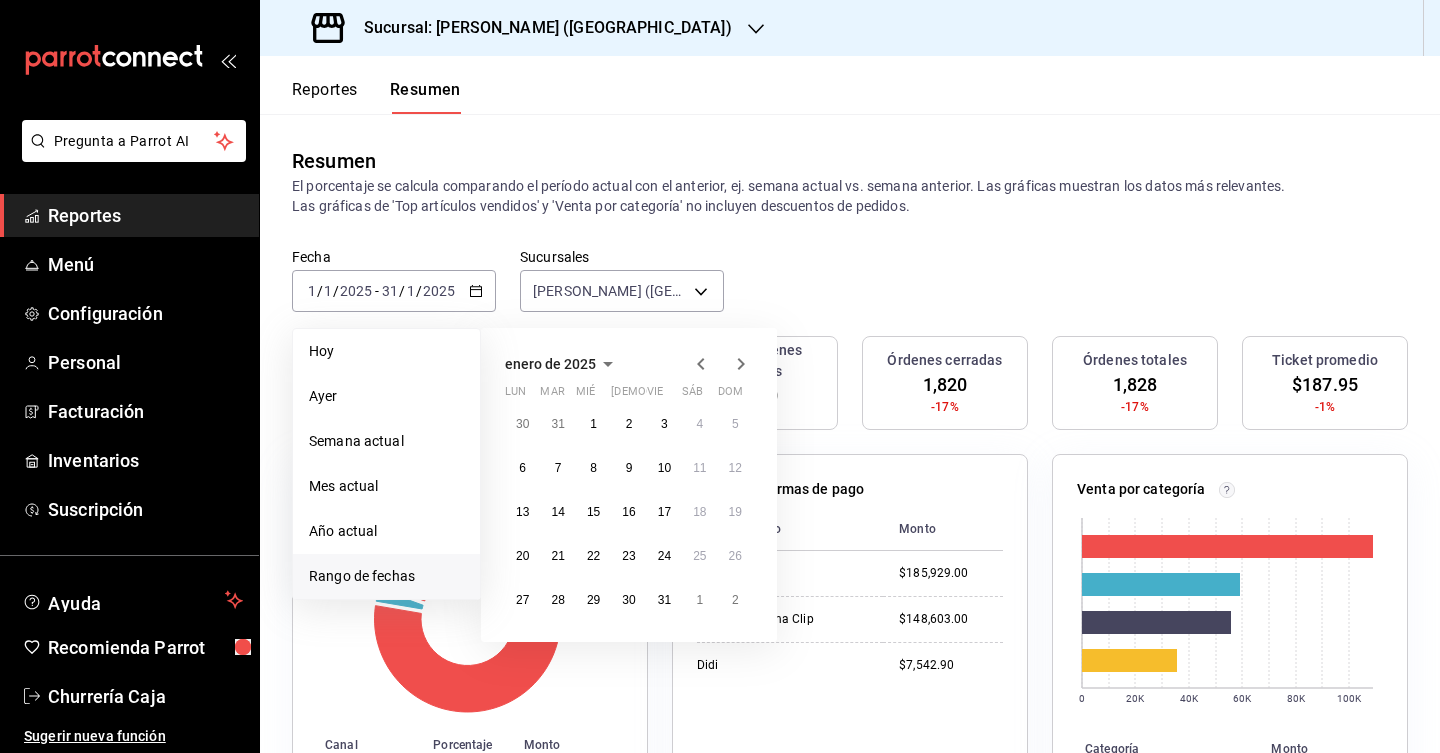 click 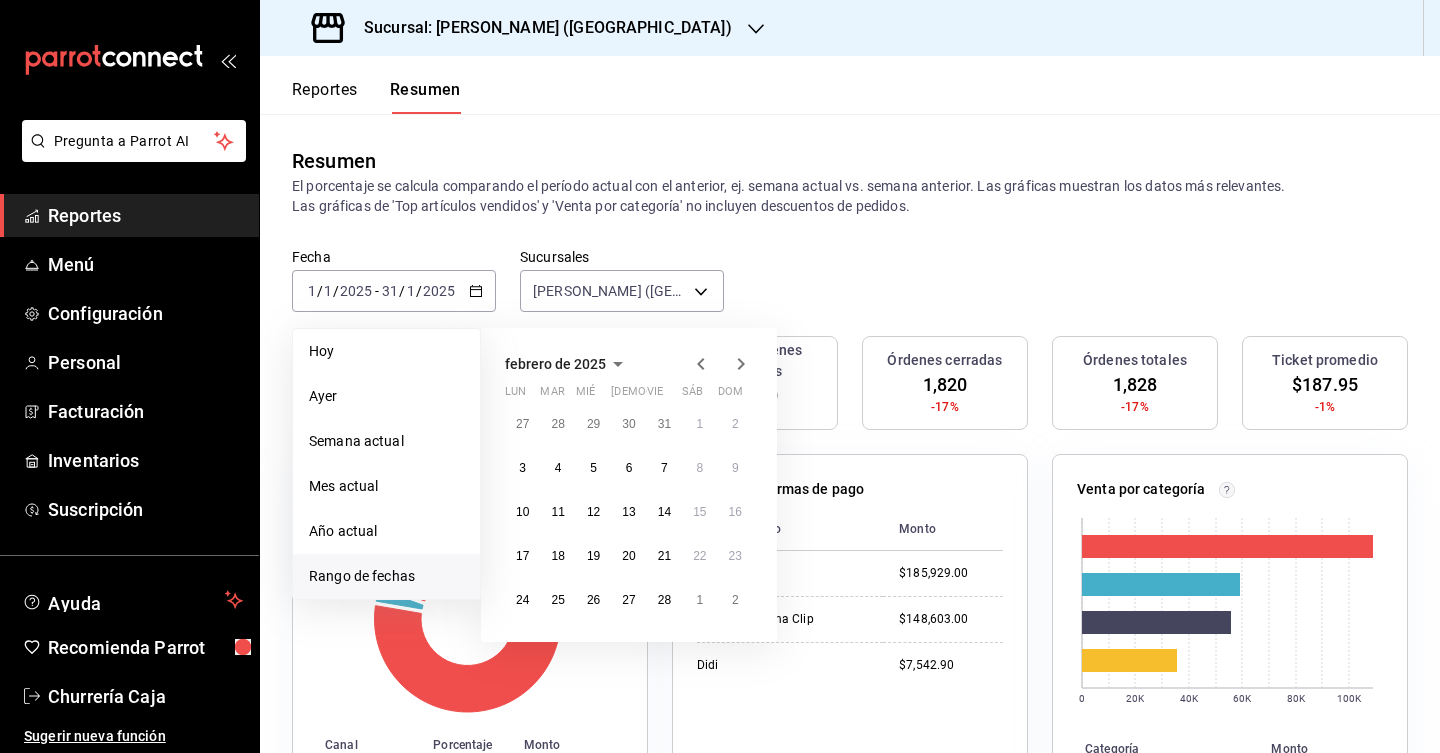 click 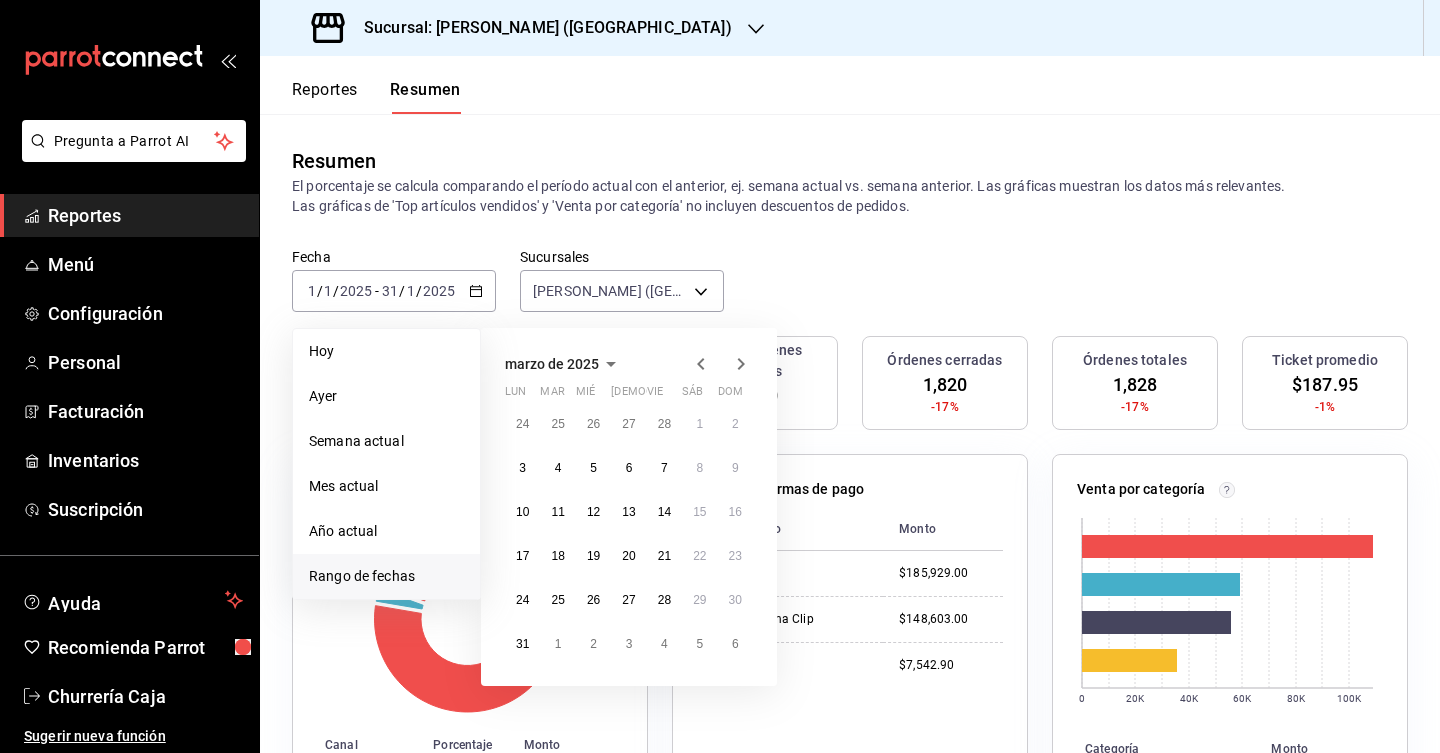 click 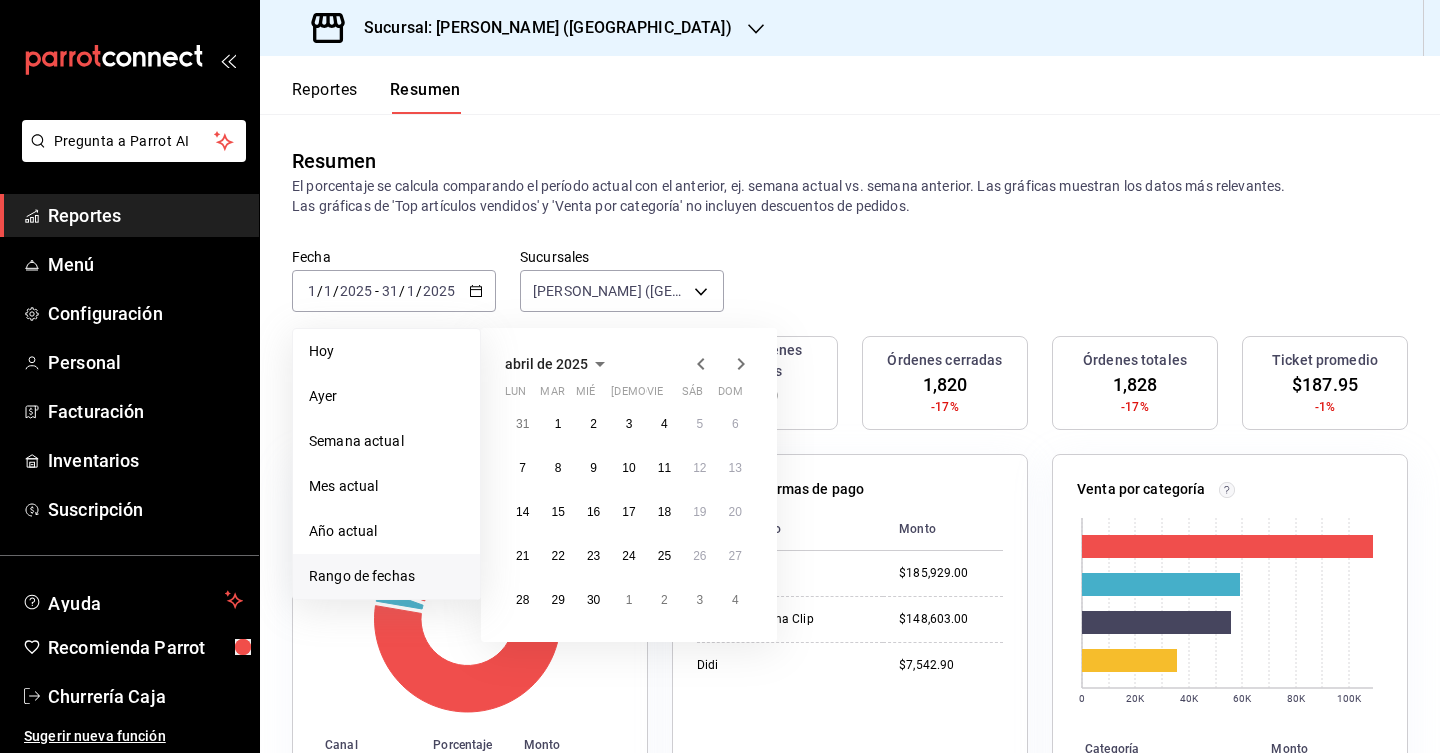 click 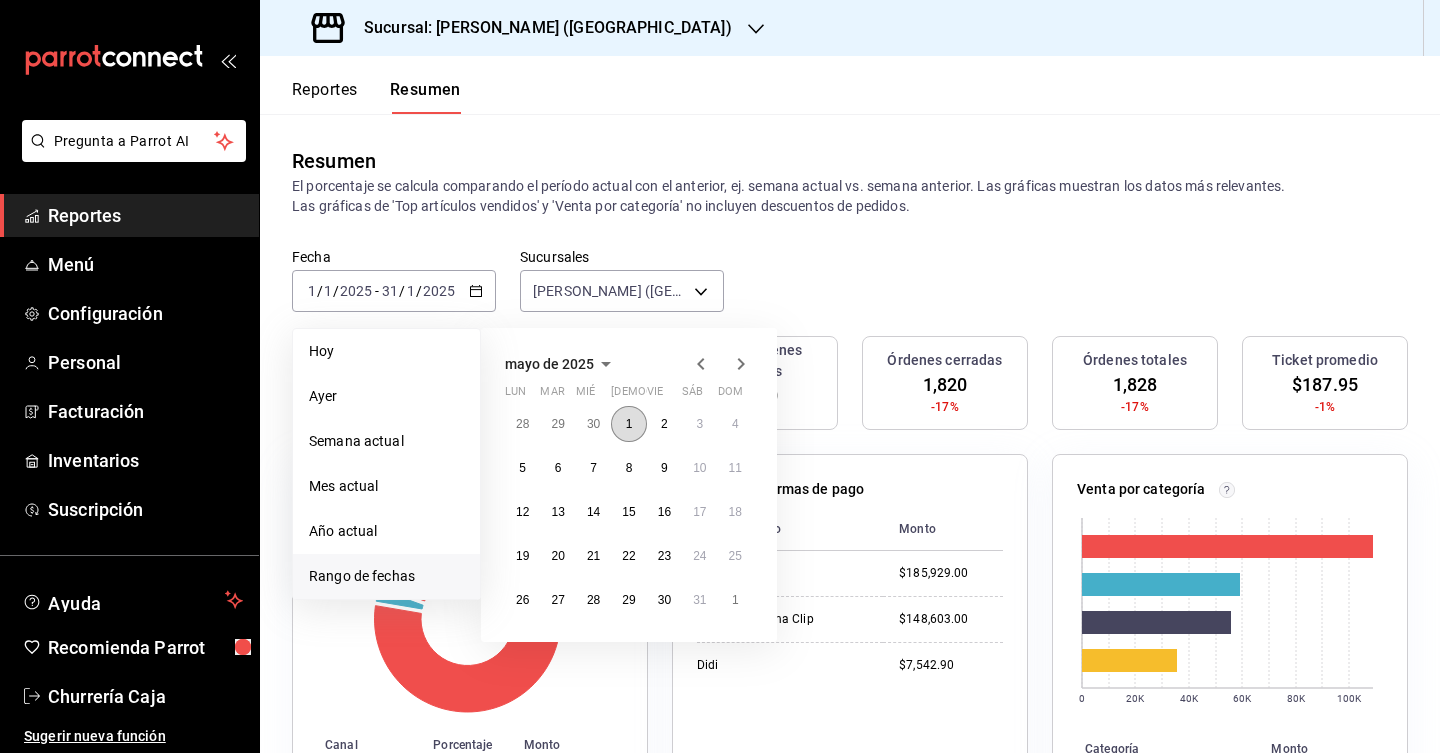 click on "1" at bounding box center [629, 424] 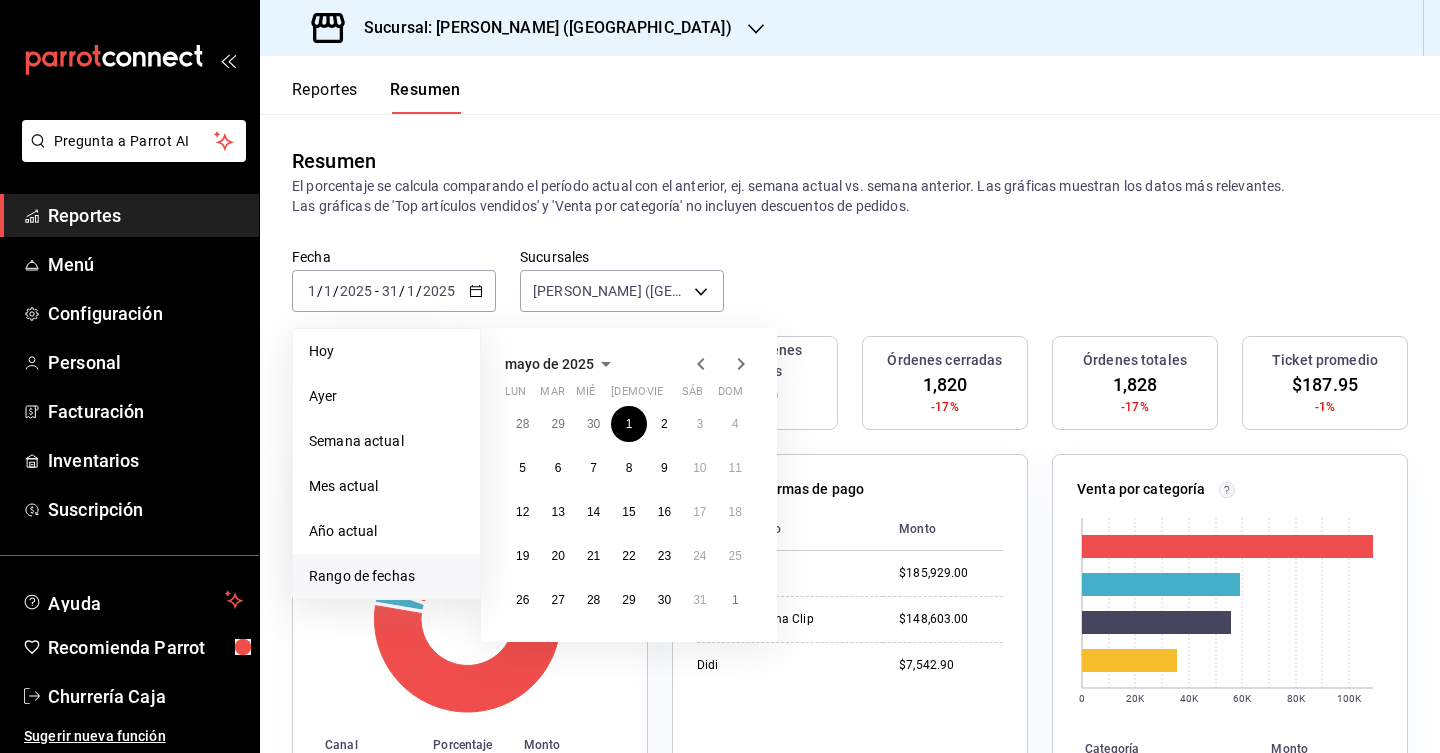 click 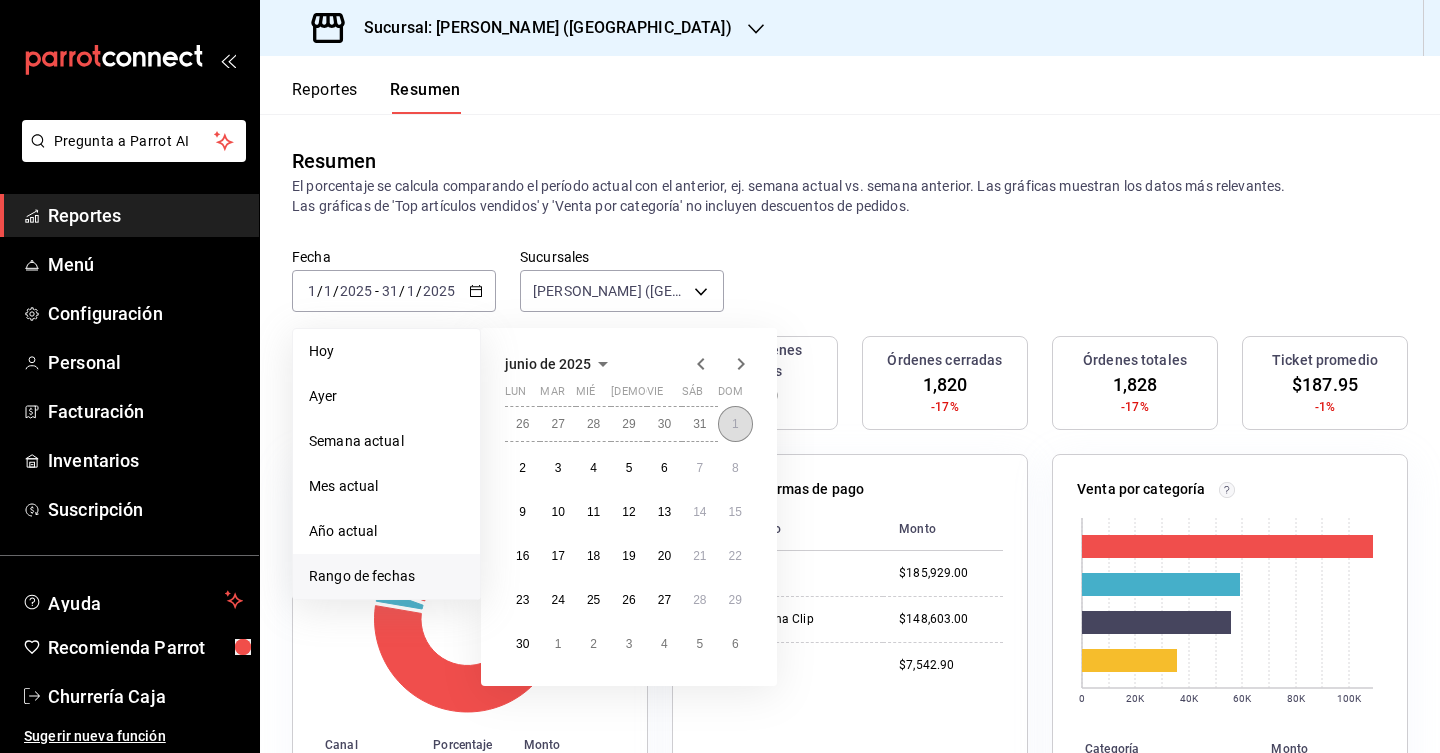 click on "1" at bounding box center (735, 424) 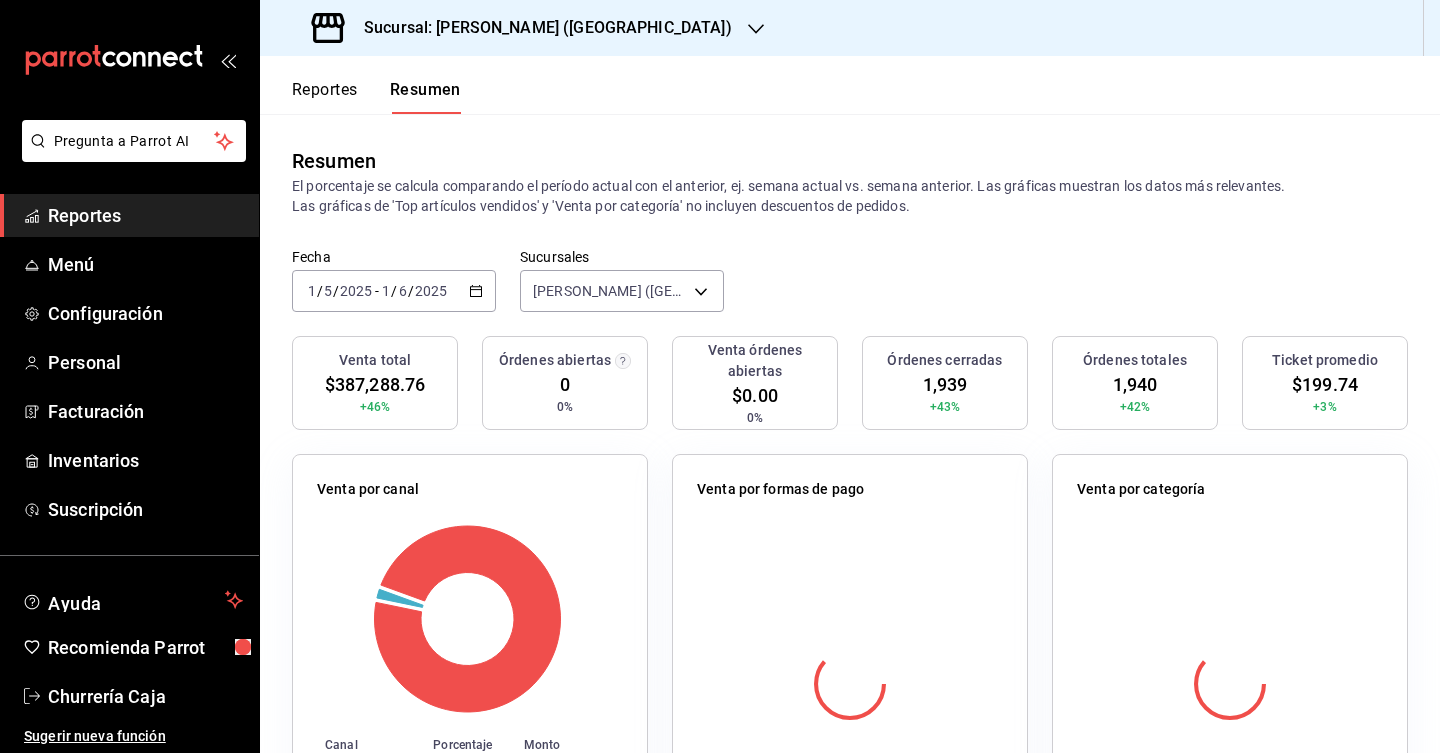 click 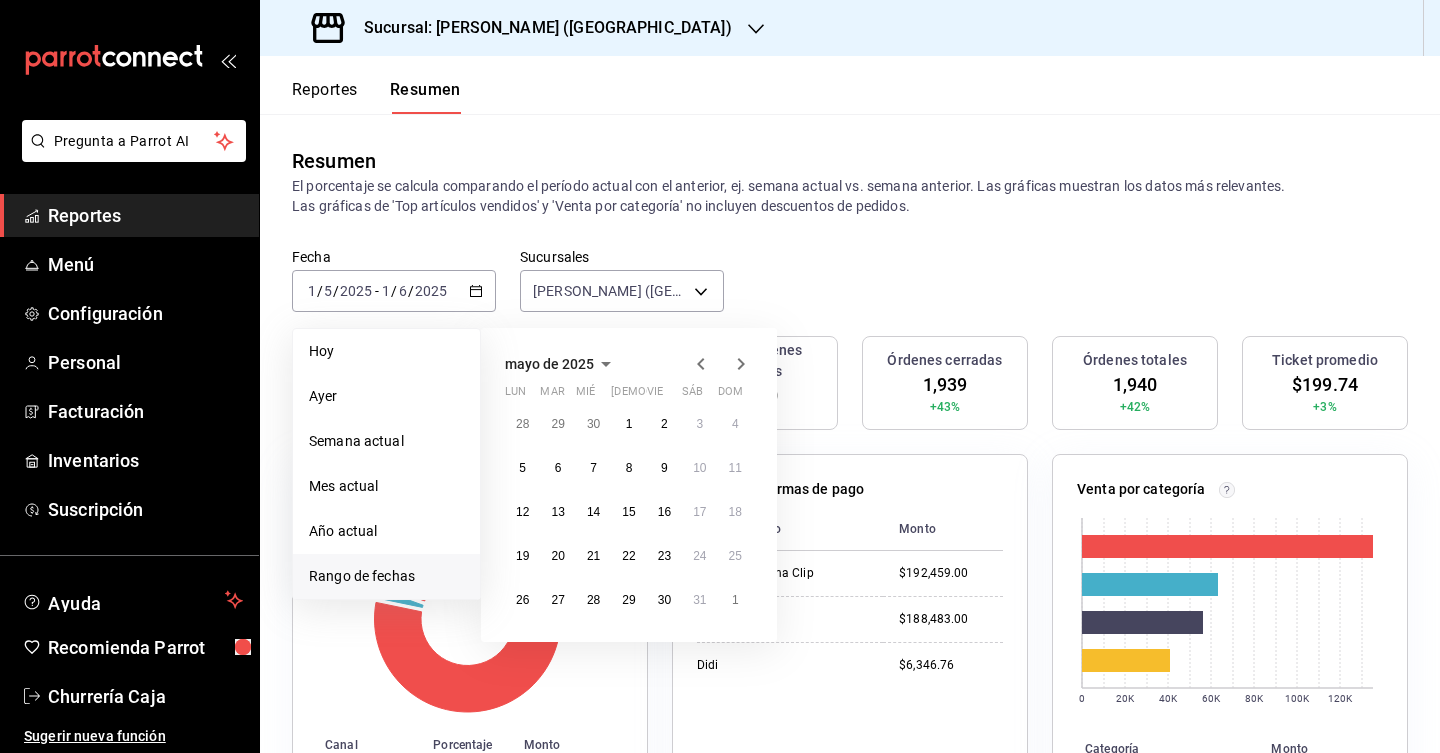 click 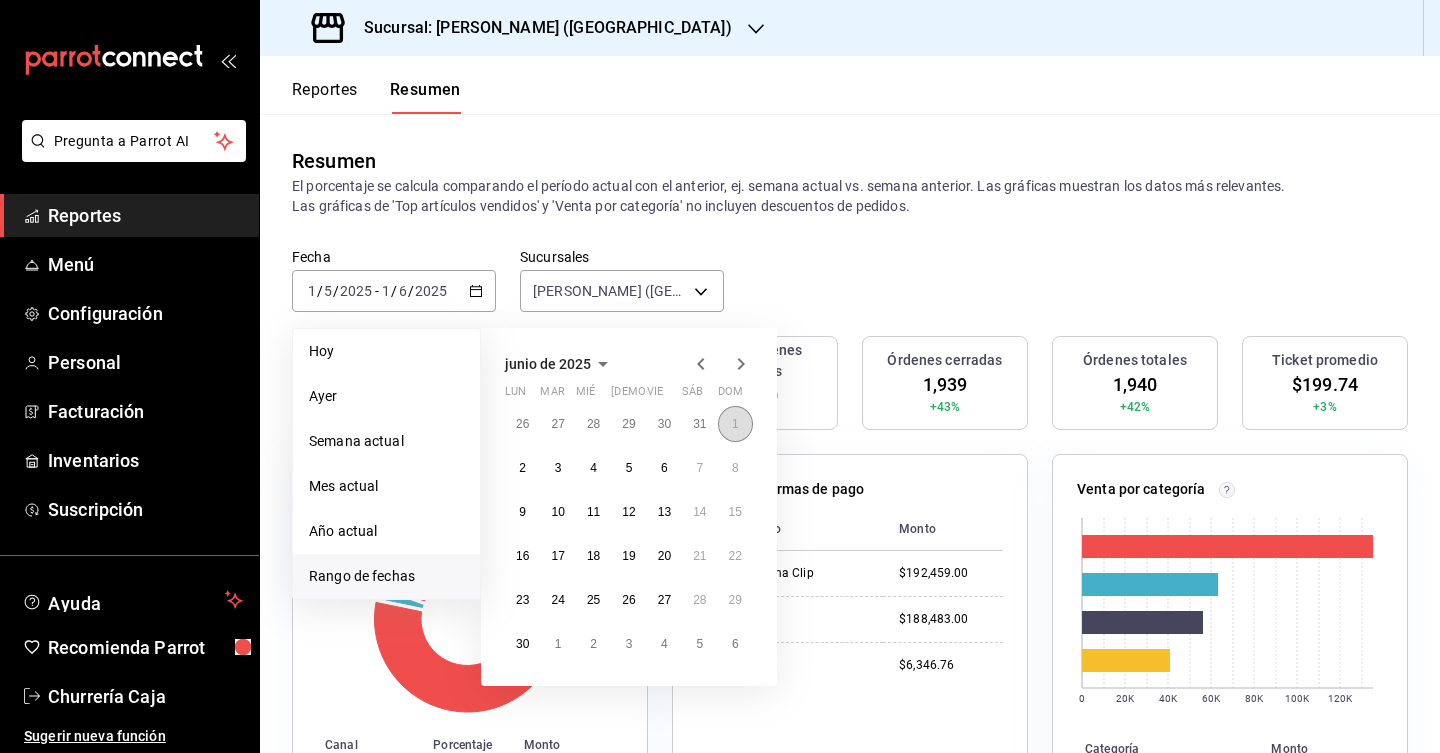 click on "1" at bounding box center [735, 424] 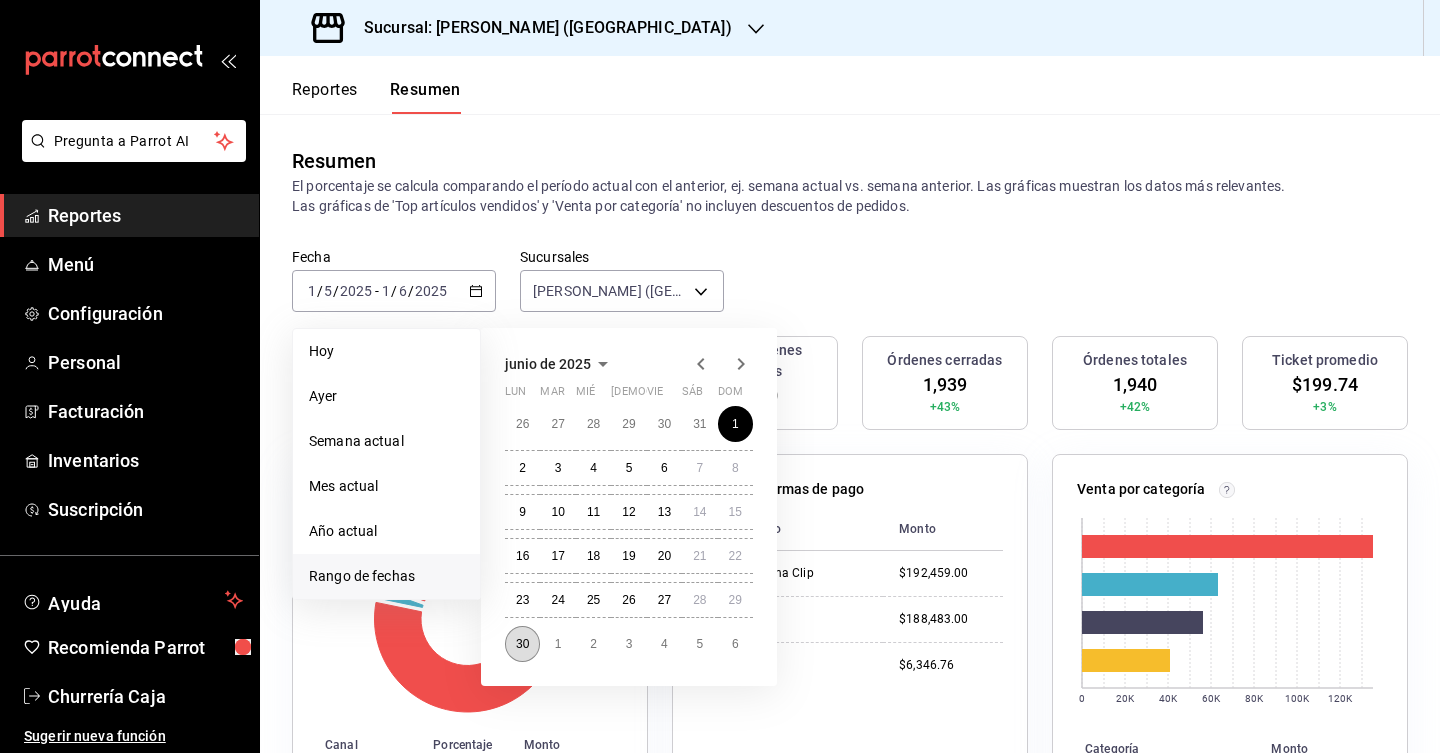 click on "30" at bounding box center (522, 644) 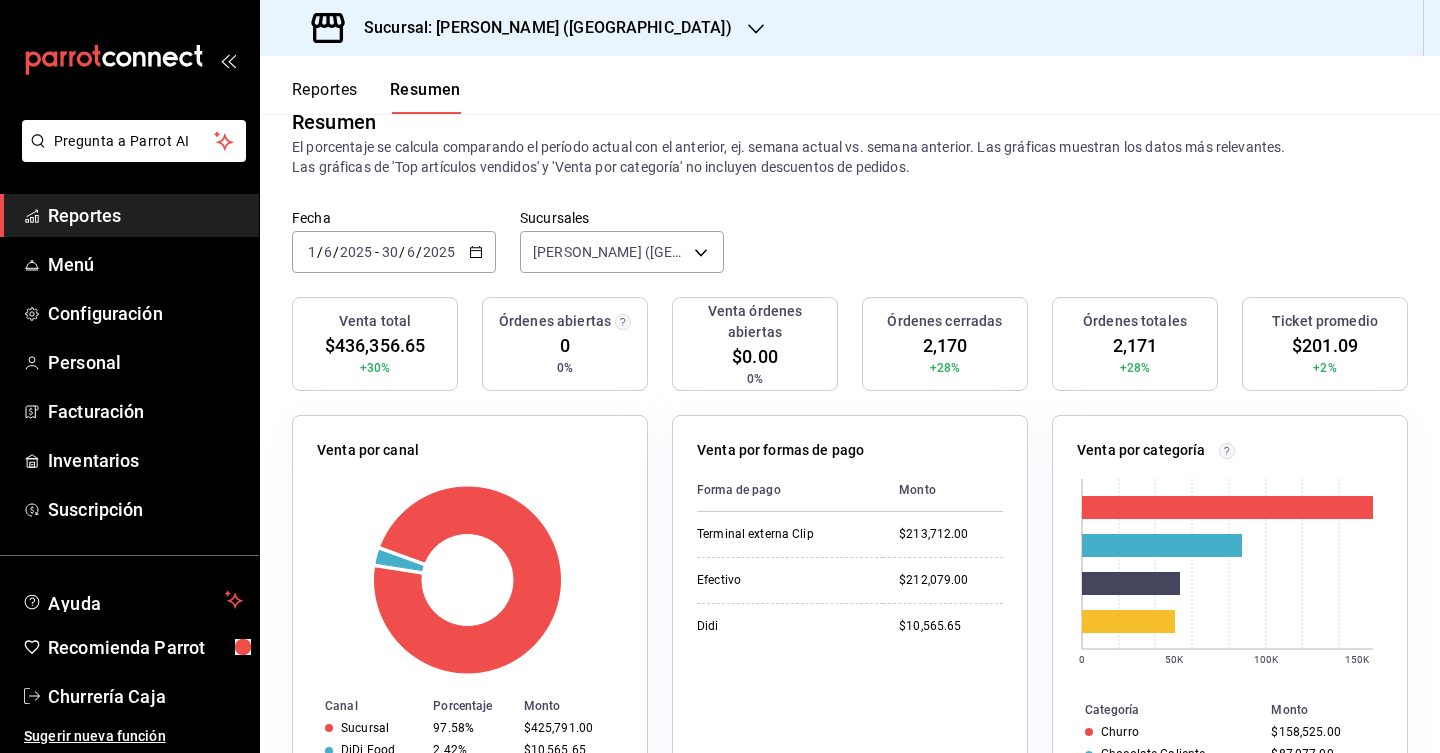 scroll, scrollTop: 48, scrollLeft: 0, axis: vertical 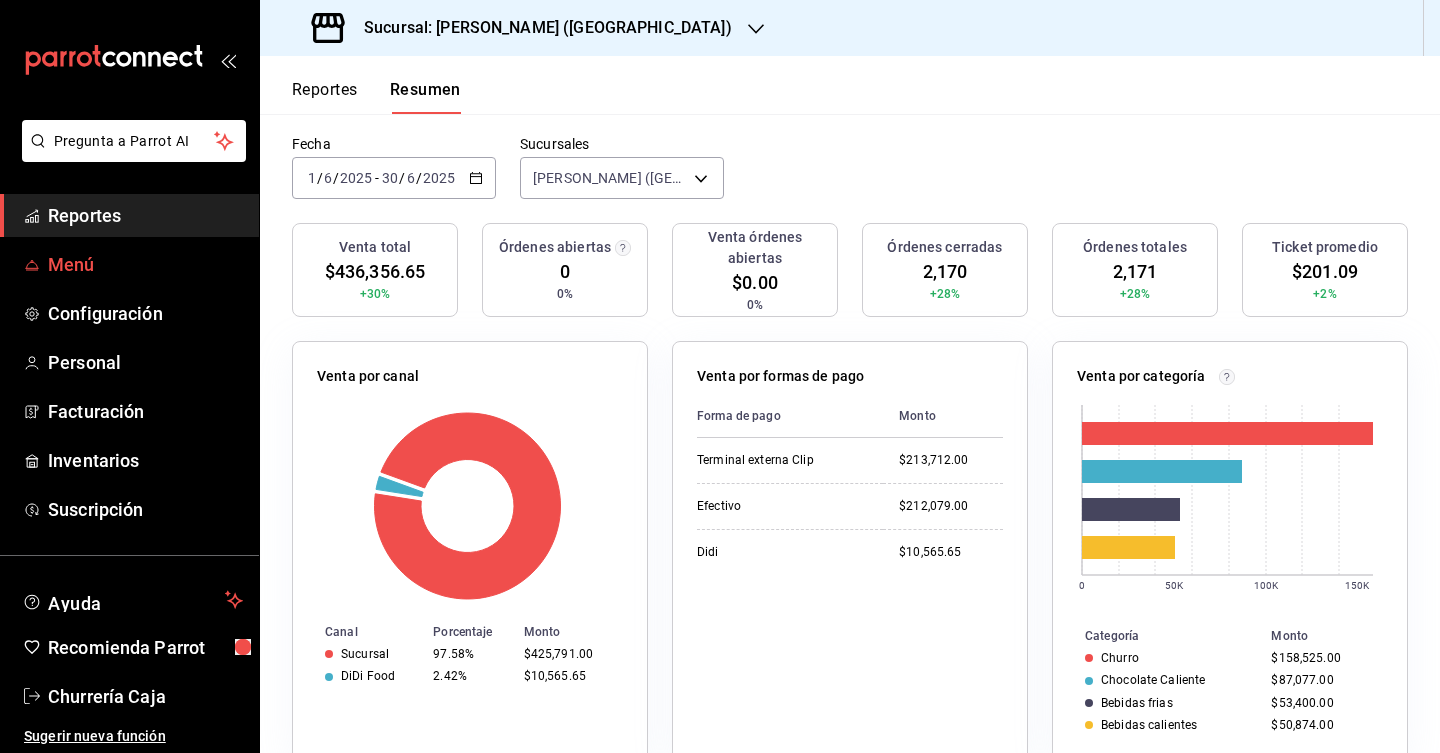 click on "Menú" at bounding box center (145, 264) 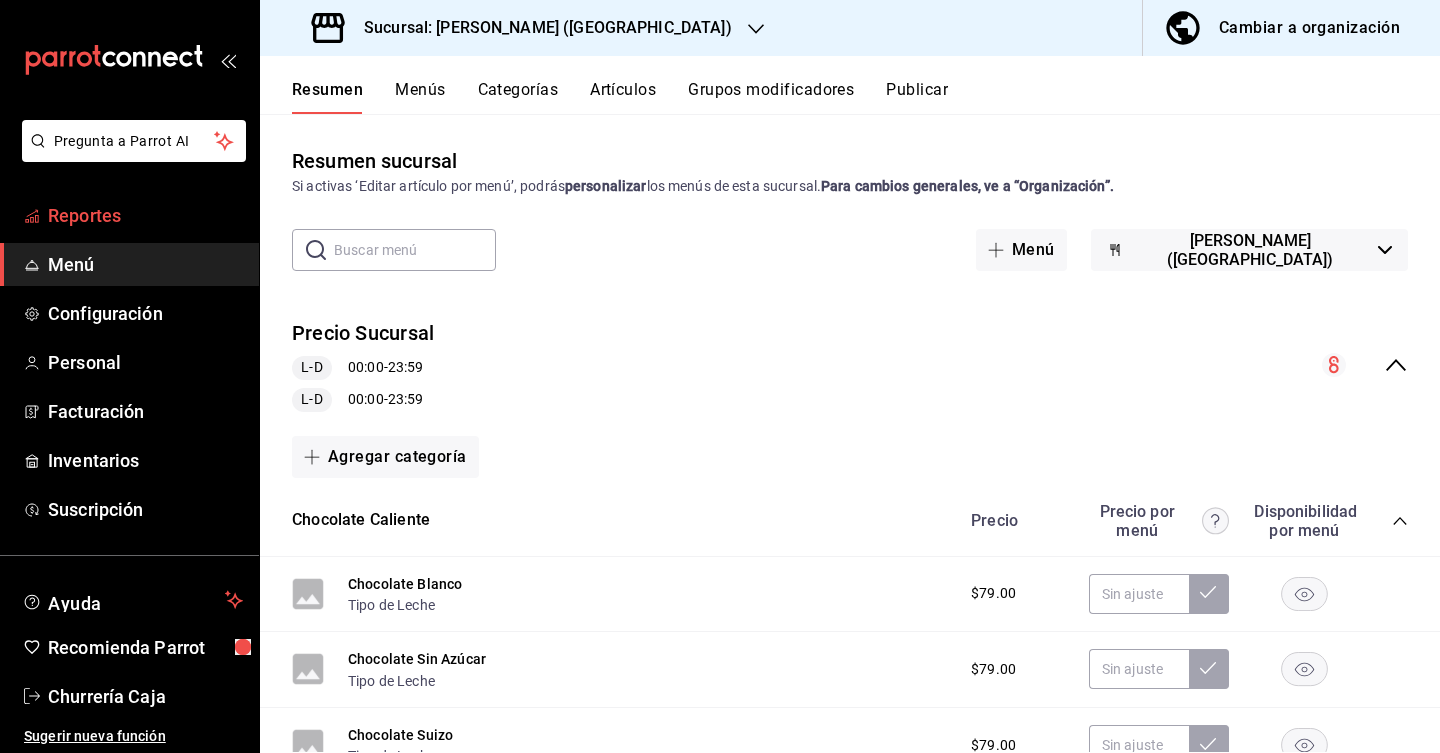 click on "Reportes" at bounding box center (145, 215) 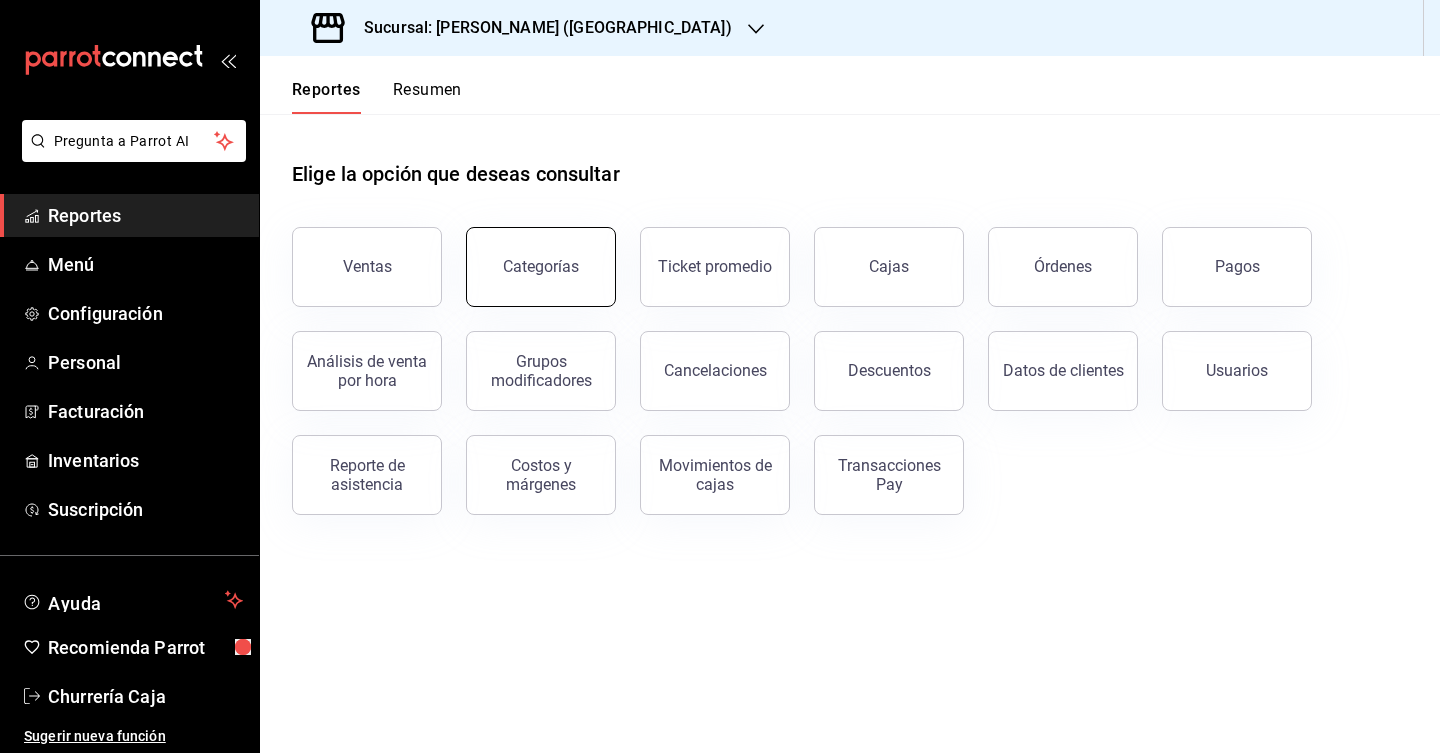 click on "Categorías" at bounding box center (541, 267) 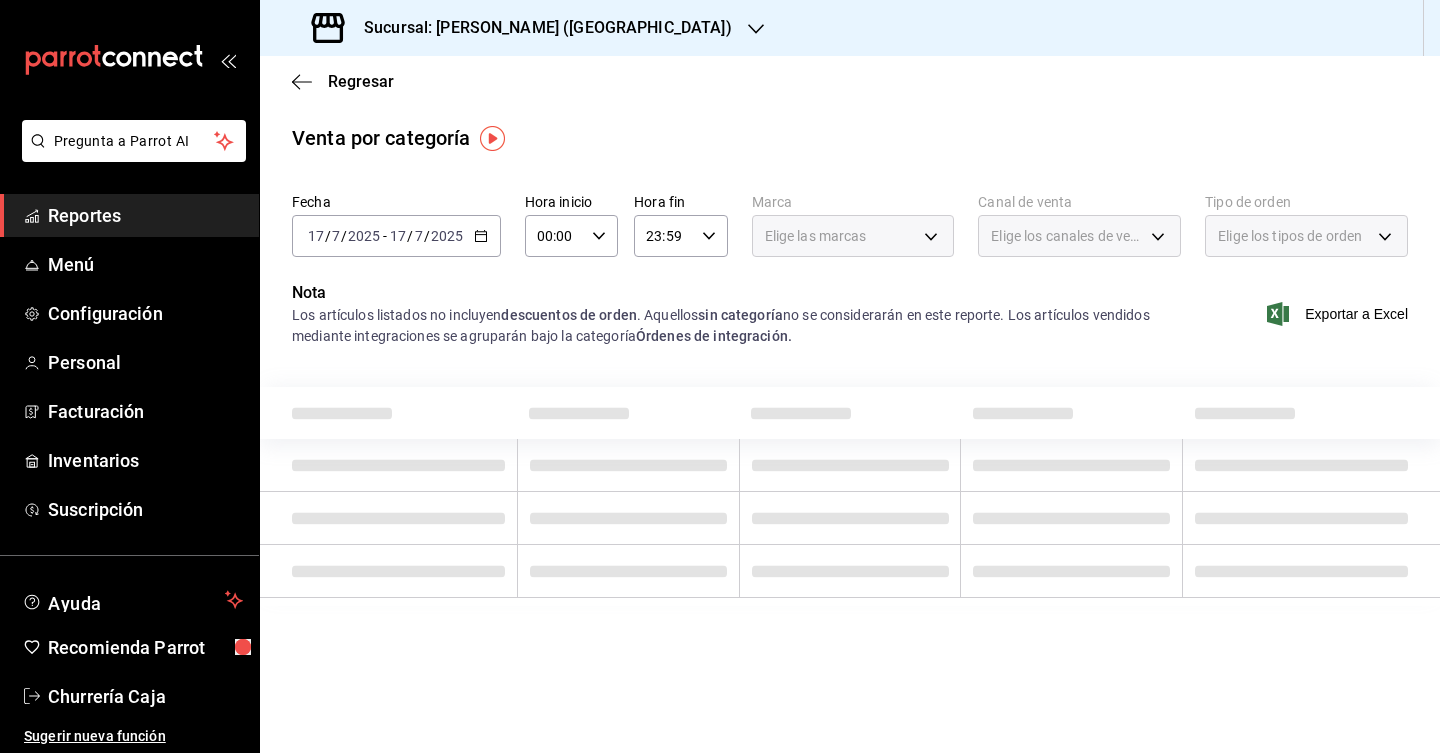 click 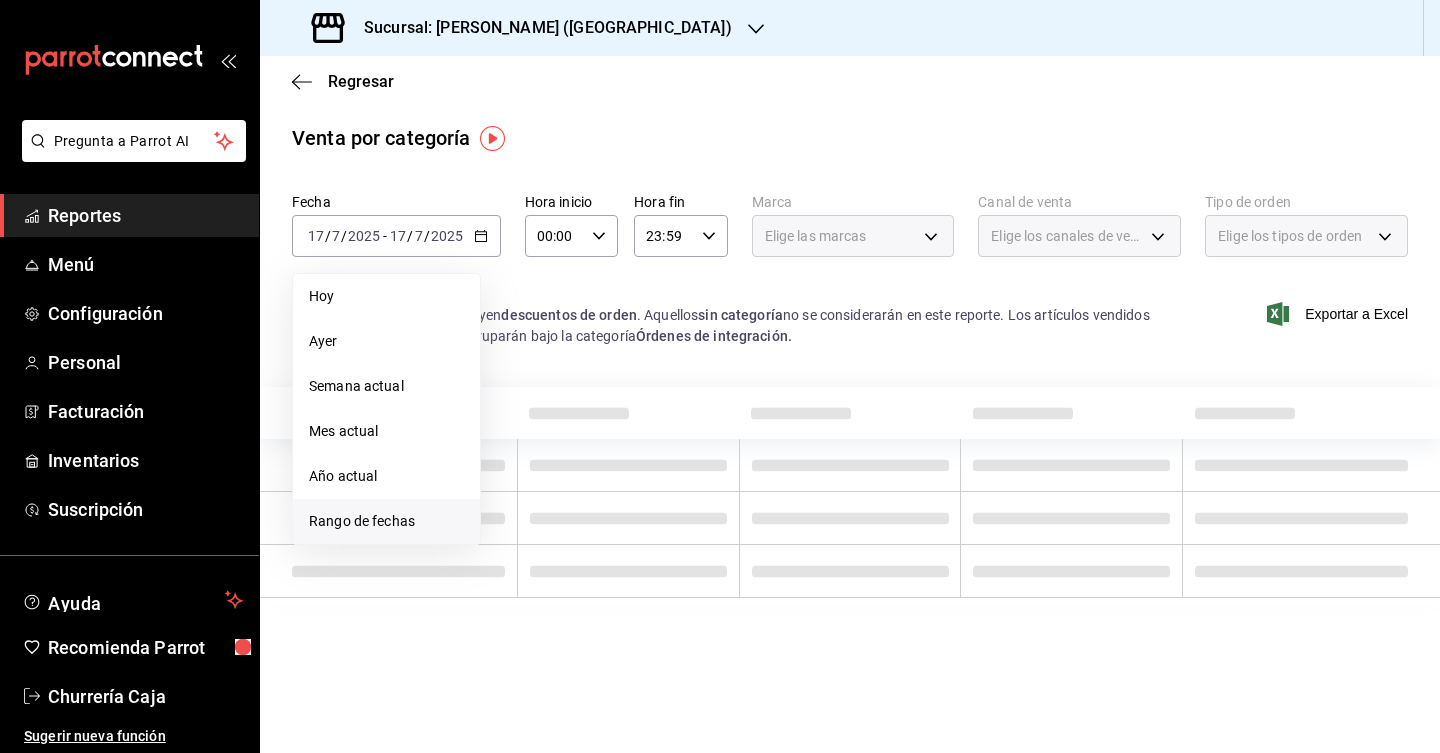 click on "Rango de fechas" at bounding box center (386, 521) 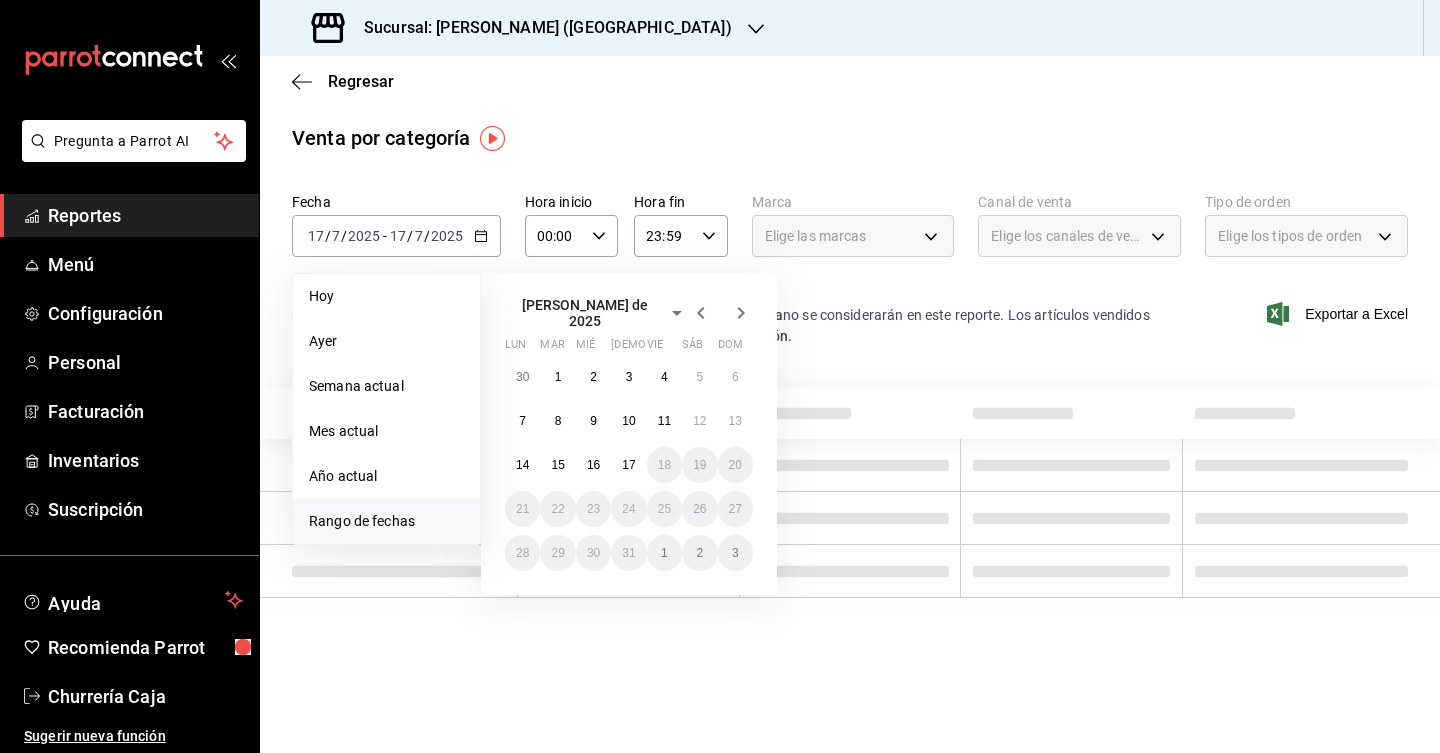 click 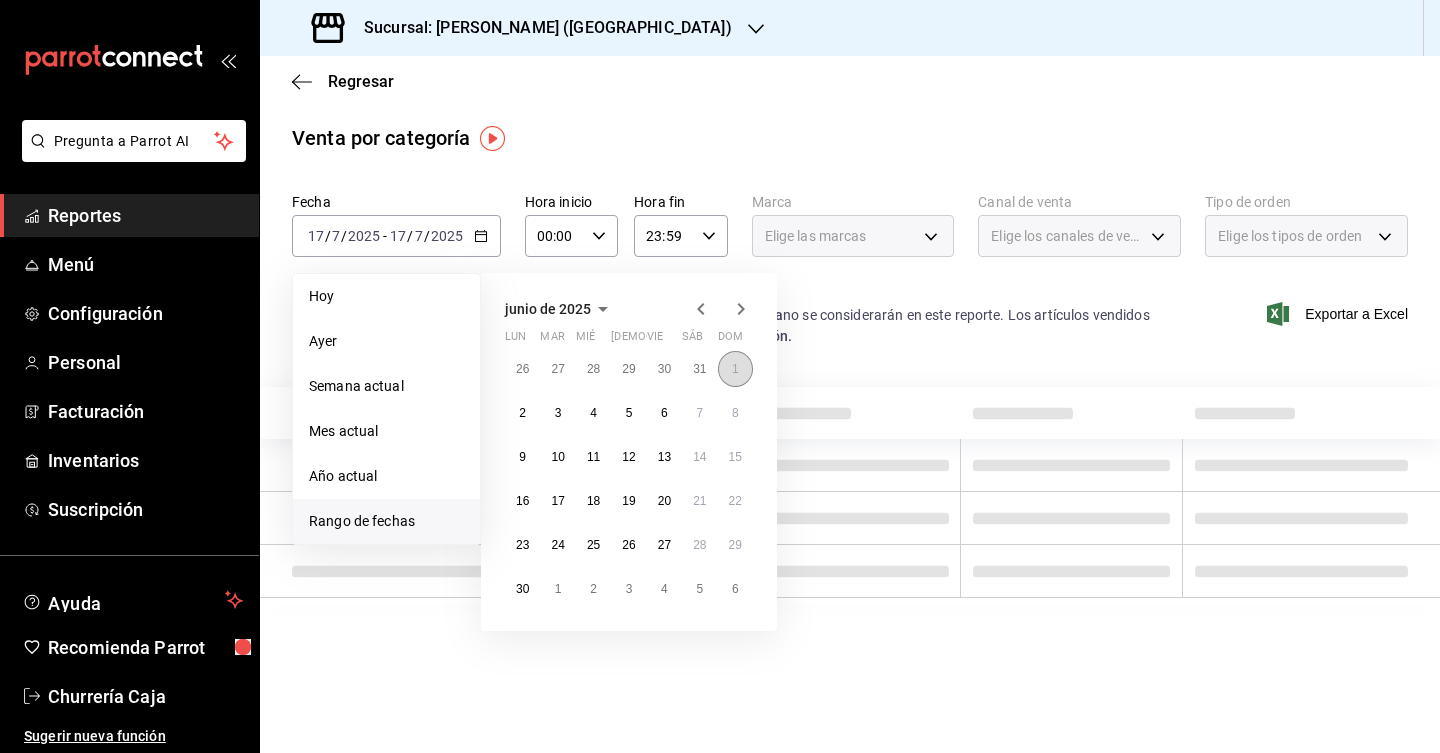 click on "1" at bounding box center (735, 369) 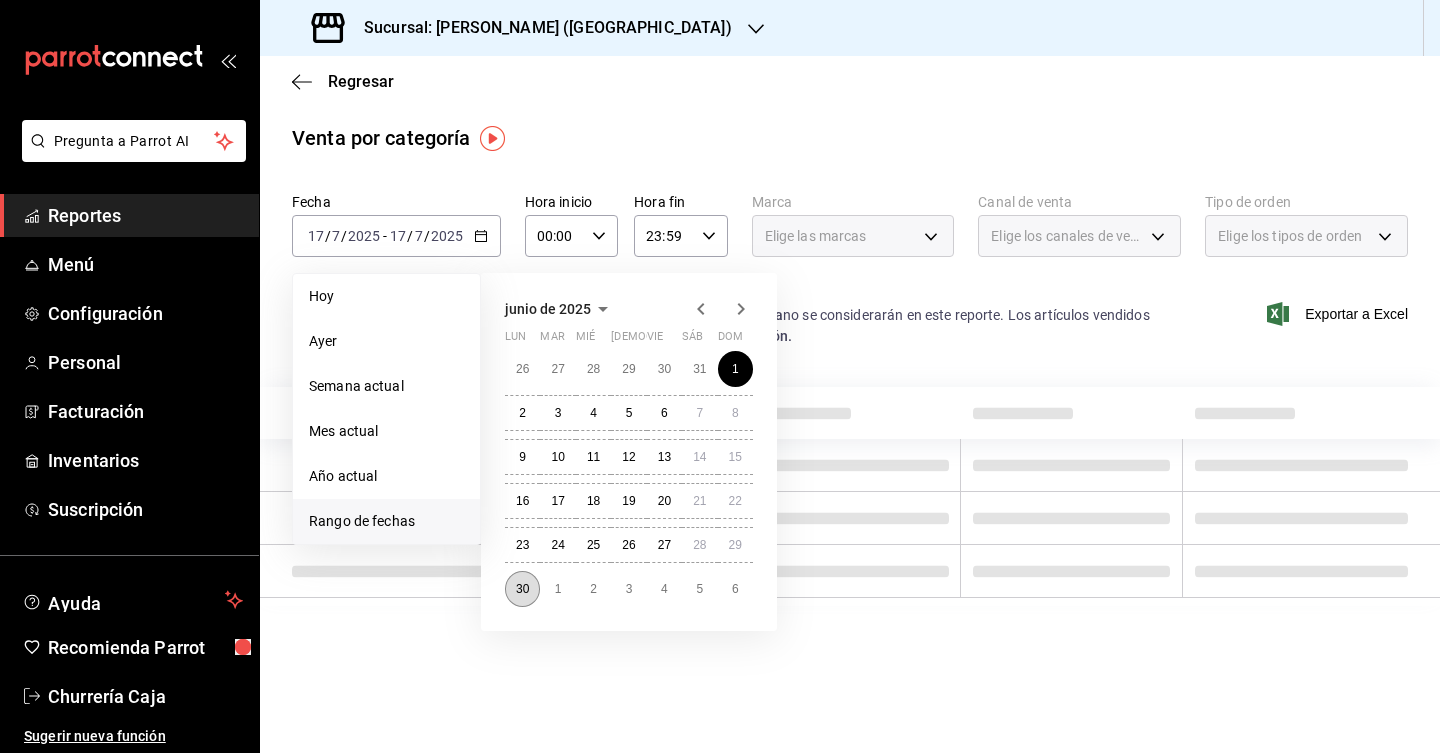 click on "30" at bounding box center [522, 589] 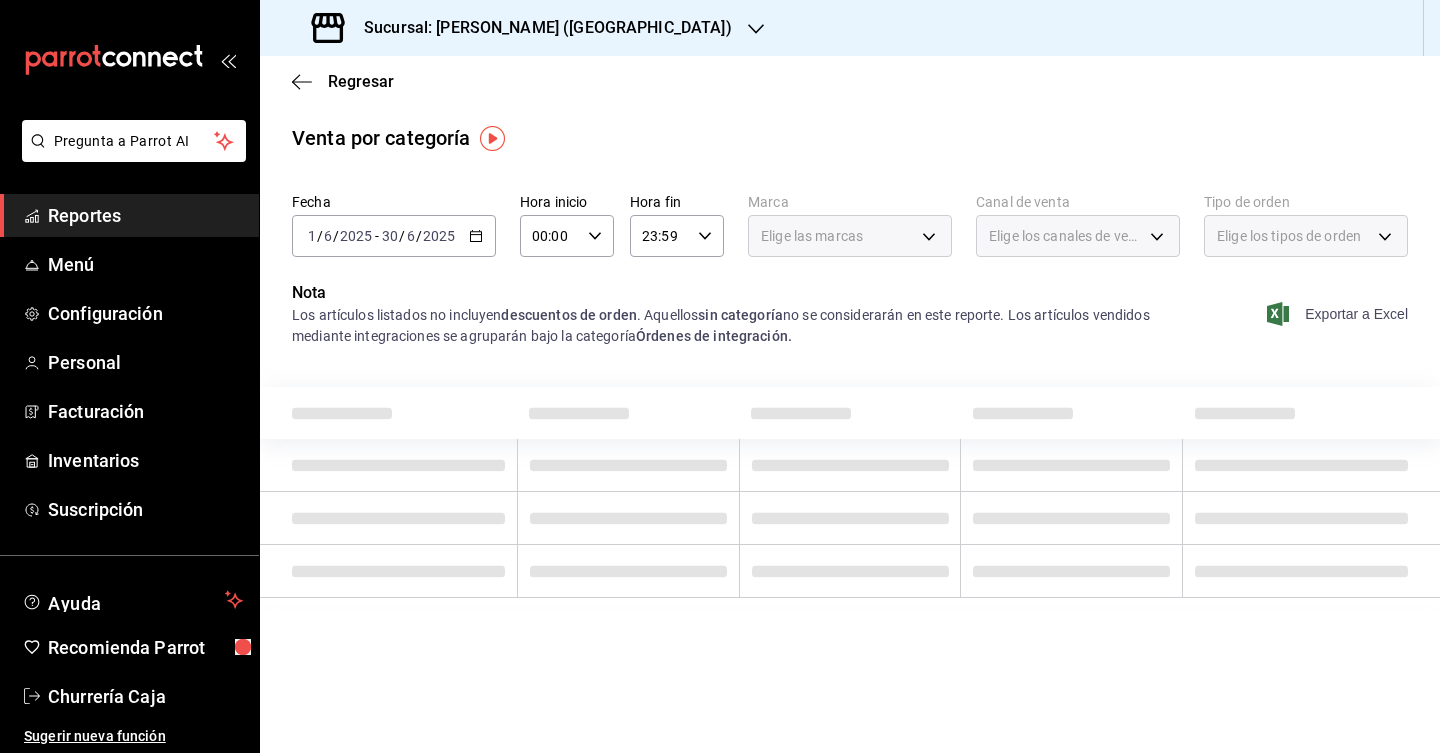 click 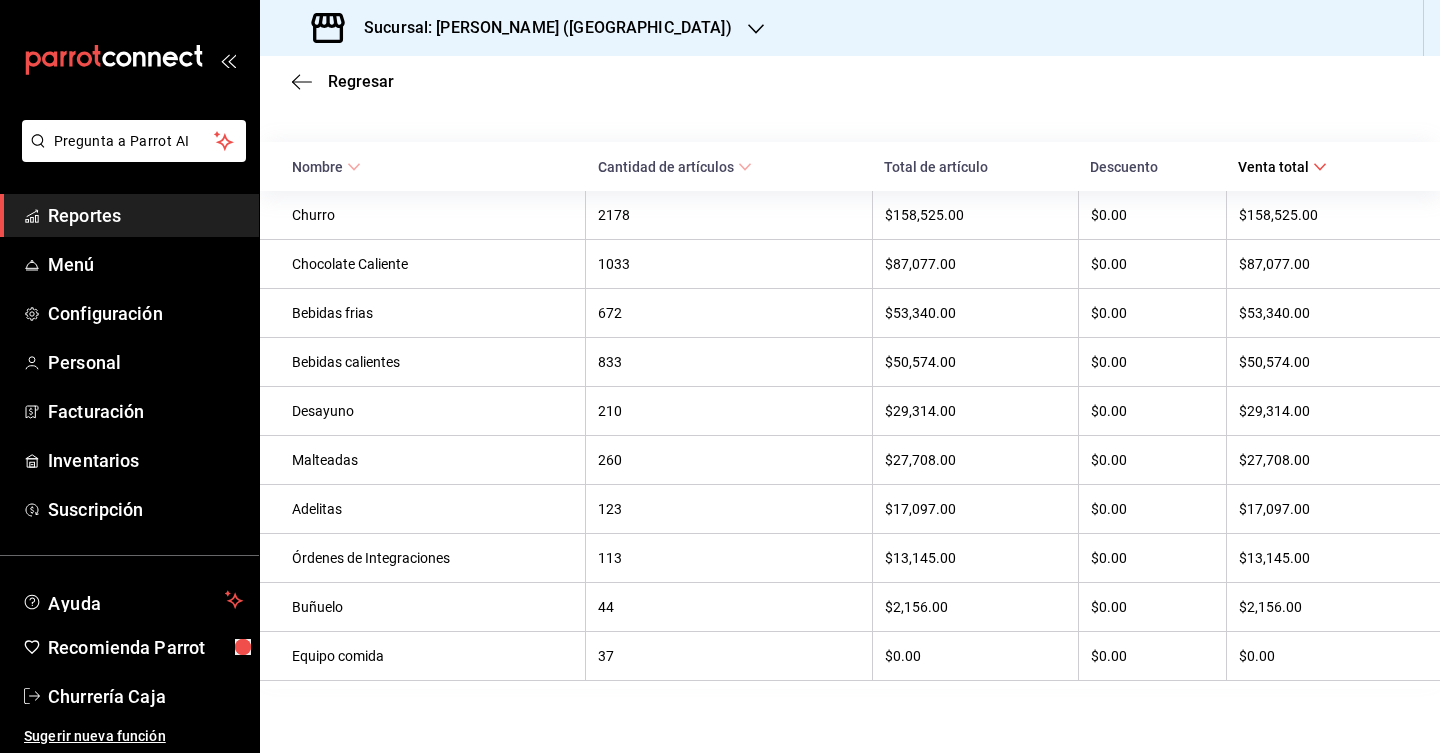 scroll, scrollTop: 168, scrollLeft: 0, axis: vertical 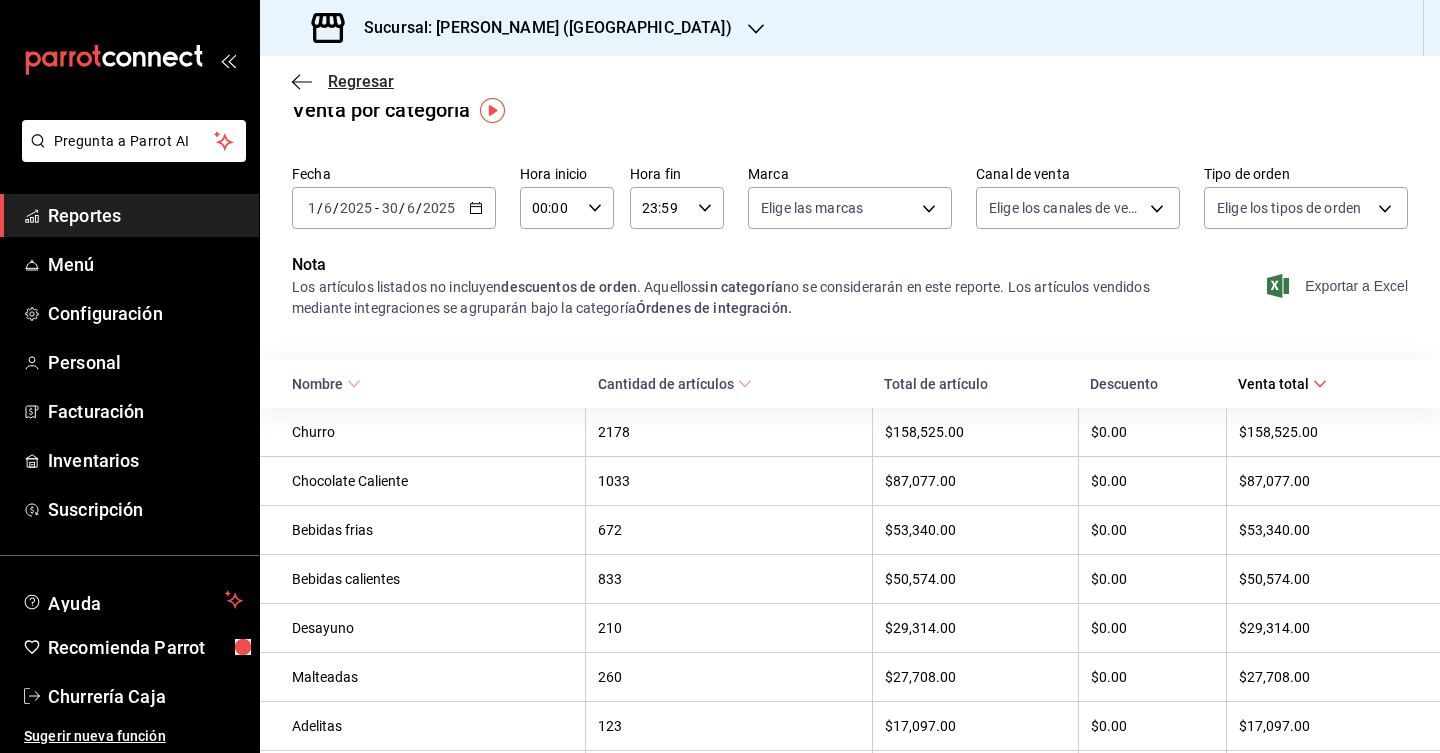 click 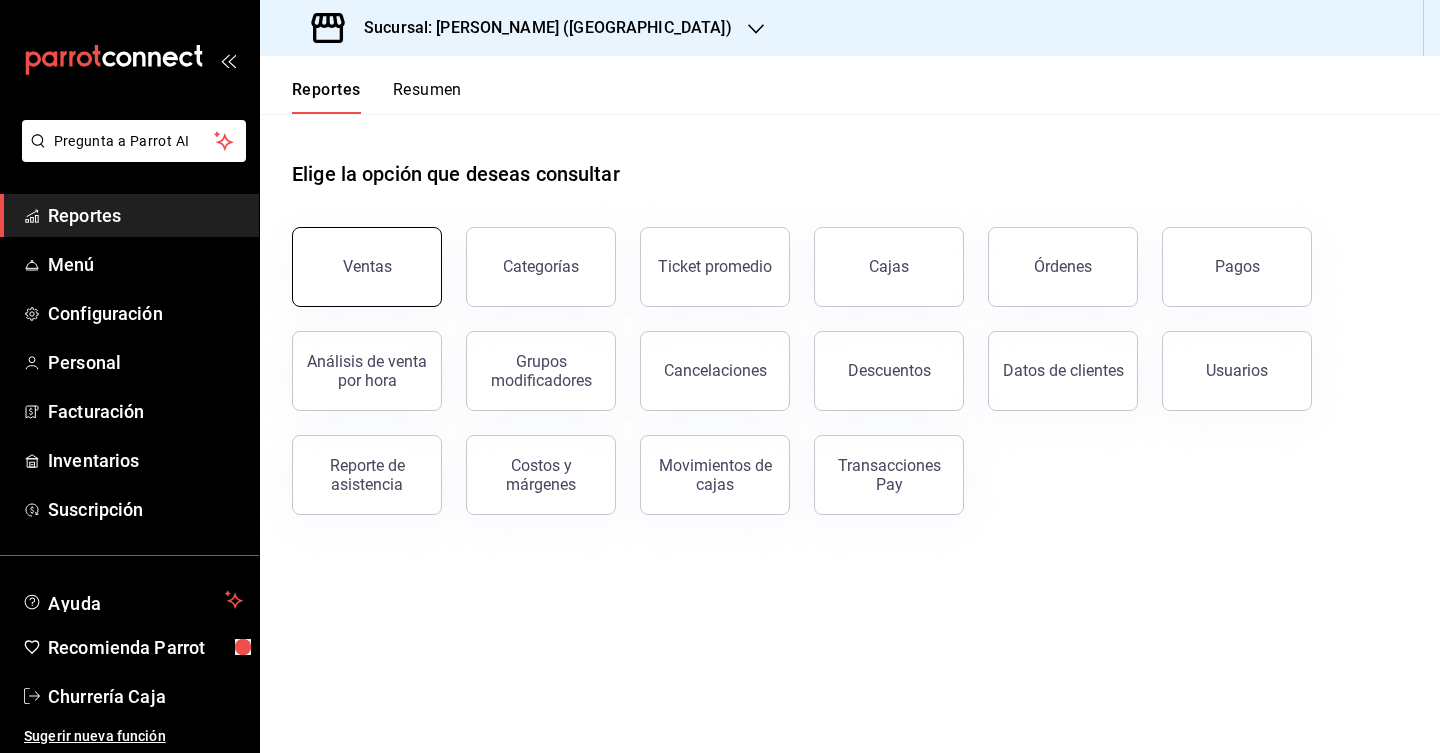 click on "Ventas" at bounding box center (367, 266) 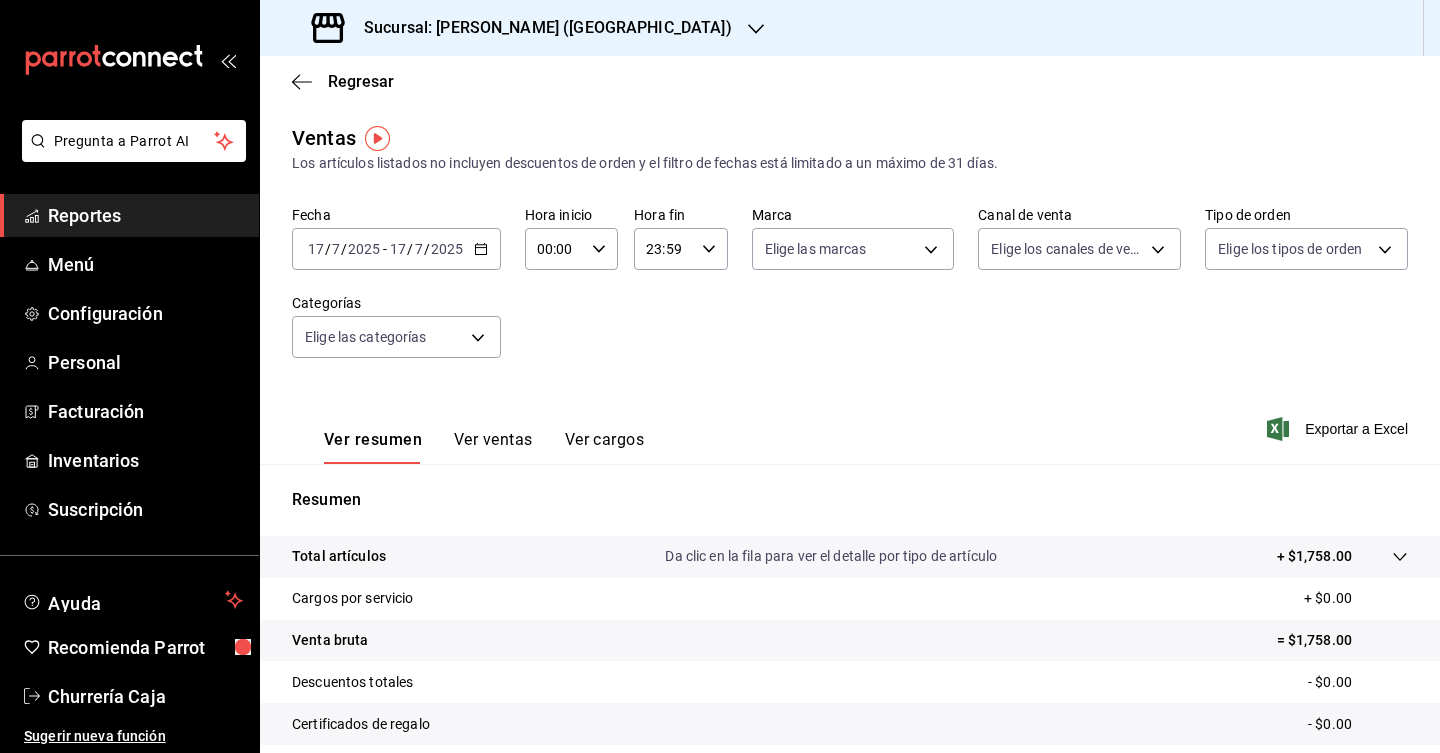 scroll, scrollTop: 205, scrollLeft: 0, axis: vertical 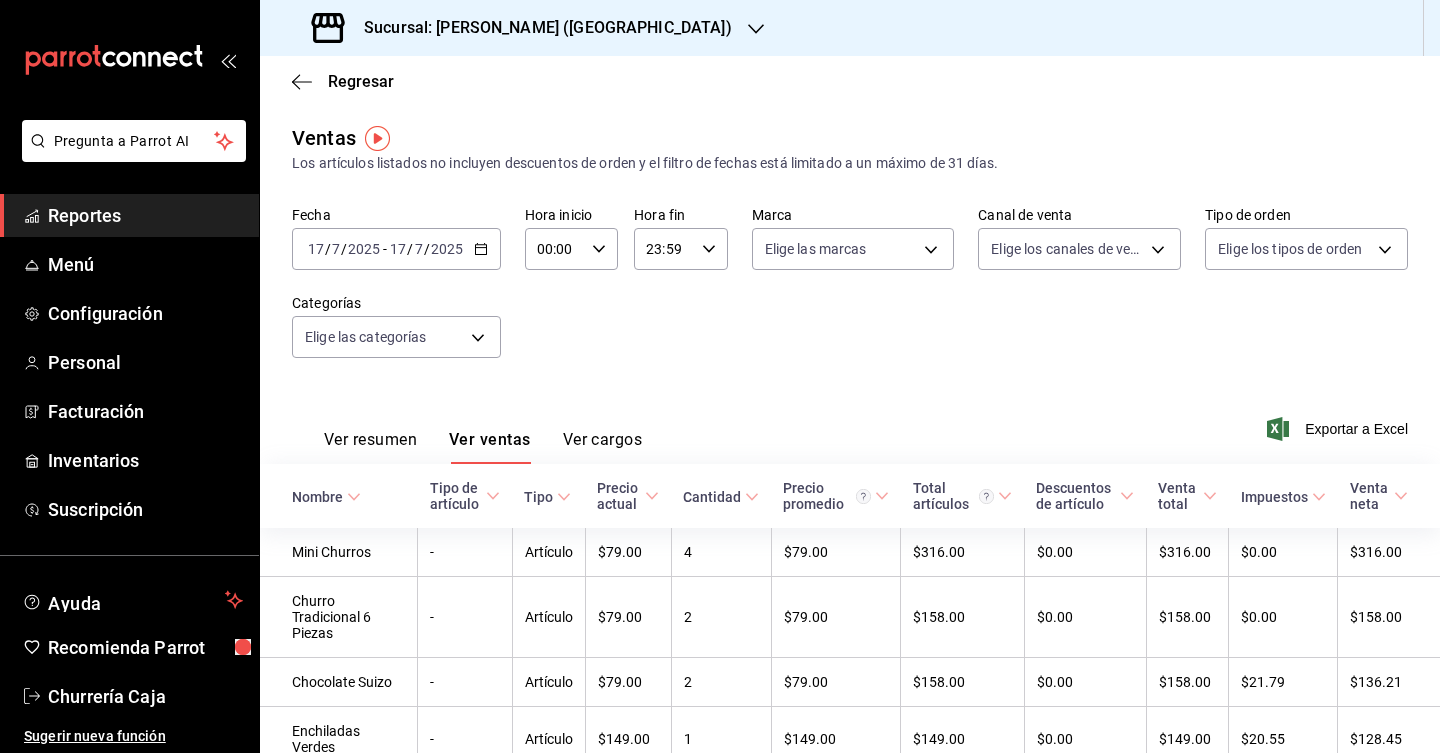 click 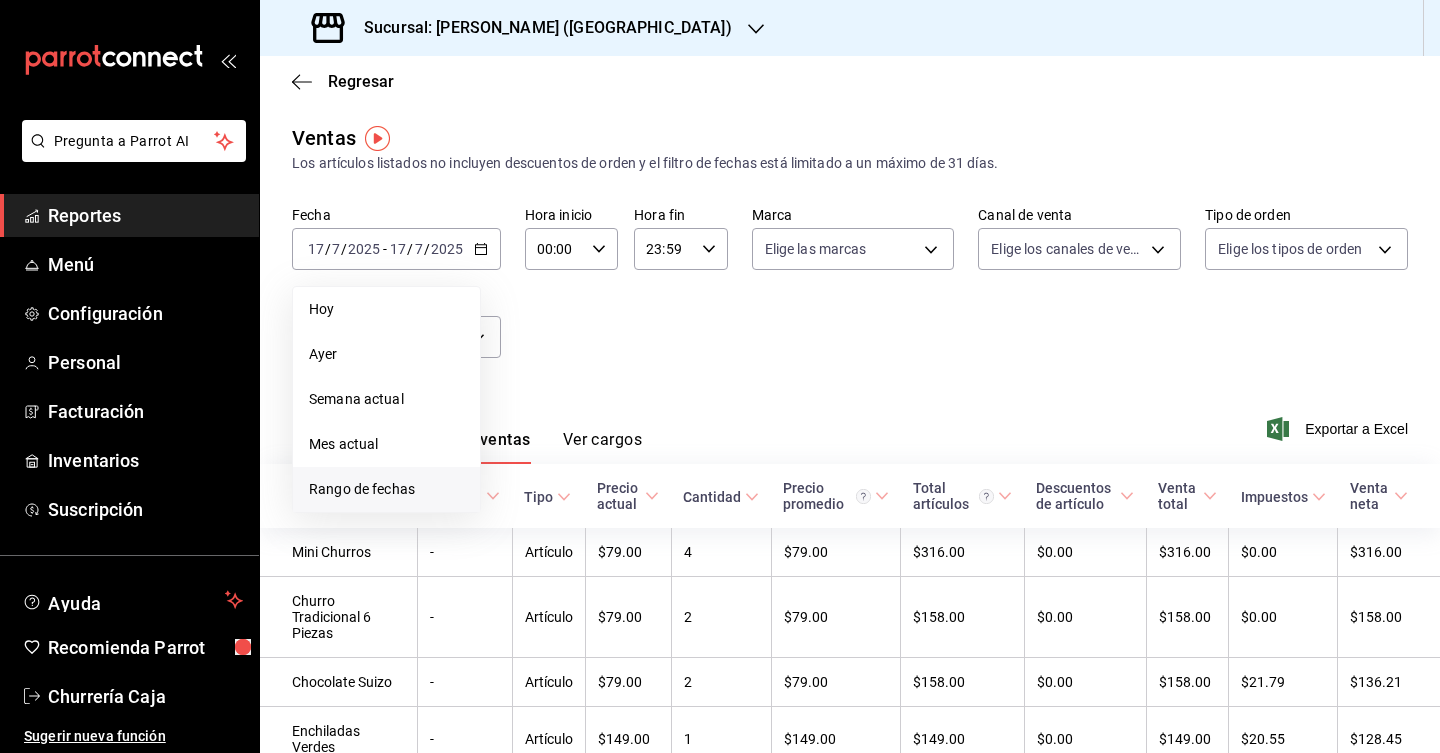 click on "Rango de fechas" at bounding box center [386, 489] 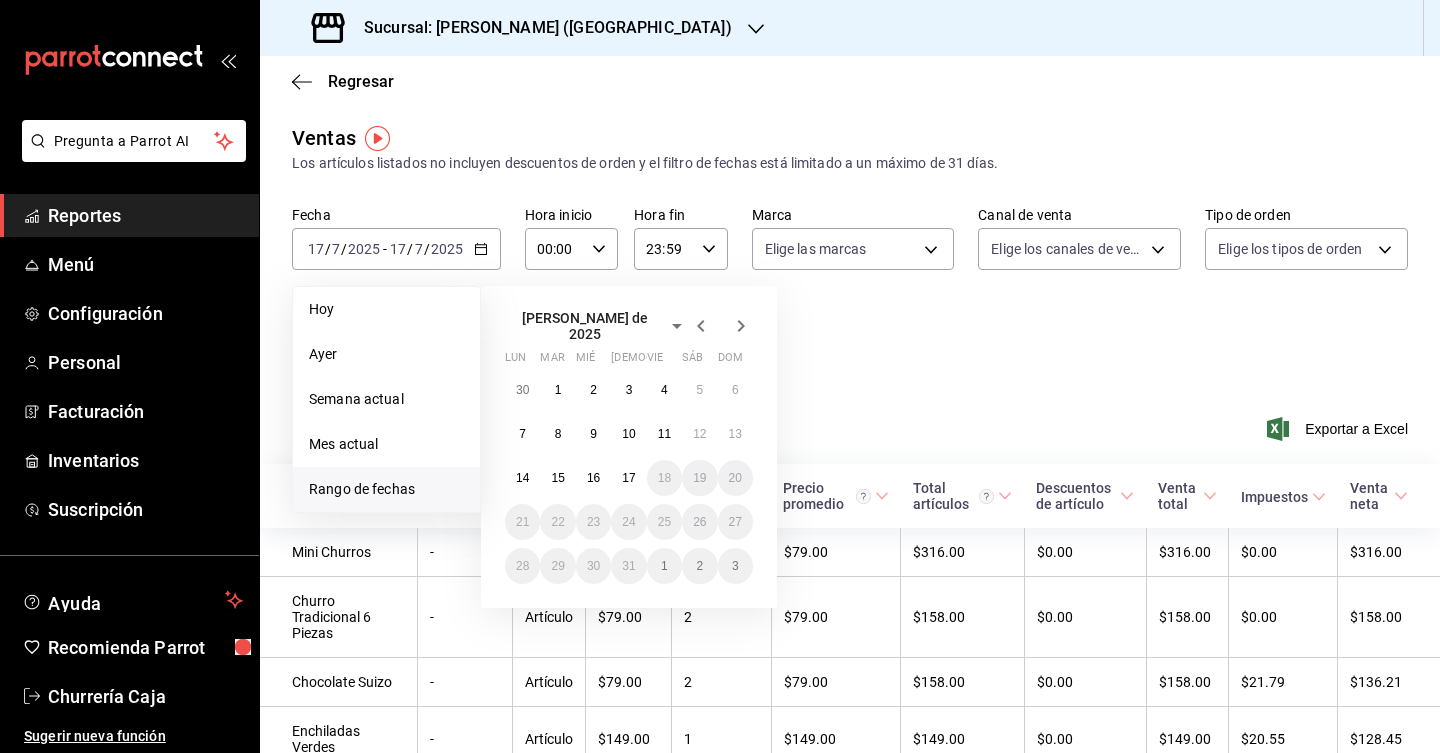 click 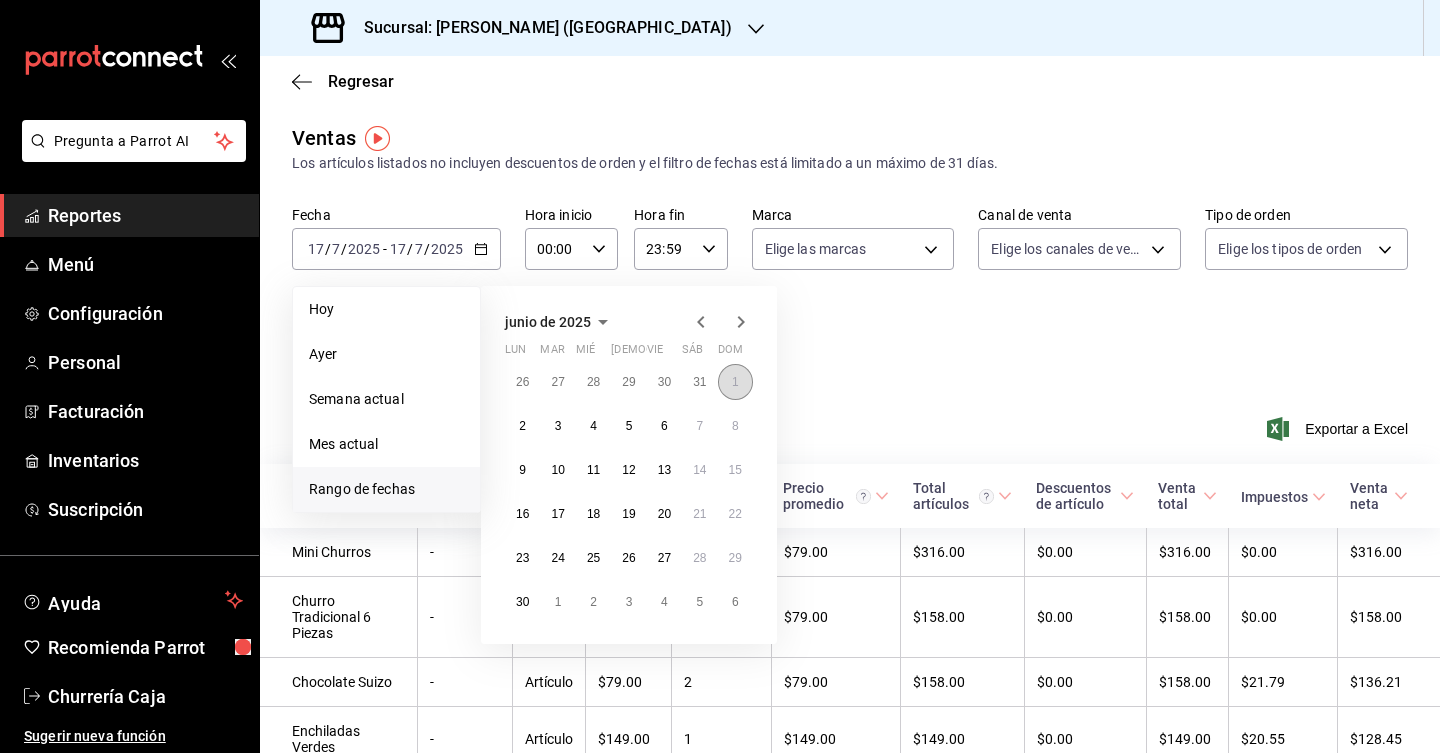 click on "1" at bounding box center [735, 382] 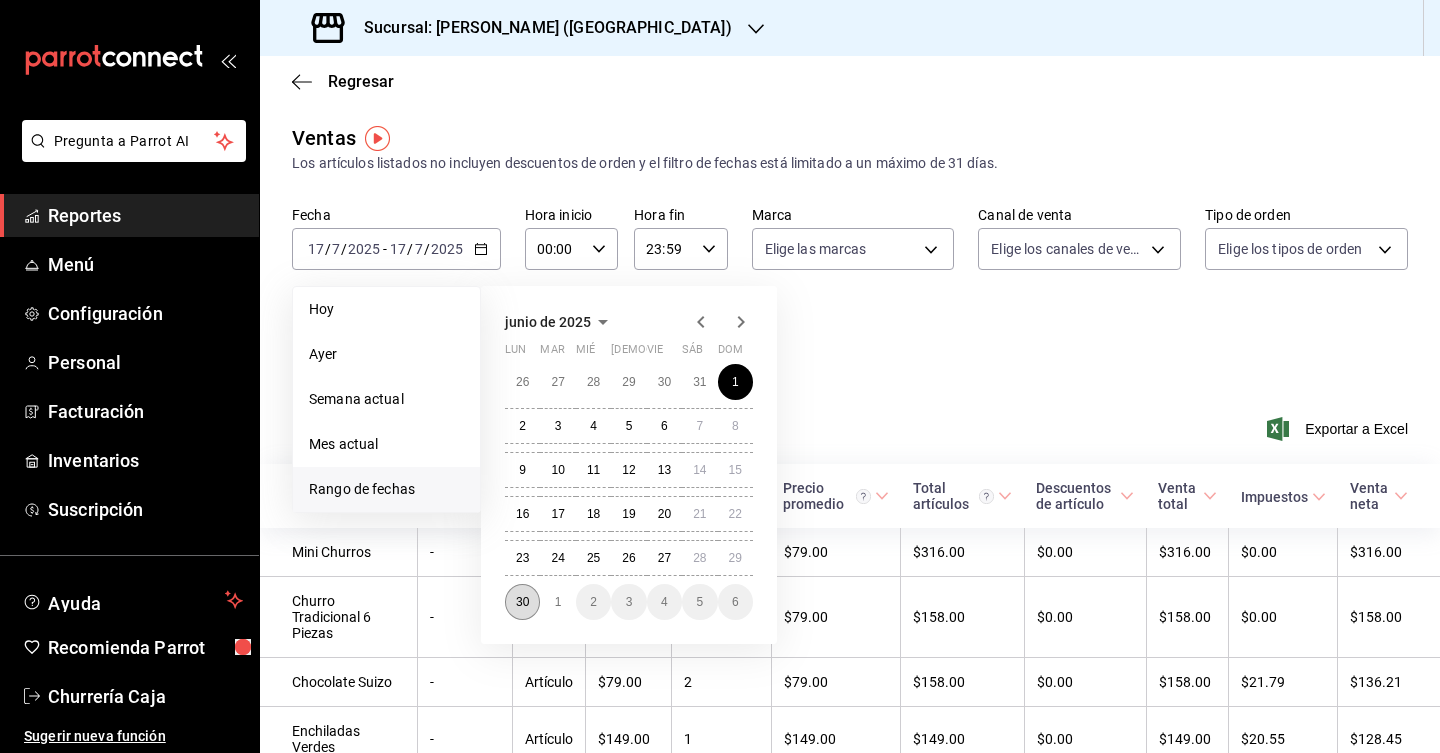 click on "30" at bounding box center (522, 602) 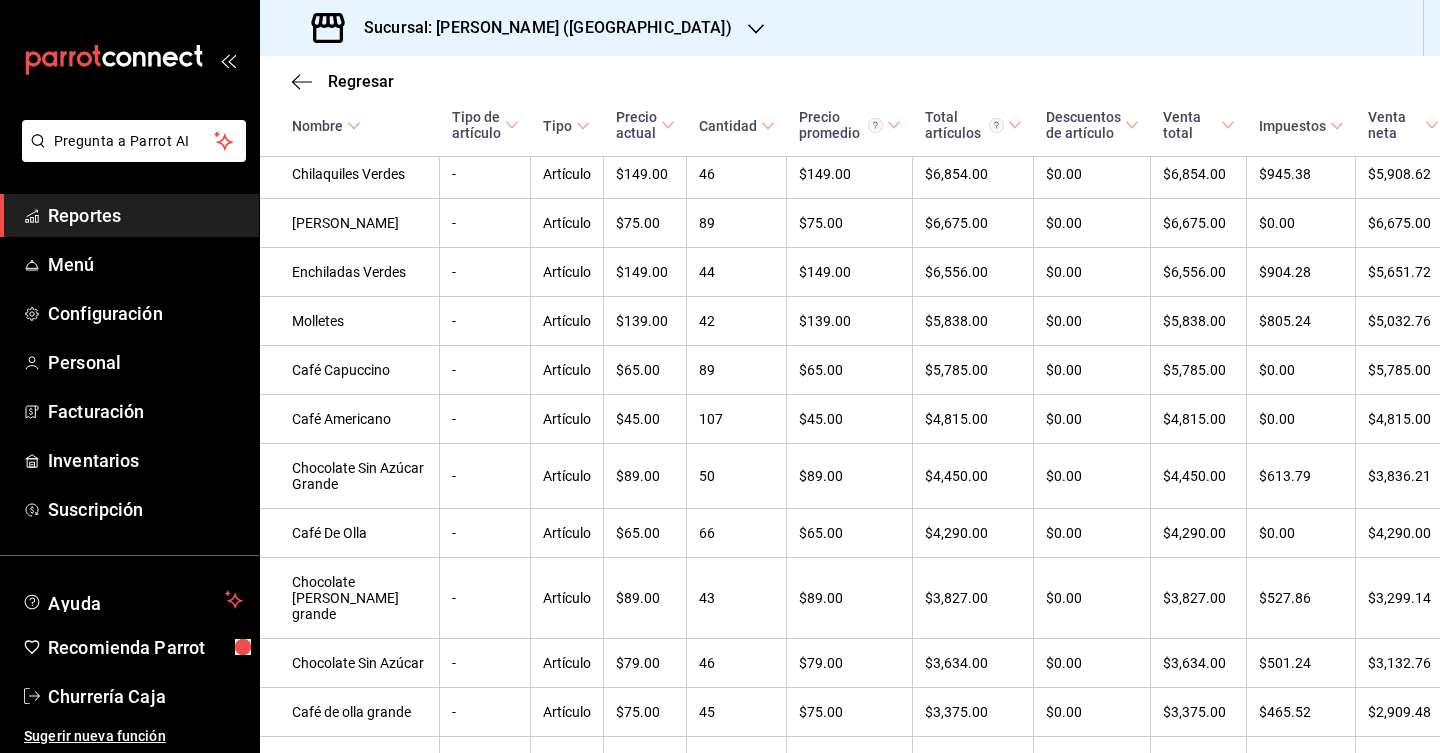 scroll, scrollTop: 1428, scrollLeft: 0, axis: vertical 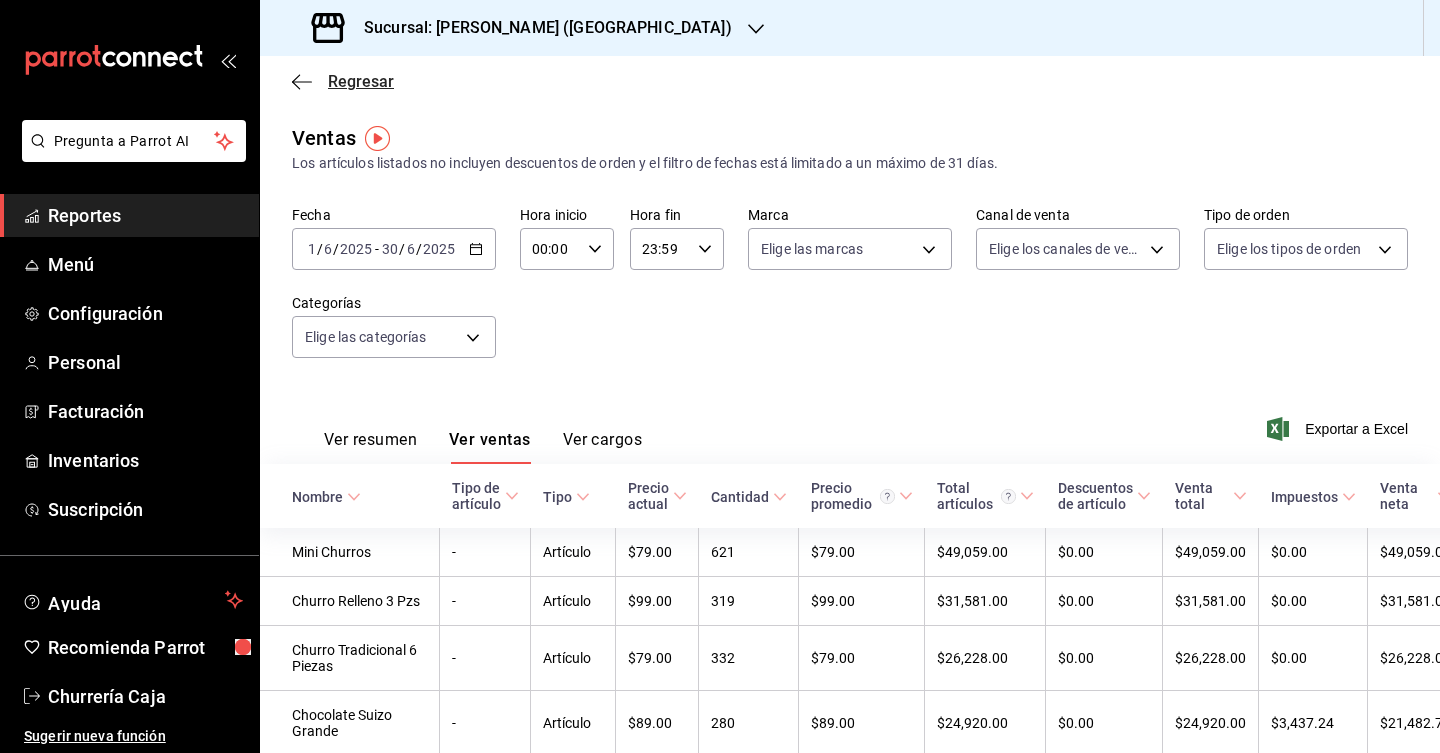 click 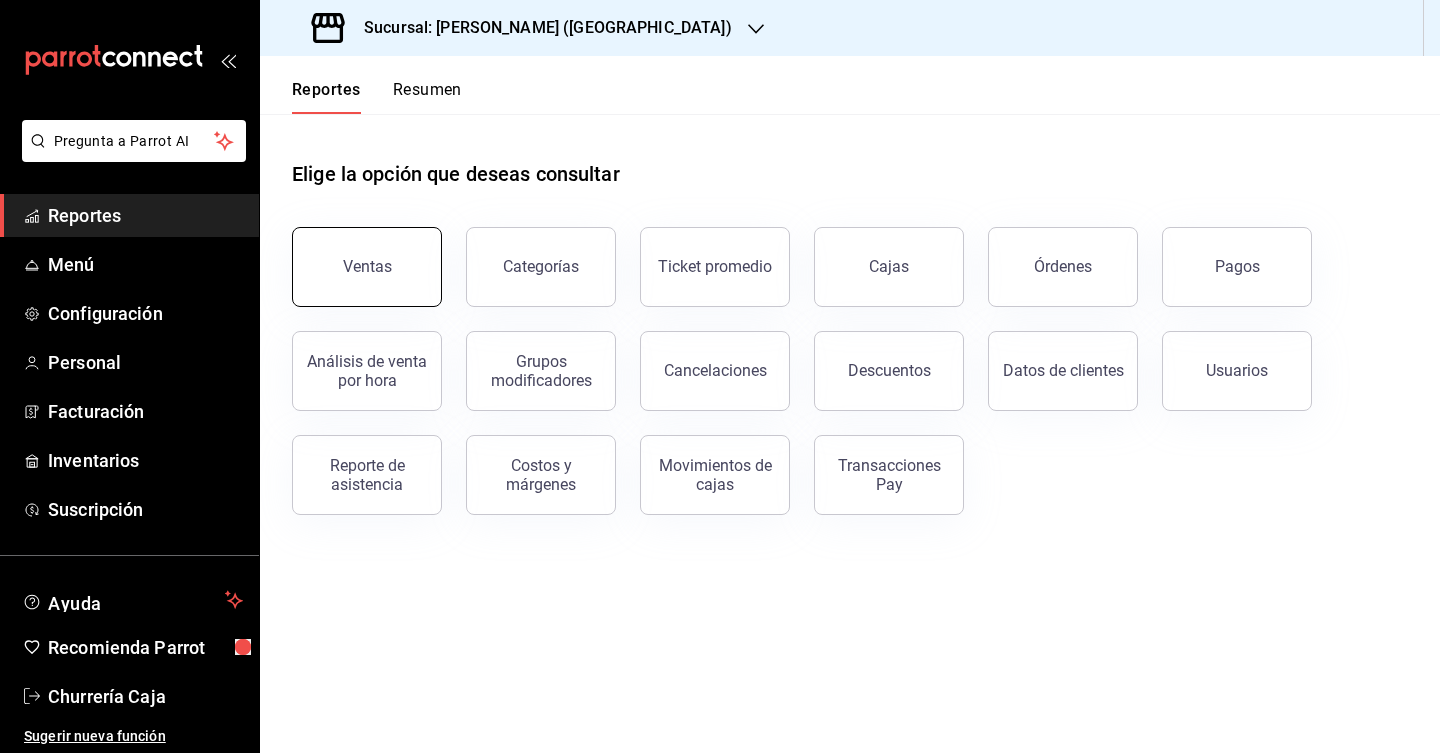 click on "Ventas" at bounding box center (367, 267) 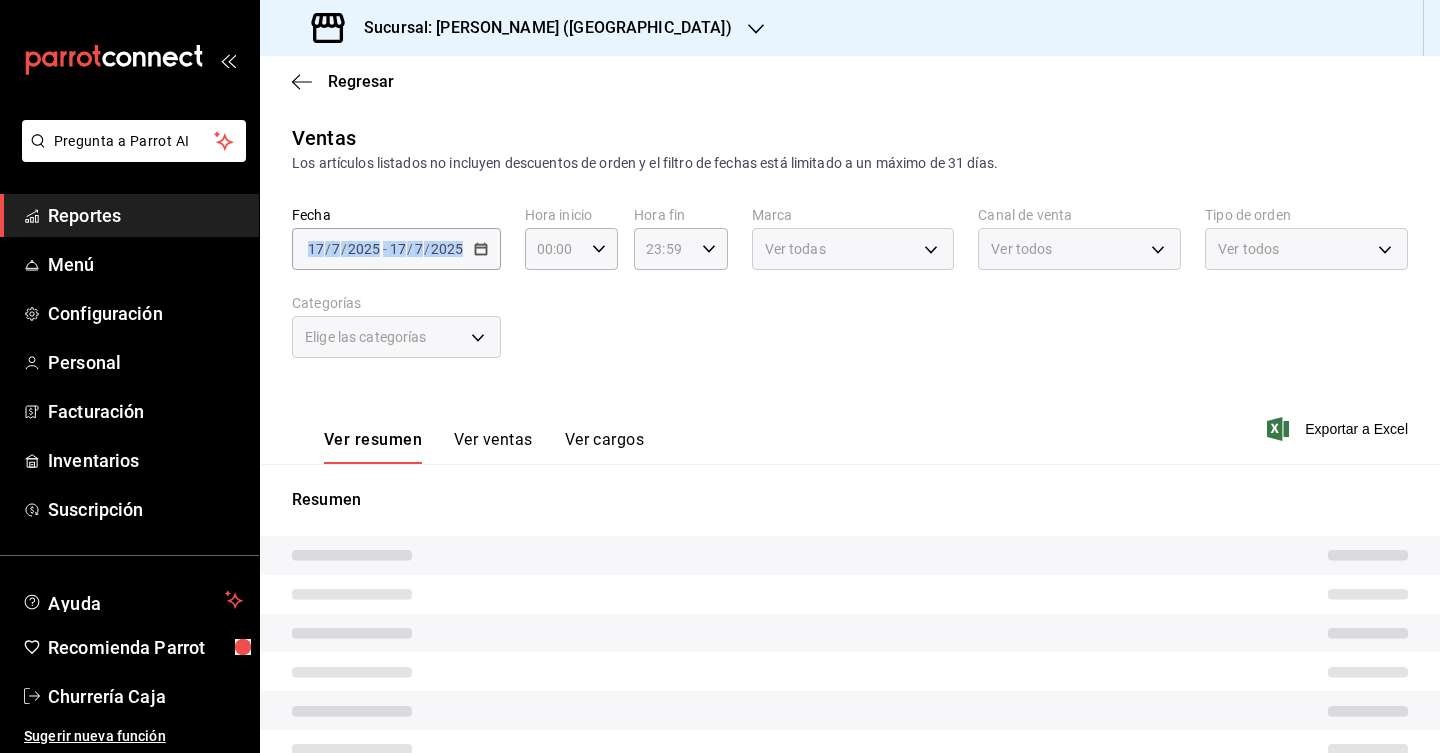 click on "Fecha [DATE] [DATE] - [DATE] [DATE] Hora inicio 00:00 Hora inicio Hora fin 23:59 Hora fin Marca Ver todas Canal de venta Ver todos Tipo de orden Ver todos Categorías Elige las categorías" at bounding box center [850, 294] 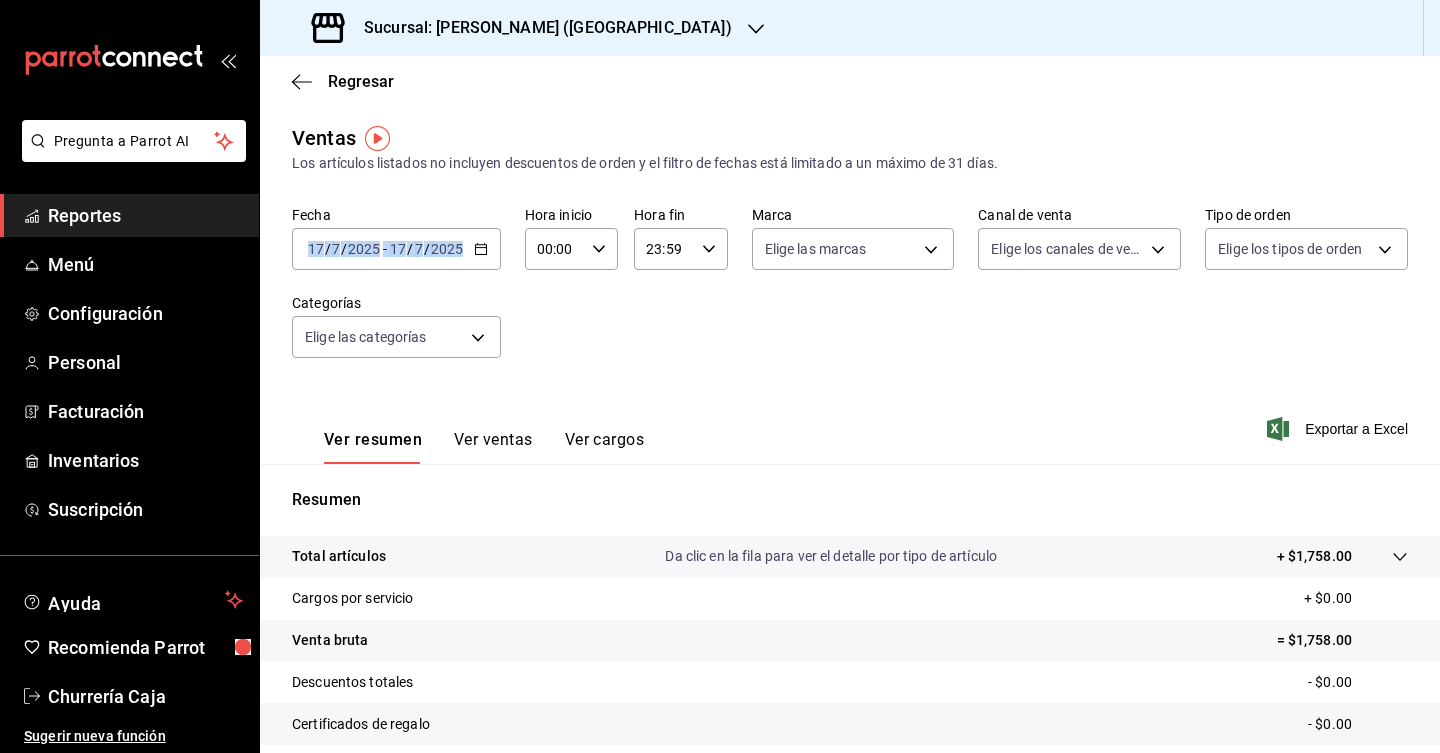 click 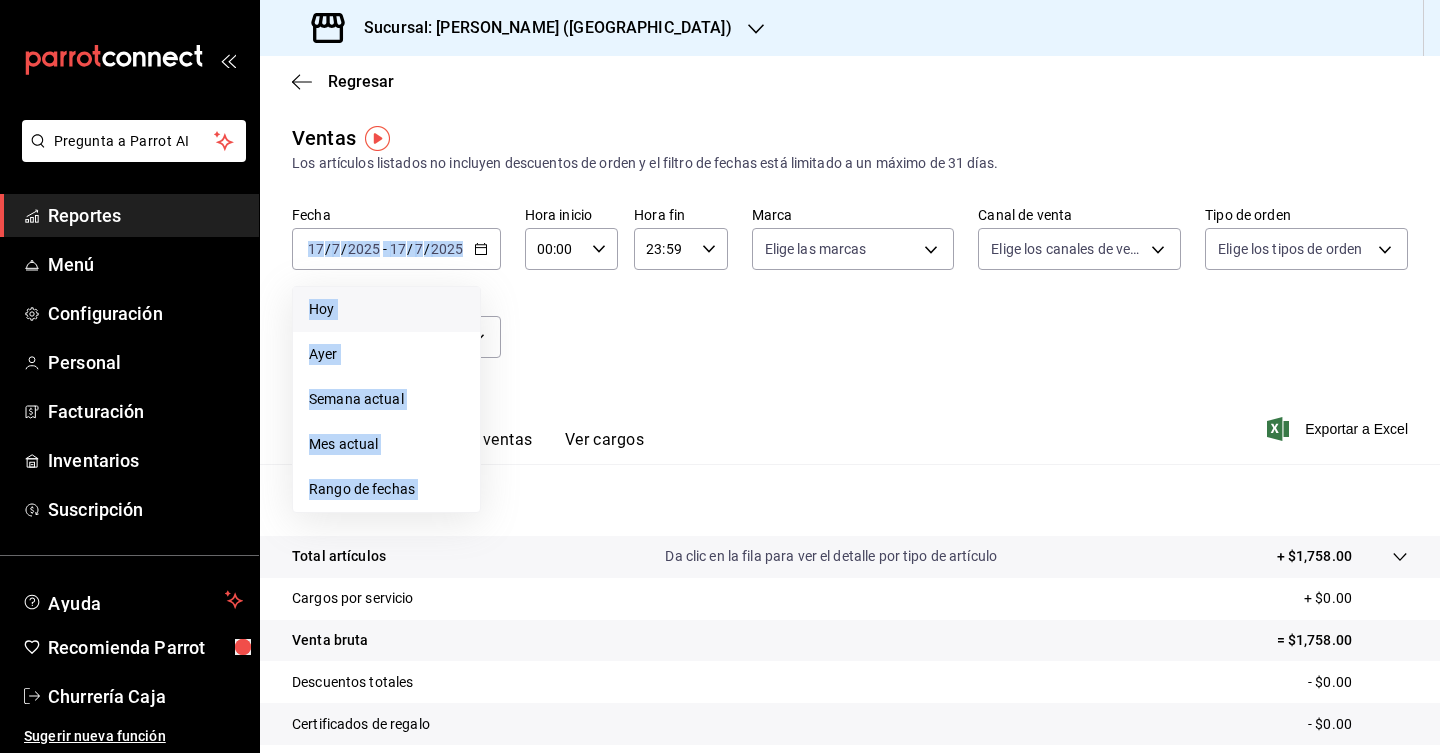 click on "Hoy" at bounding box center [386, 309] 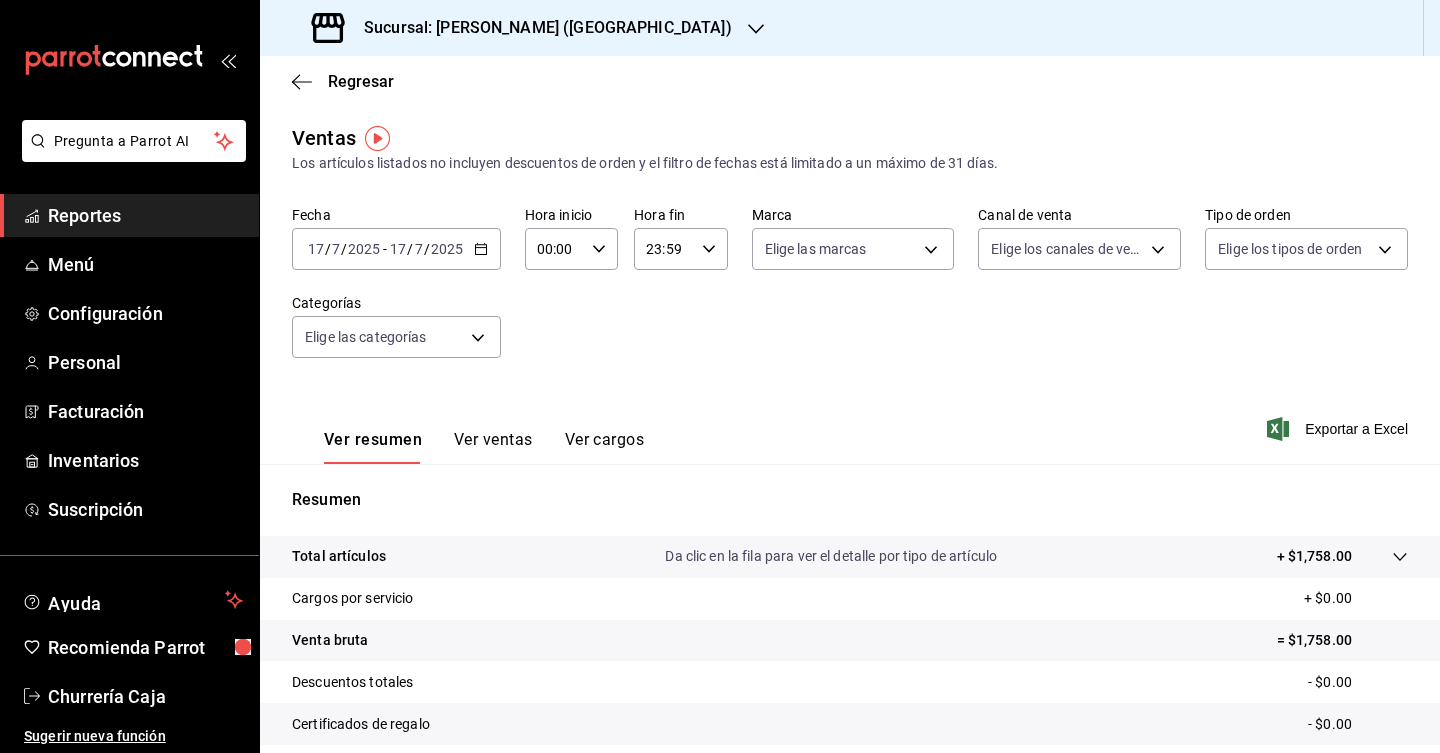 click 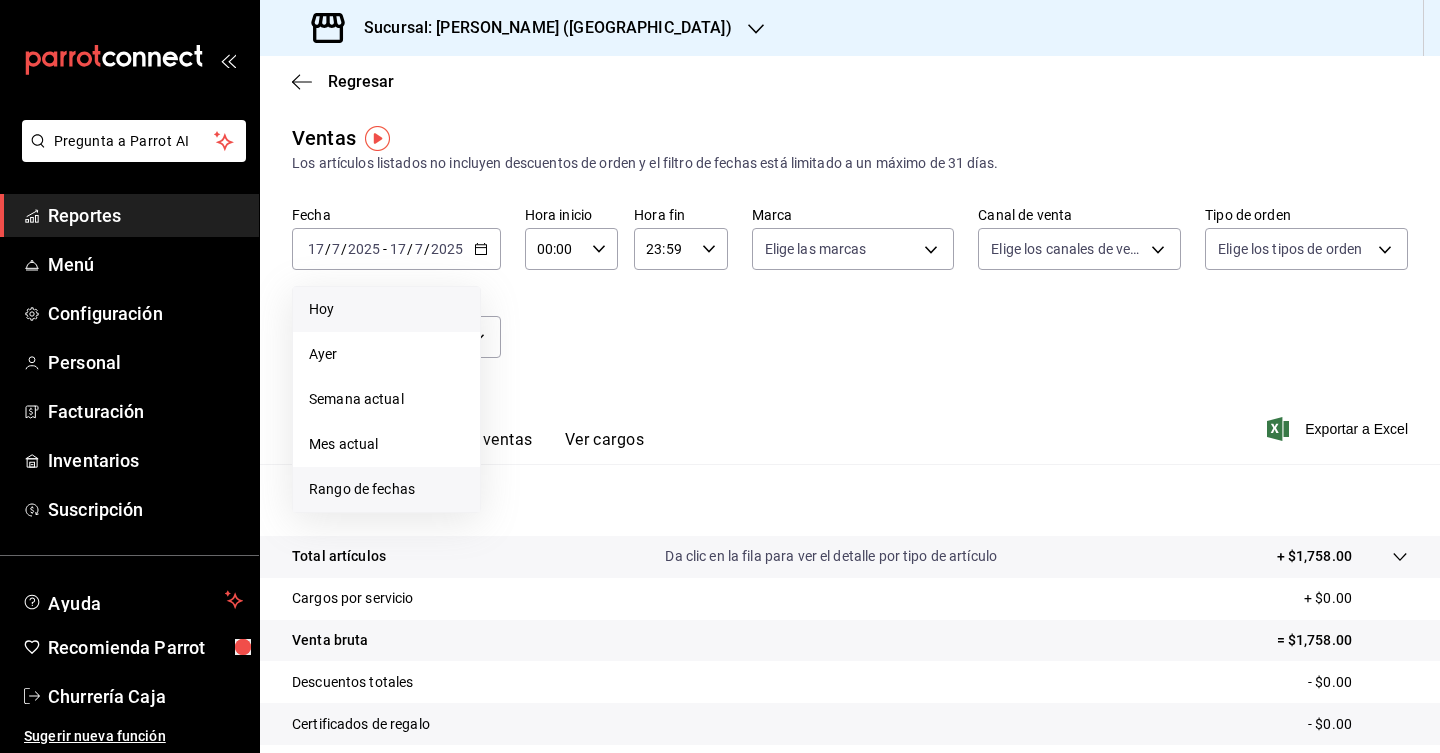 click on "Rango de fechas" at bounding box center [386, 489] 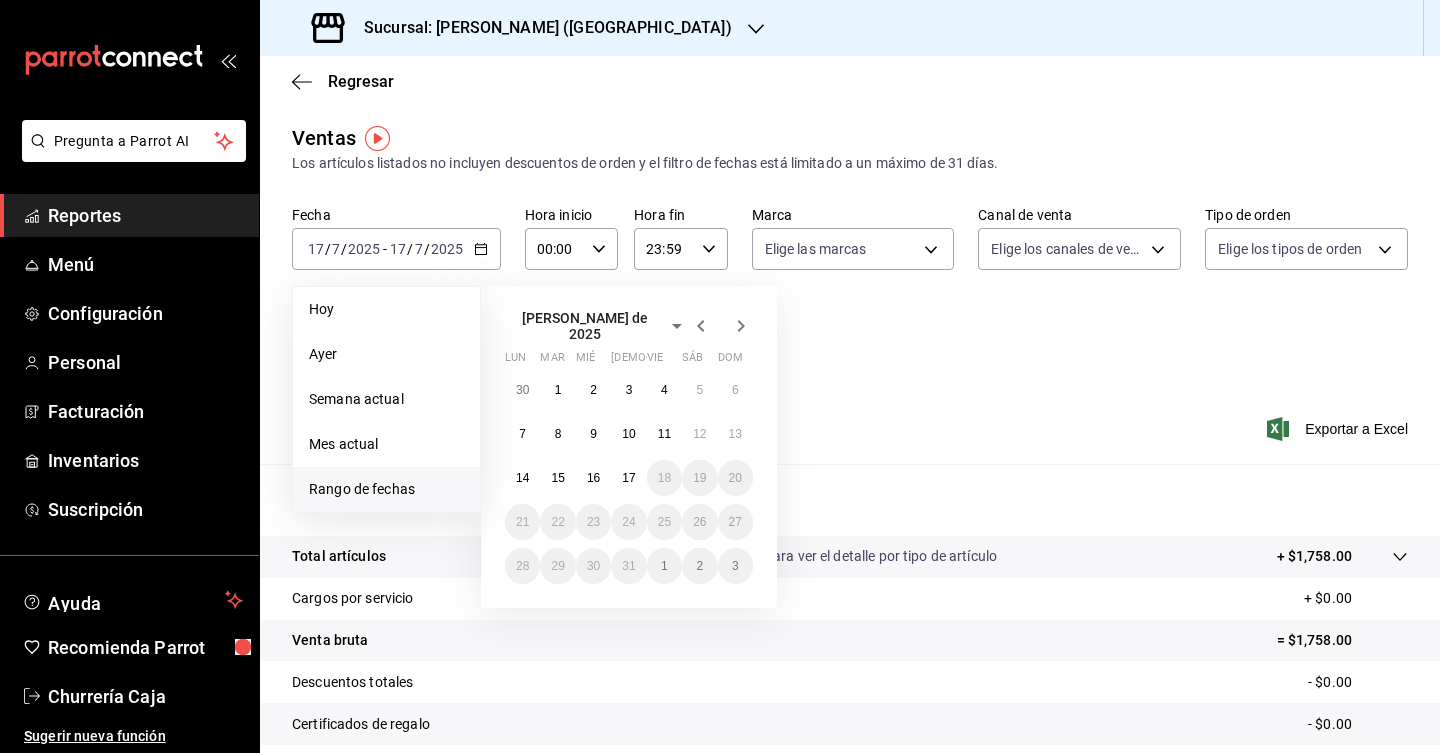 click 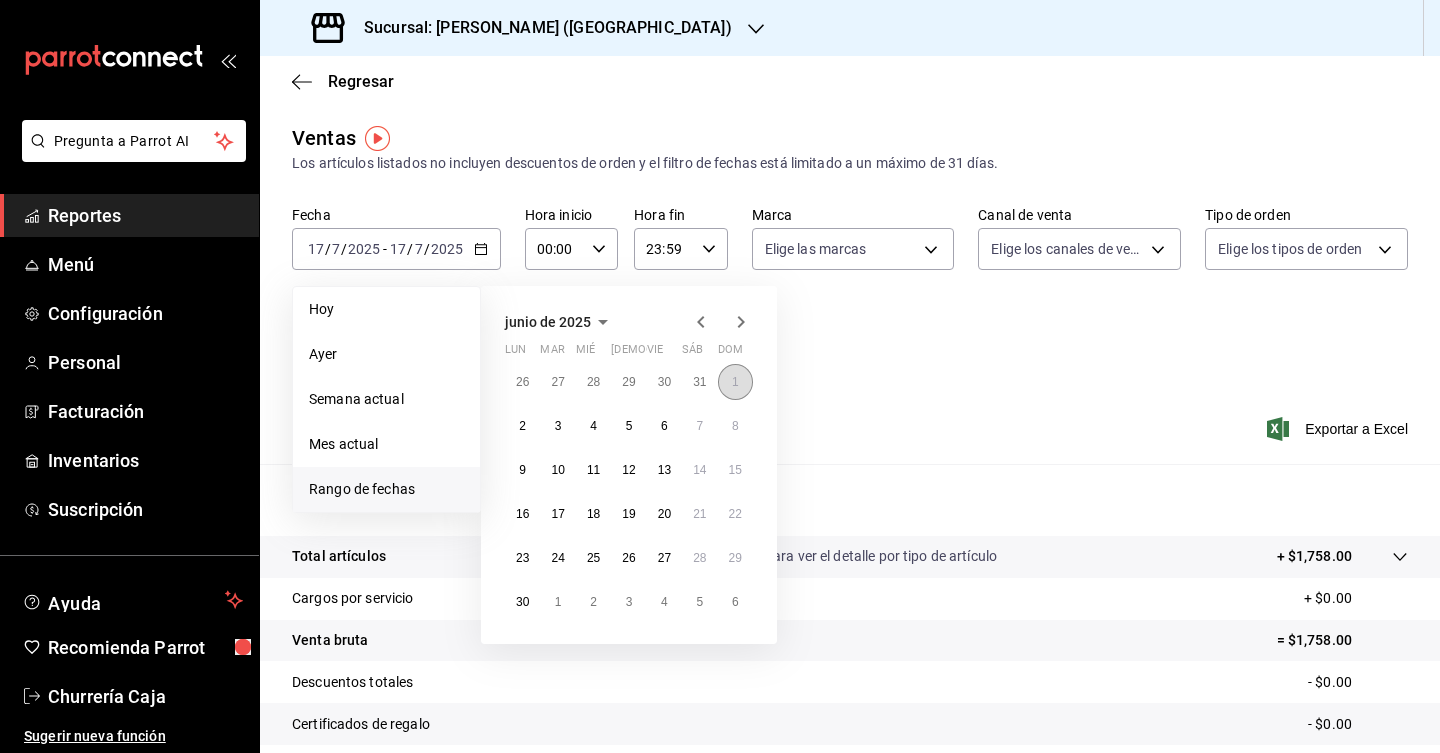 click on "1" at bounding box center (735, 382) 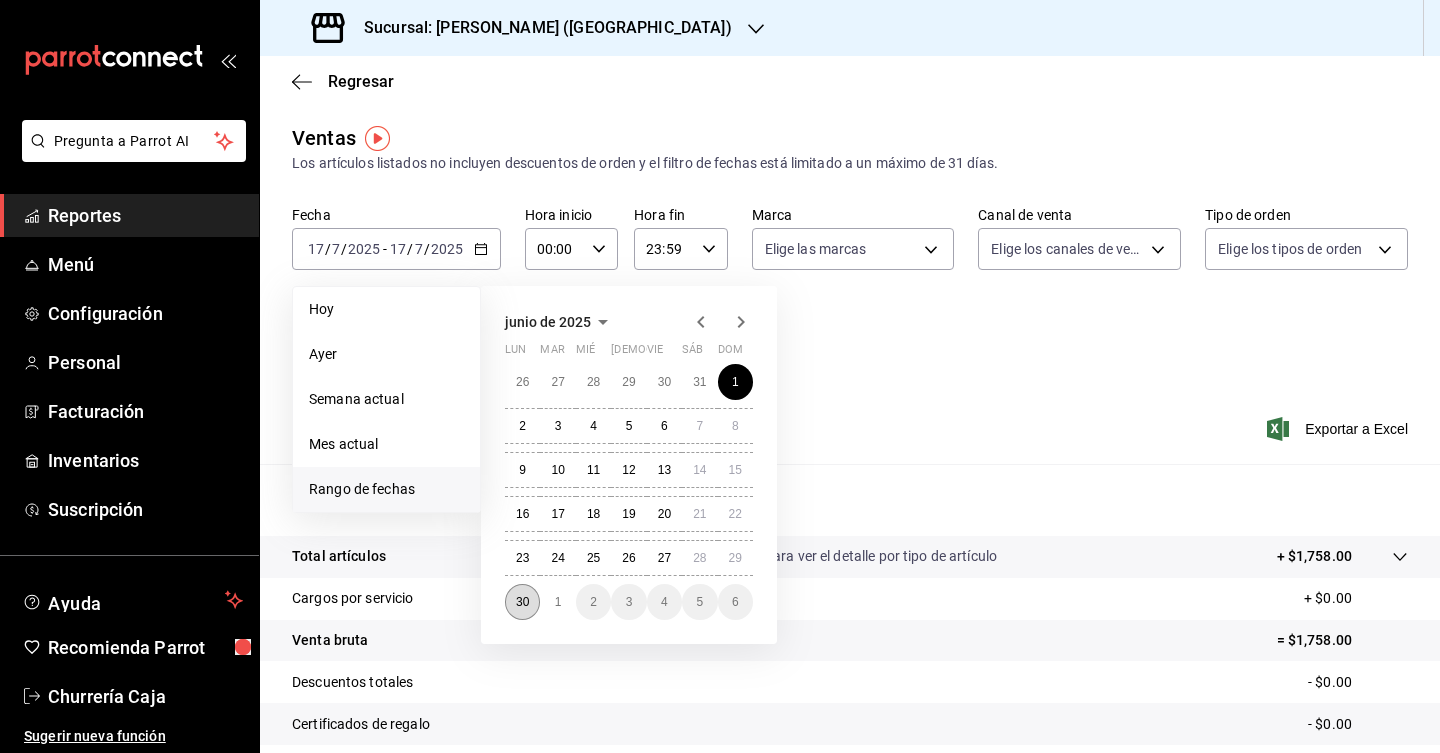 click on "30" at bounding box center [522, 602] 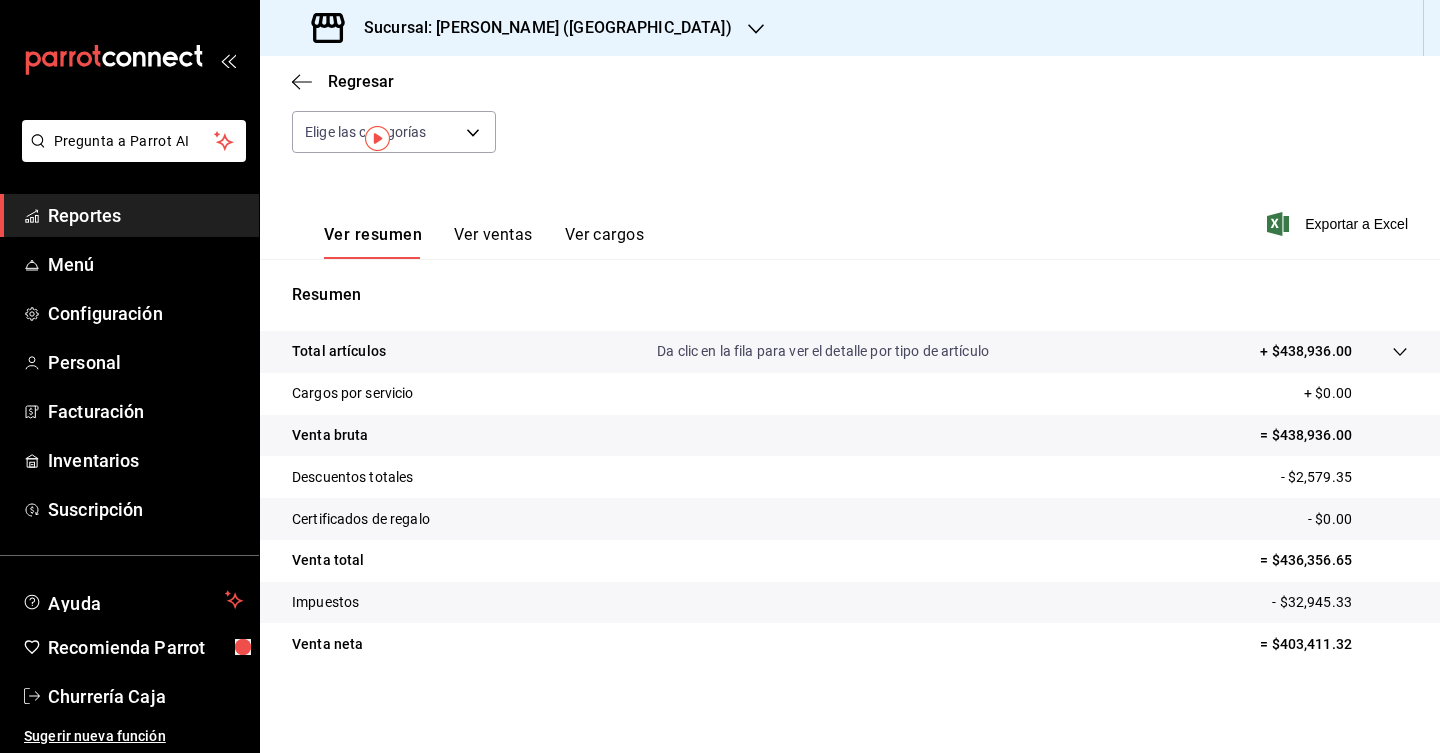 scroll, scrollTop: 0, scrollLeft: 0, axis: both 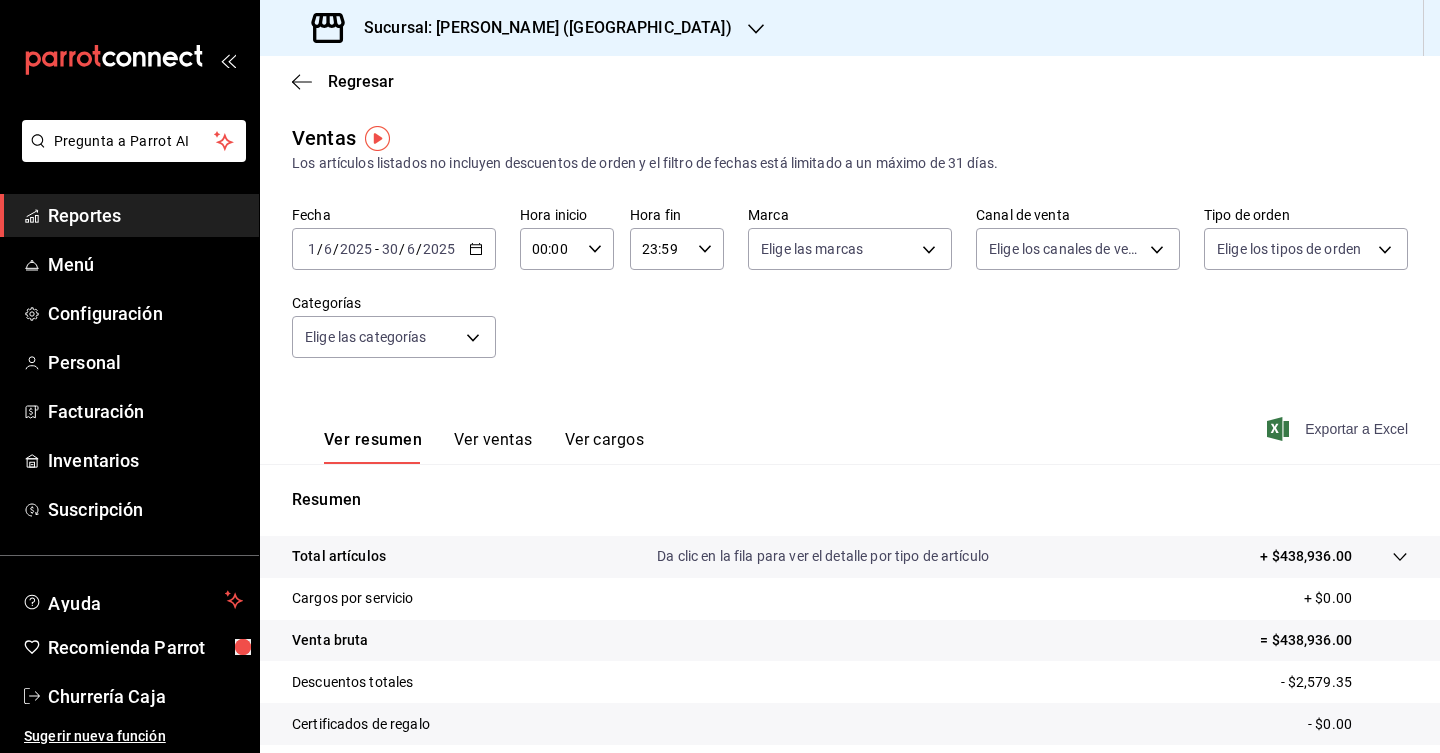 click 